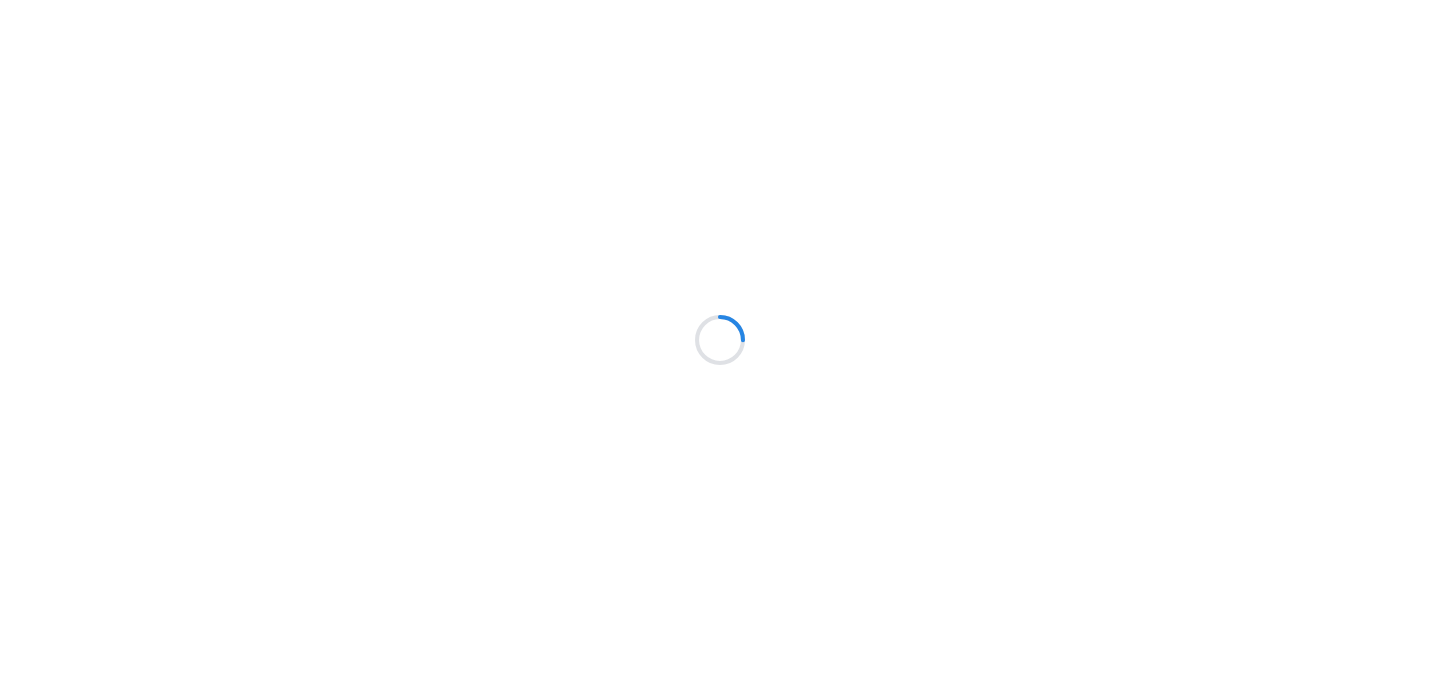 scroll, scrollTop: 0, scrollLeft: 0, axis: both 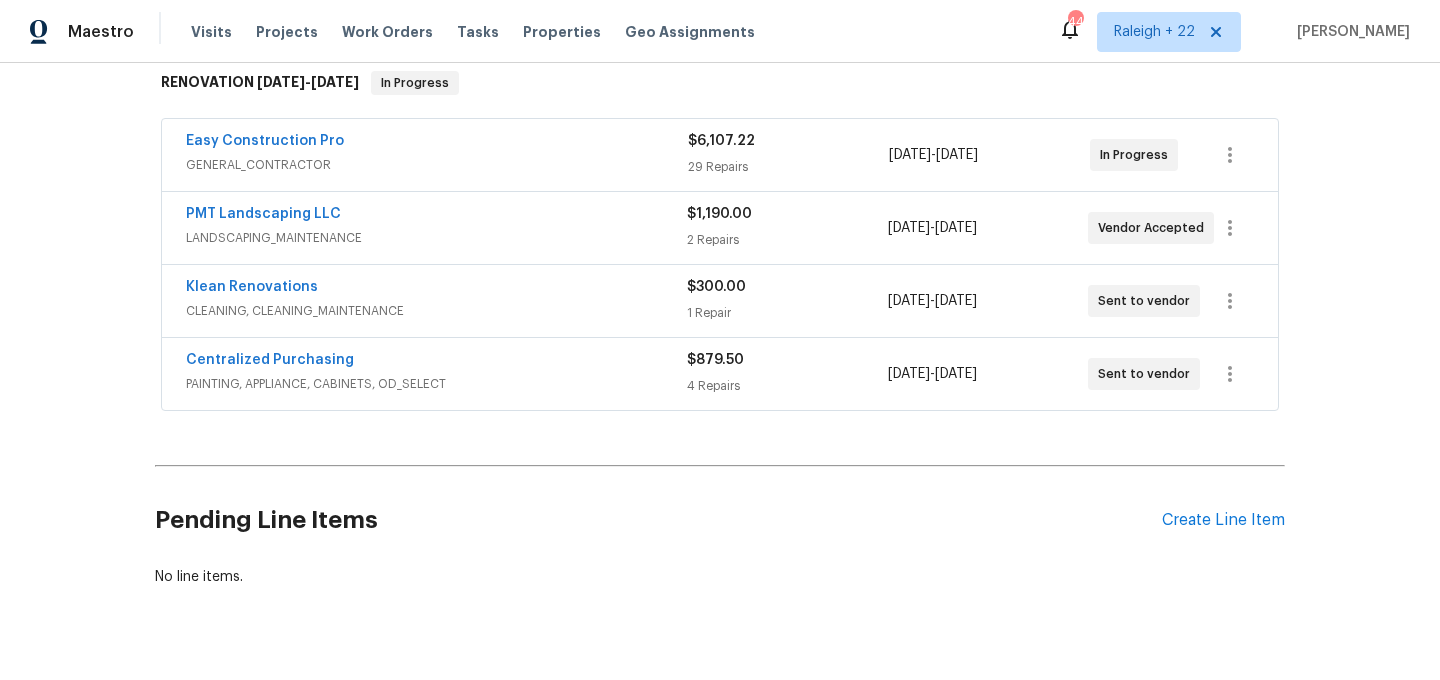 click on "GENERAL_CONTRACTOR" at bounding box center (437, 165) 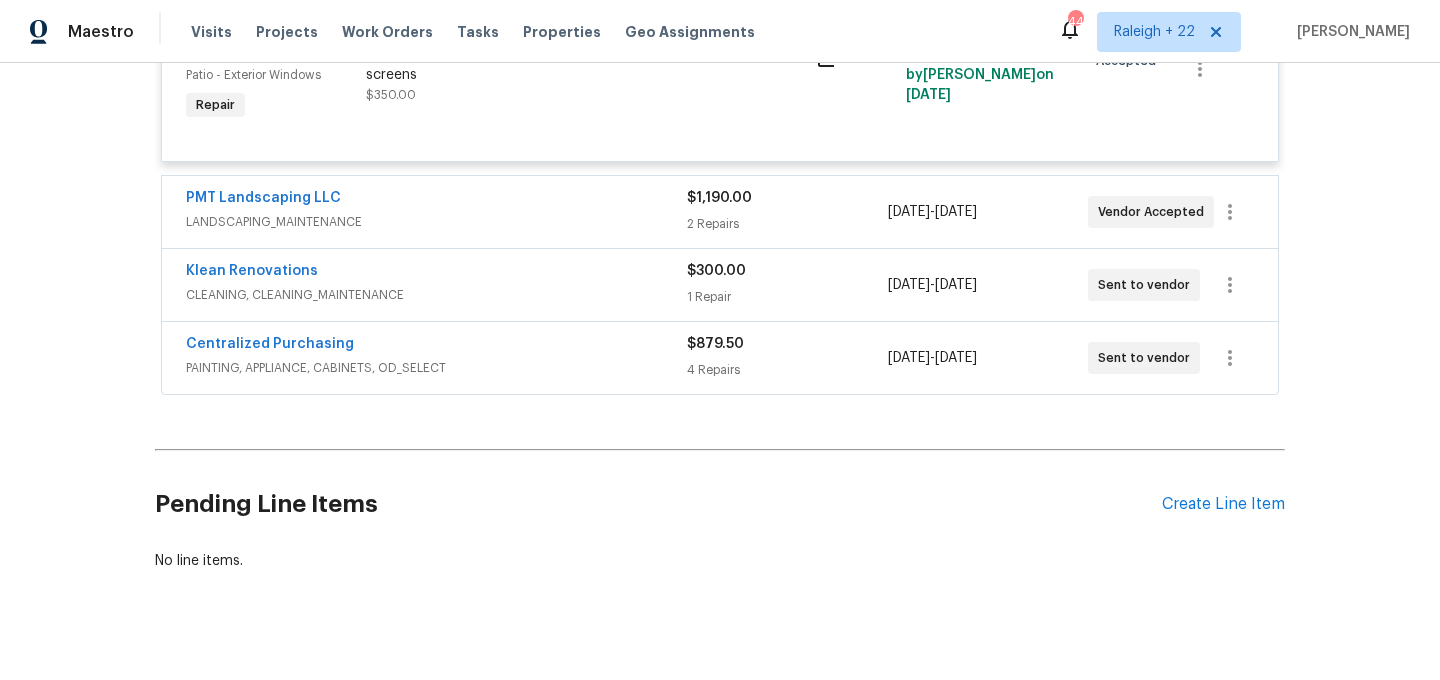 scroll, scrollTop: 5200, scrollLeft: 0, axis: vertical 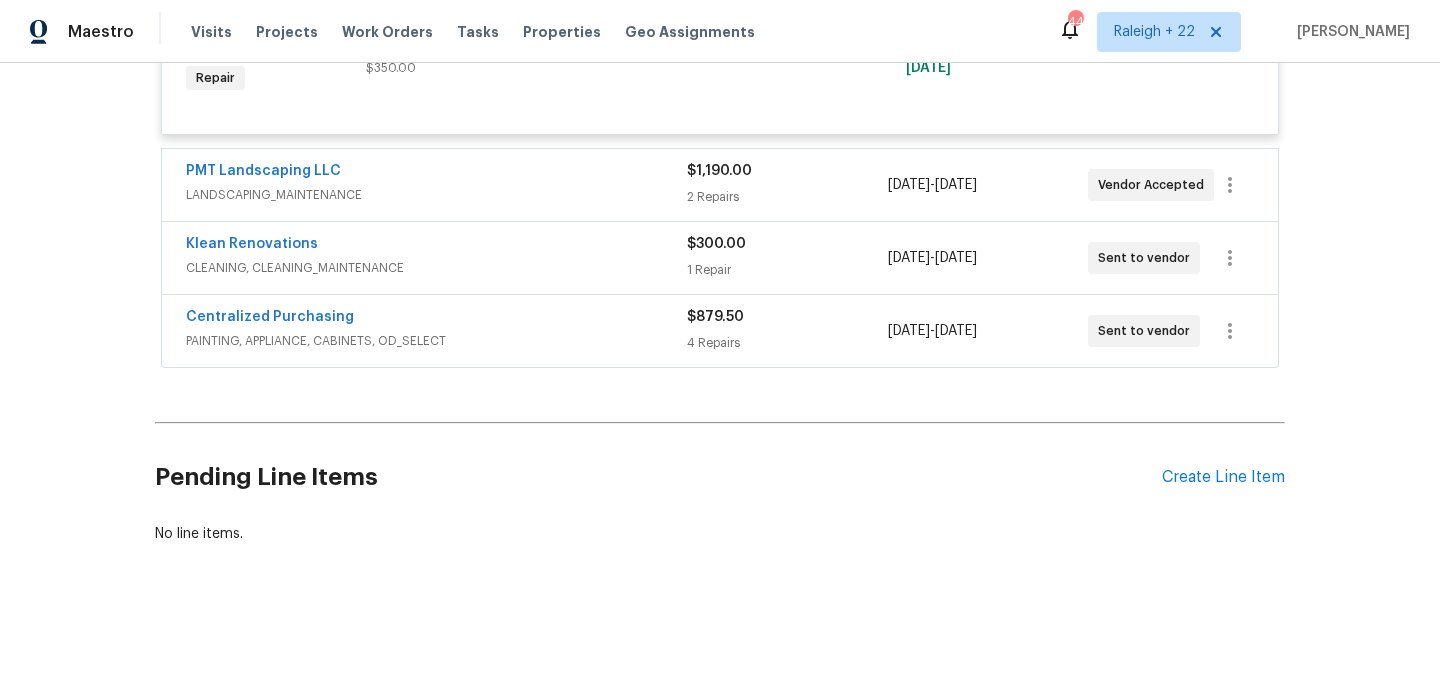 click on "LANDSCAPING_MAINTENANCE" at bounding box center (436, 195) 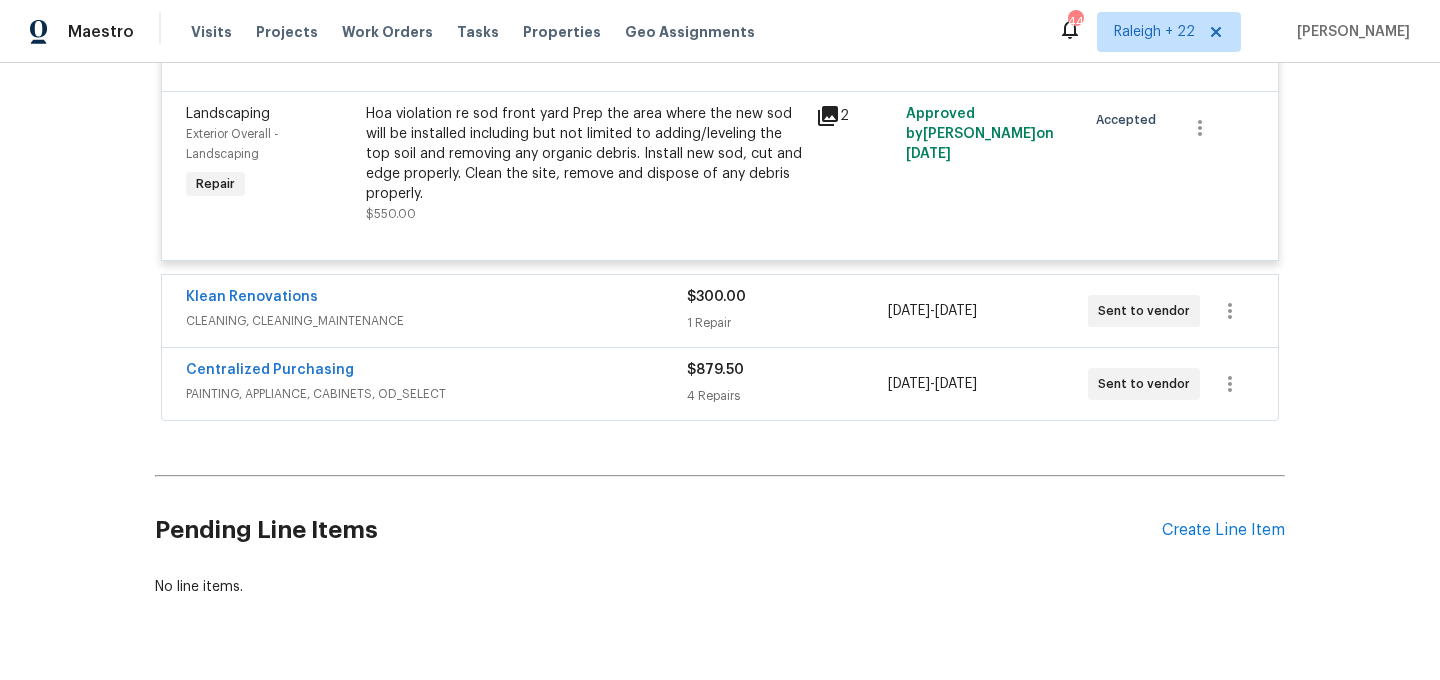 scroll, scrollTop: 5650, scrollLeft: 0, axis: vertical 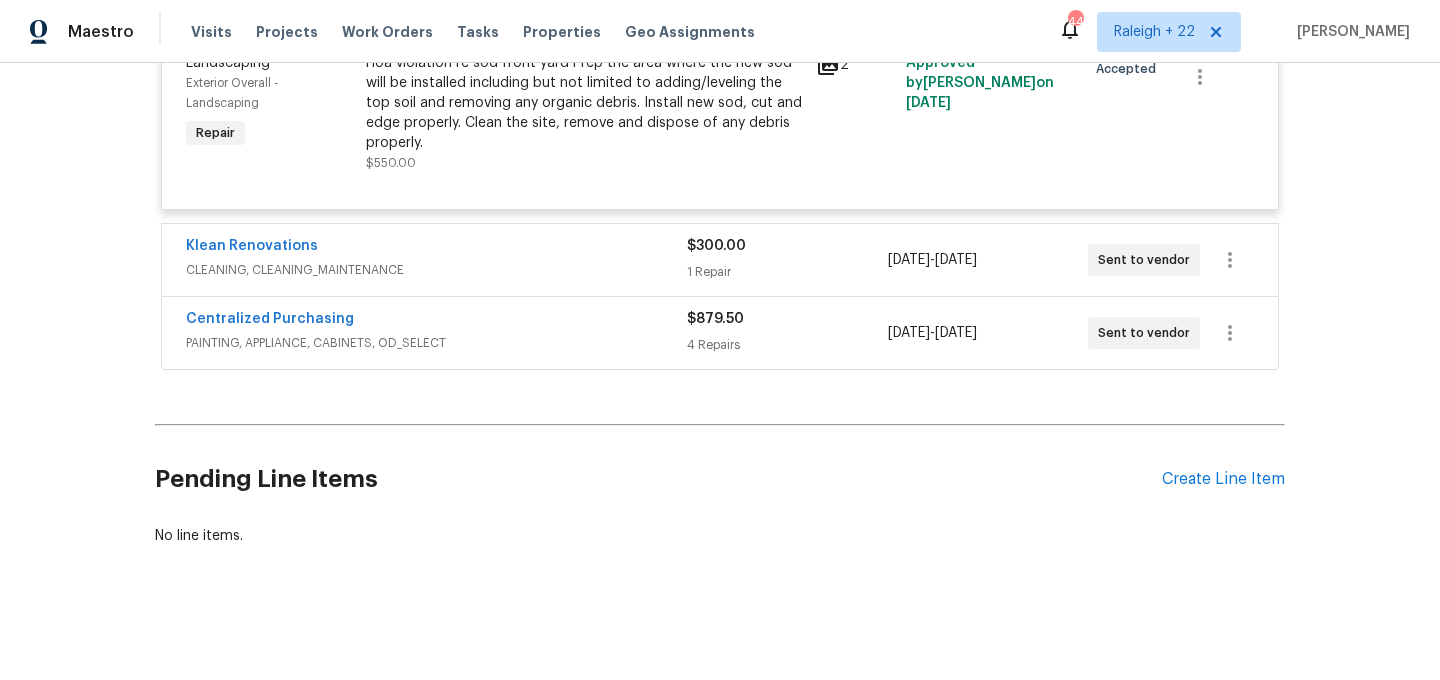 click on "CLEANING, CLEANING_MAINTENANCE" at bounding box center (436, 270) 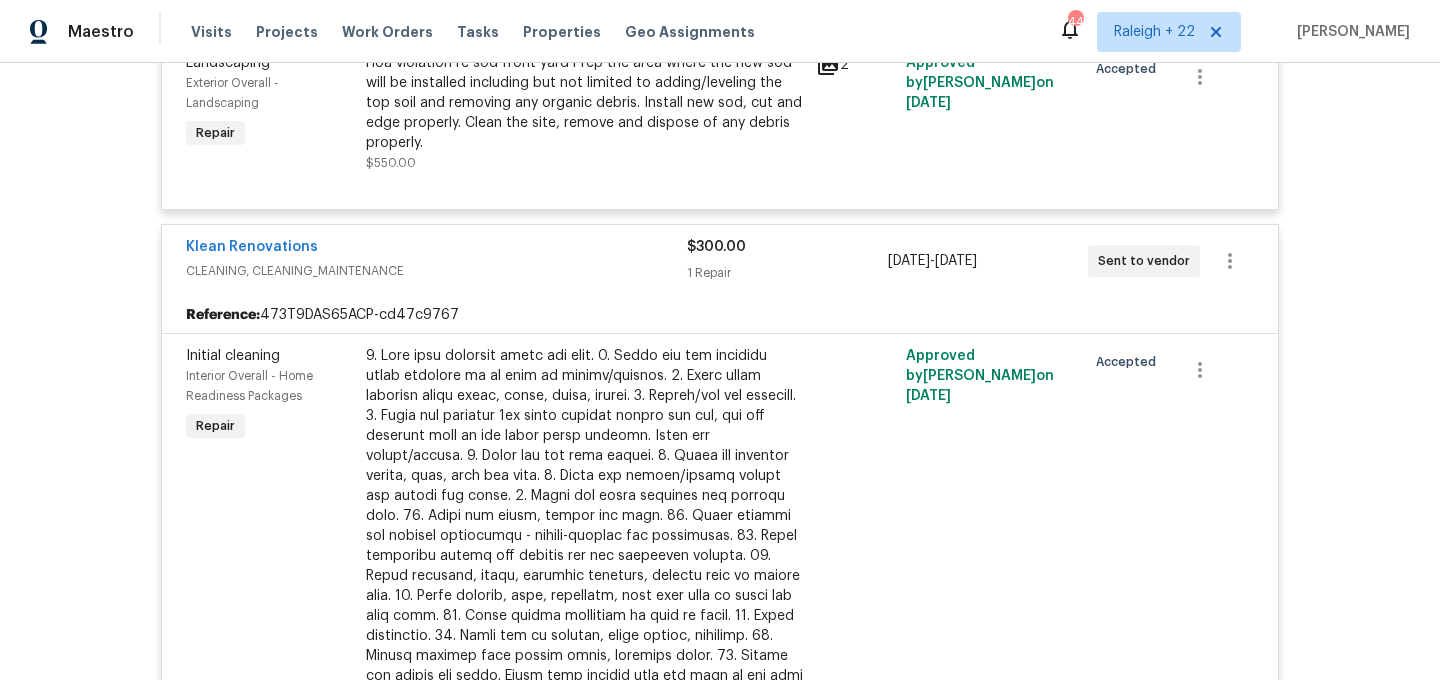 scroll, scrollTop: 6191, scrollLeft: 0, axis: vertical 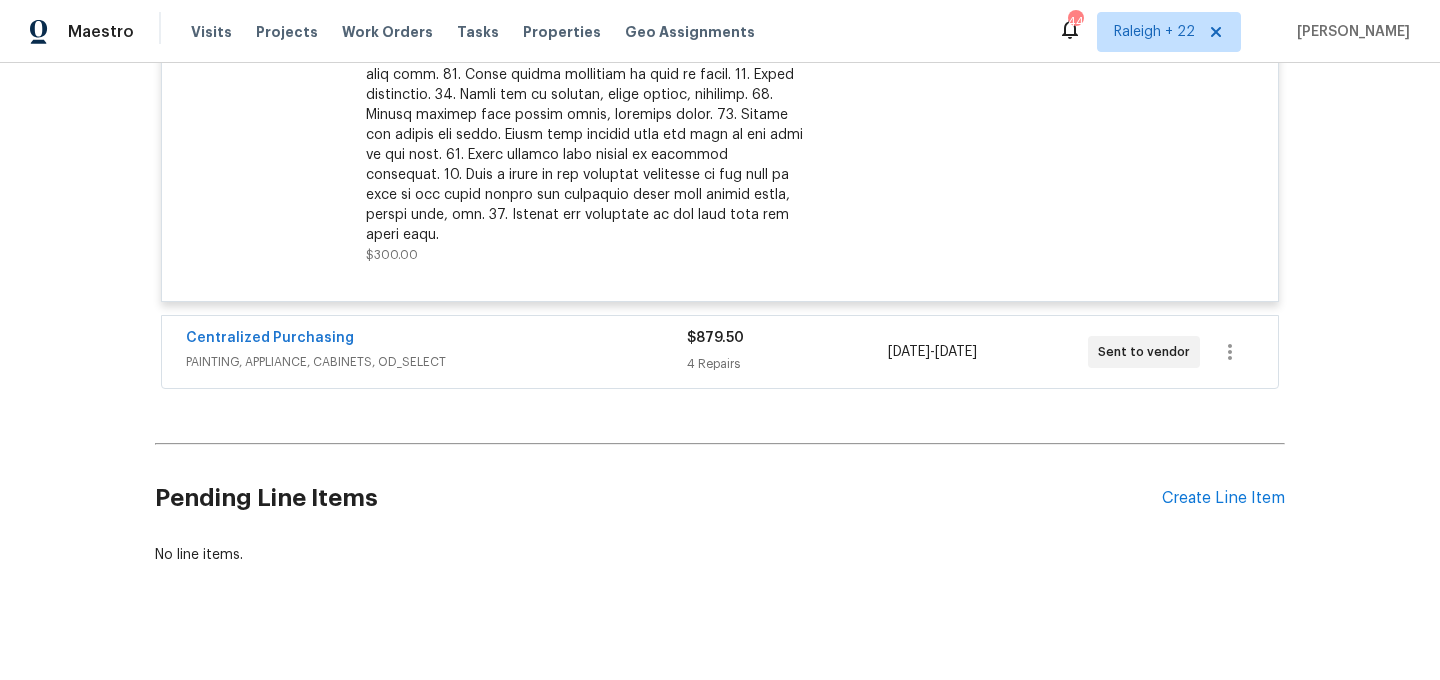 click on "PAINTING, APPLIANCE, CABINETS, OD_SELECT" at bounding box center (436, 362) 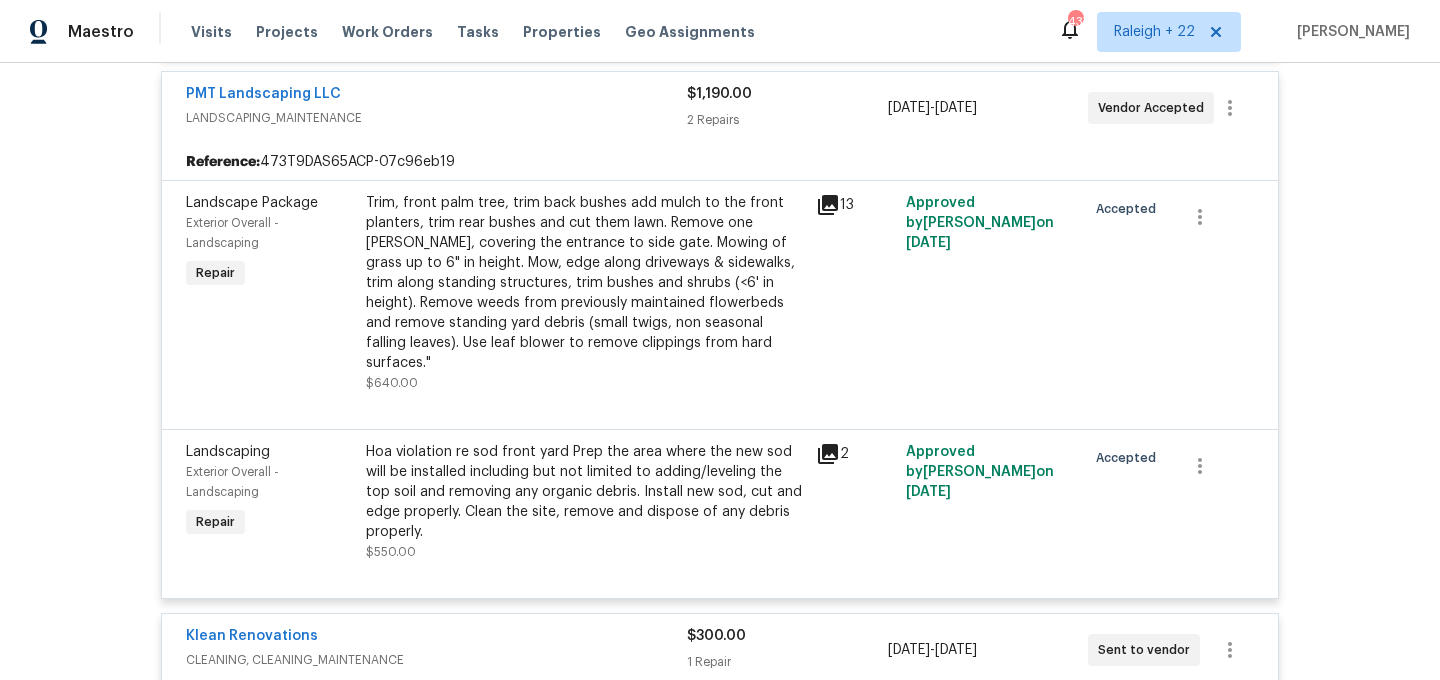 scroll, scrollTop: 5134, scrollLeft: 0, axis: vertical 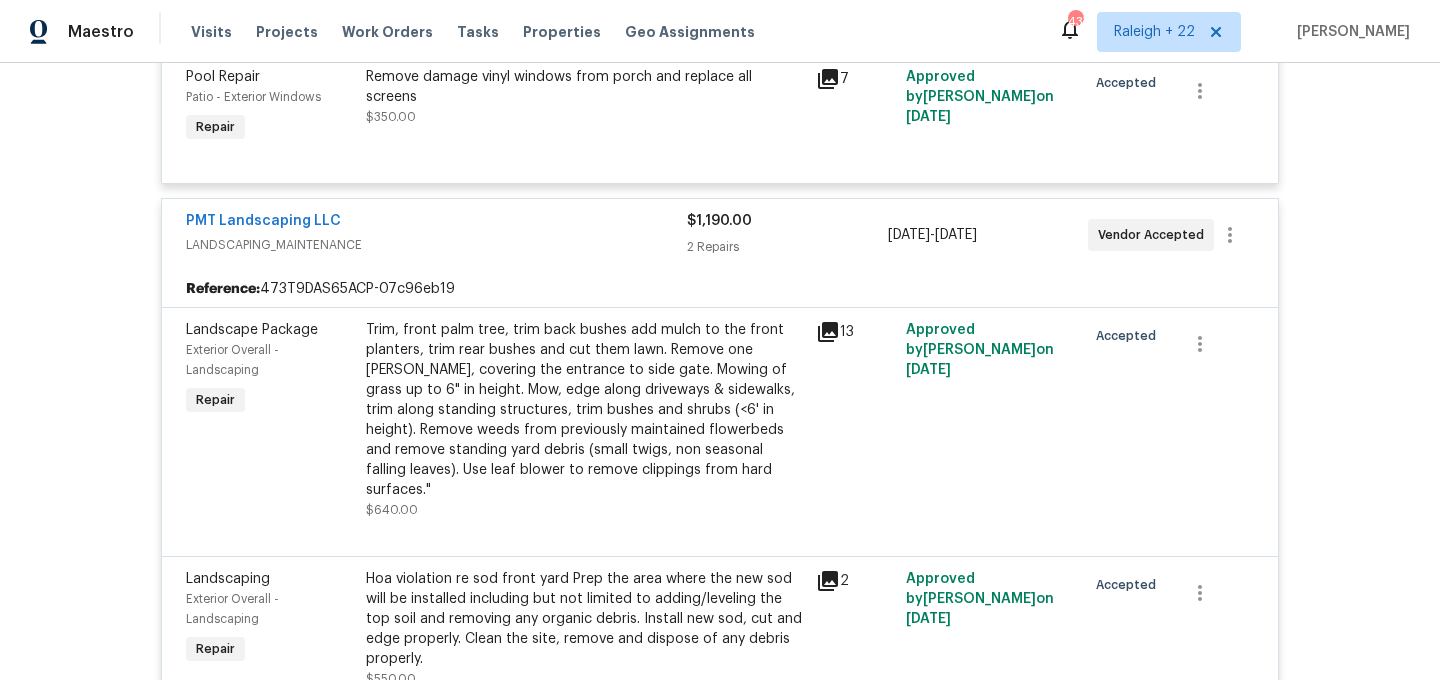click on "Trim, front palm tree, trim back bushes add mulch to the front planters, trim rear bushes and cut them lawn. Remove one [PERSON_NAME], covering the entrance to side gate.
Mowing of grass up to 6" in height. Mow, edge along driveways & sidewalks, trim along standing structures, trim bushes and shrubs (<6' in height). Remove weeds from previously maintained flowerbeds and remove standing yard debris (small twigs, non seasonal falling leaves).  Use leaf blower to remove clippings from hard surfaces."" at bounding box center (585, 410) 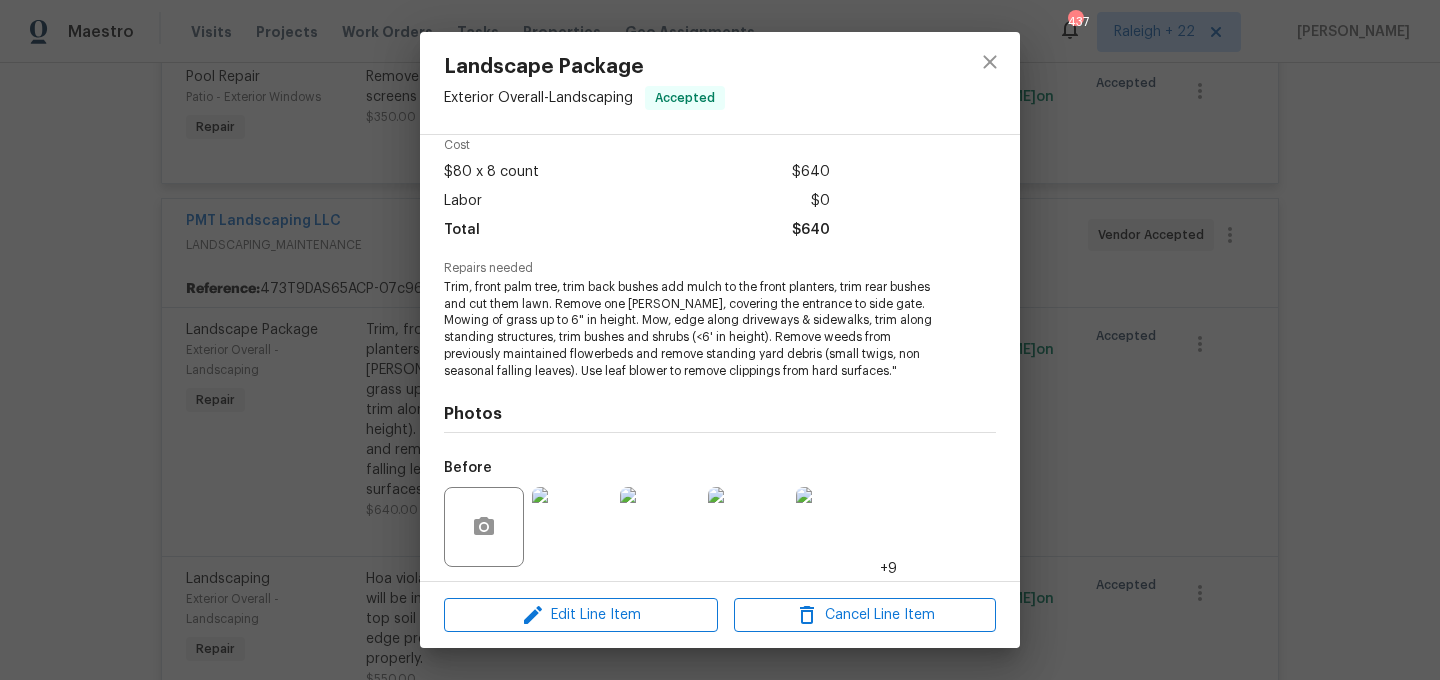 scroll, scrollTop: 0, scrollLeft: 0, axis: both 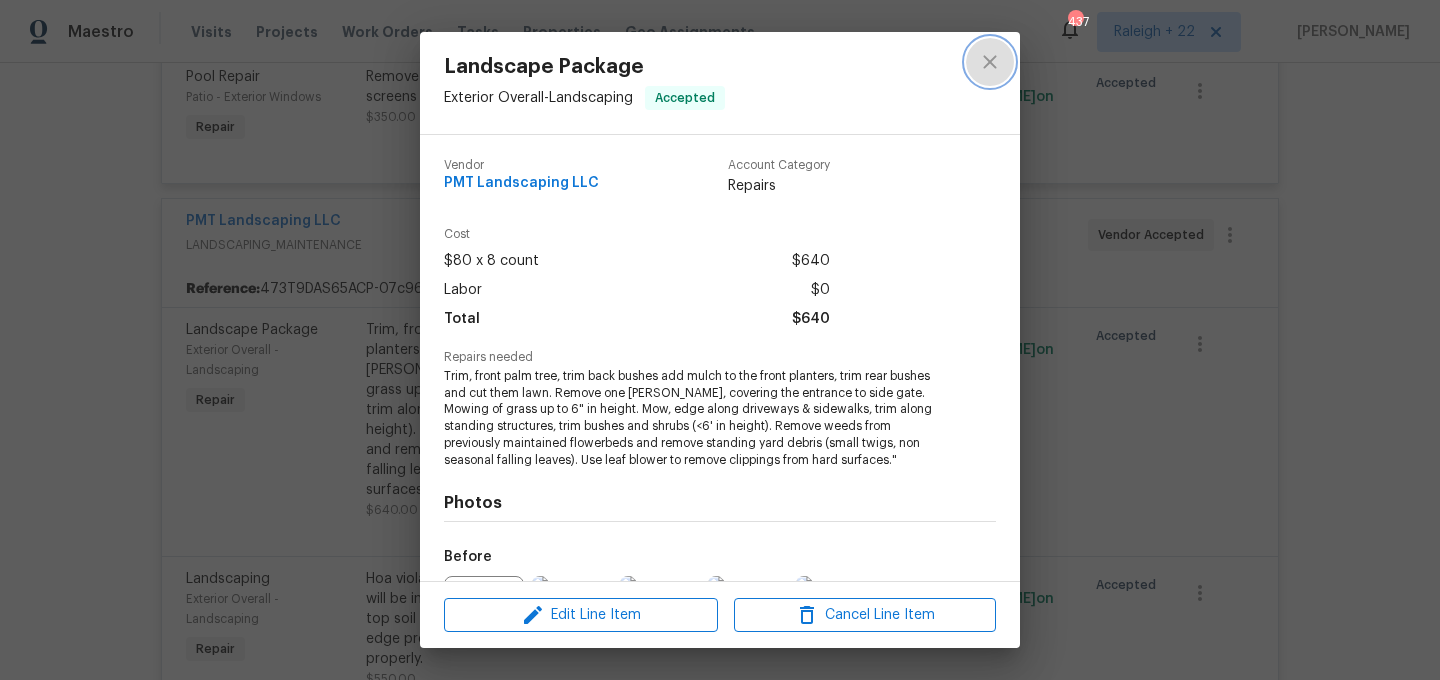 click 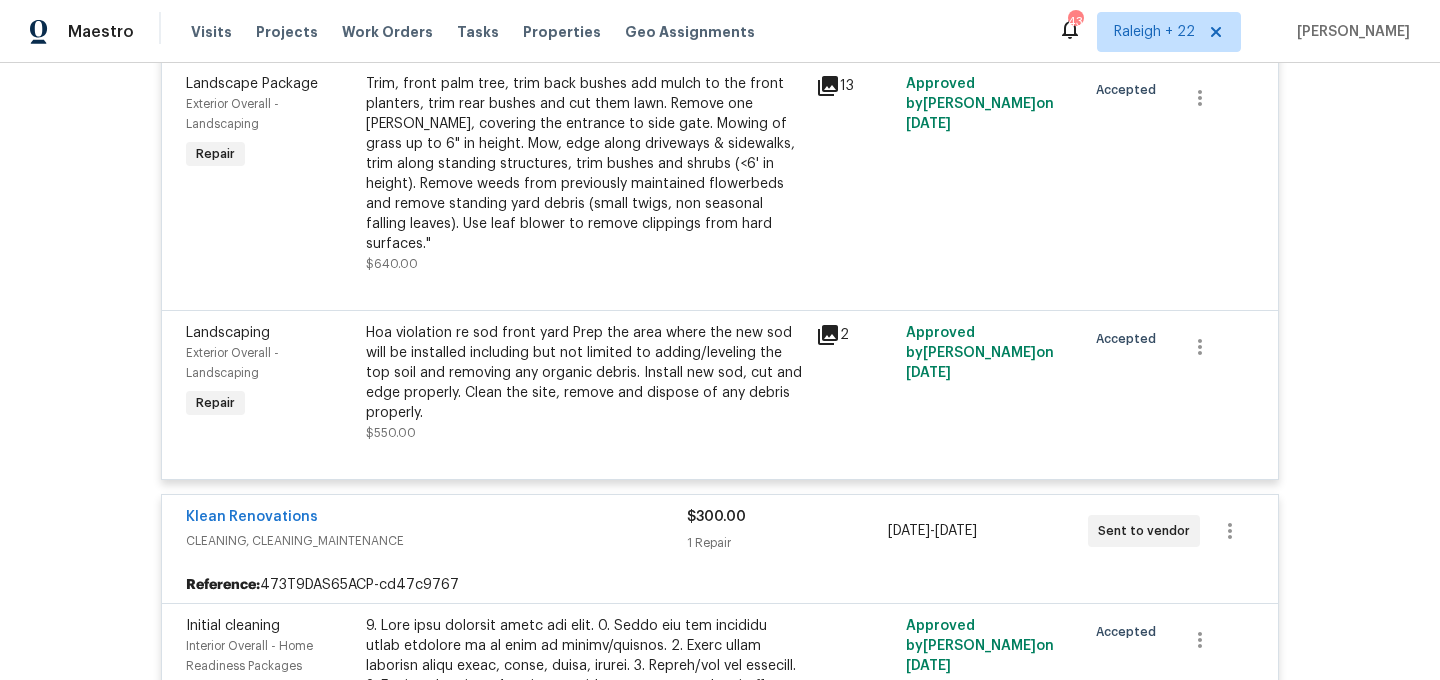 scroll, scrollTop: 5381, scrollLeft: 0, axis: vertical 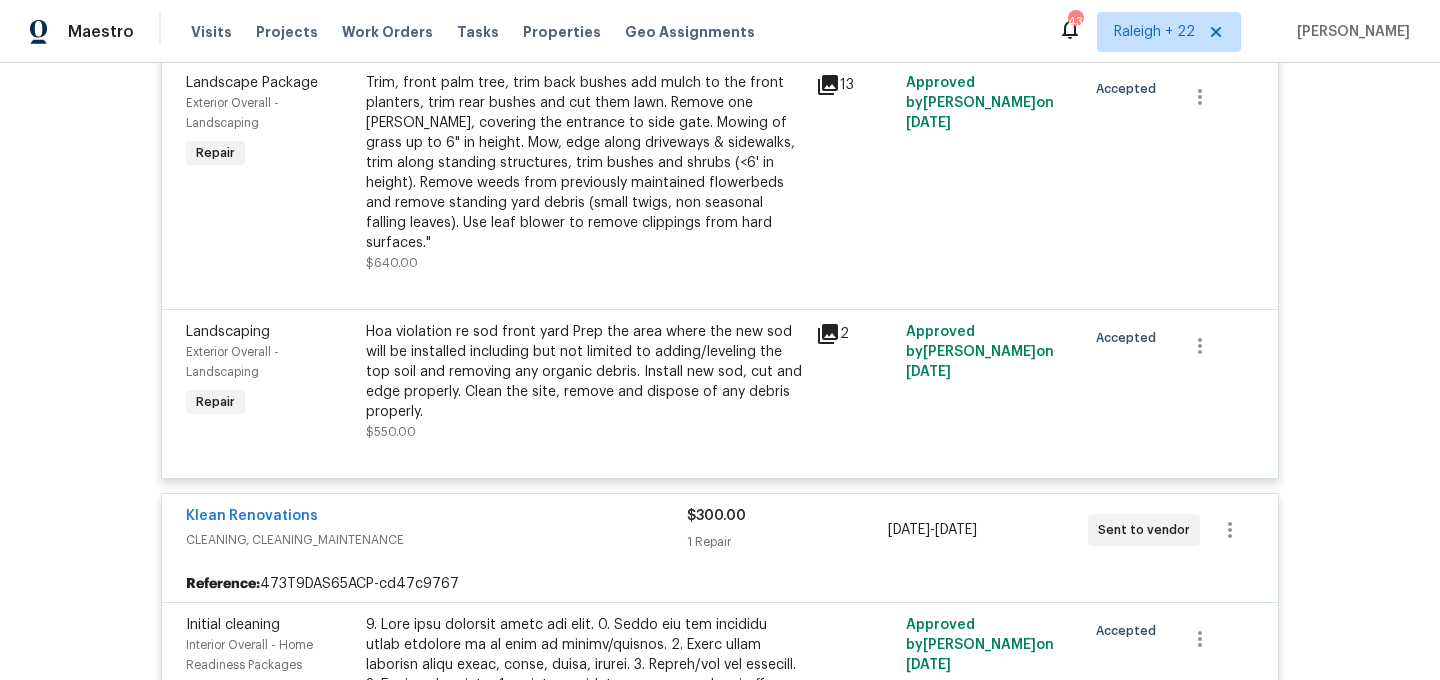 click on "Hoa violation re sod front yard
Prep the area where the new sod will be installed including but not limited to adding/leveling the top soil and removing any organic debris. Install new sod, cut and edge properly. Clean the site, remove and dispose of any debris properly." at bounding box center [585, 372] 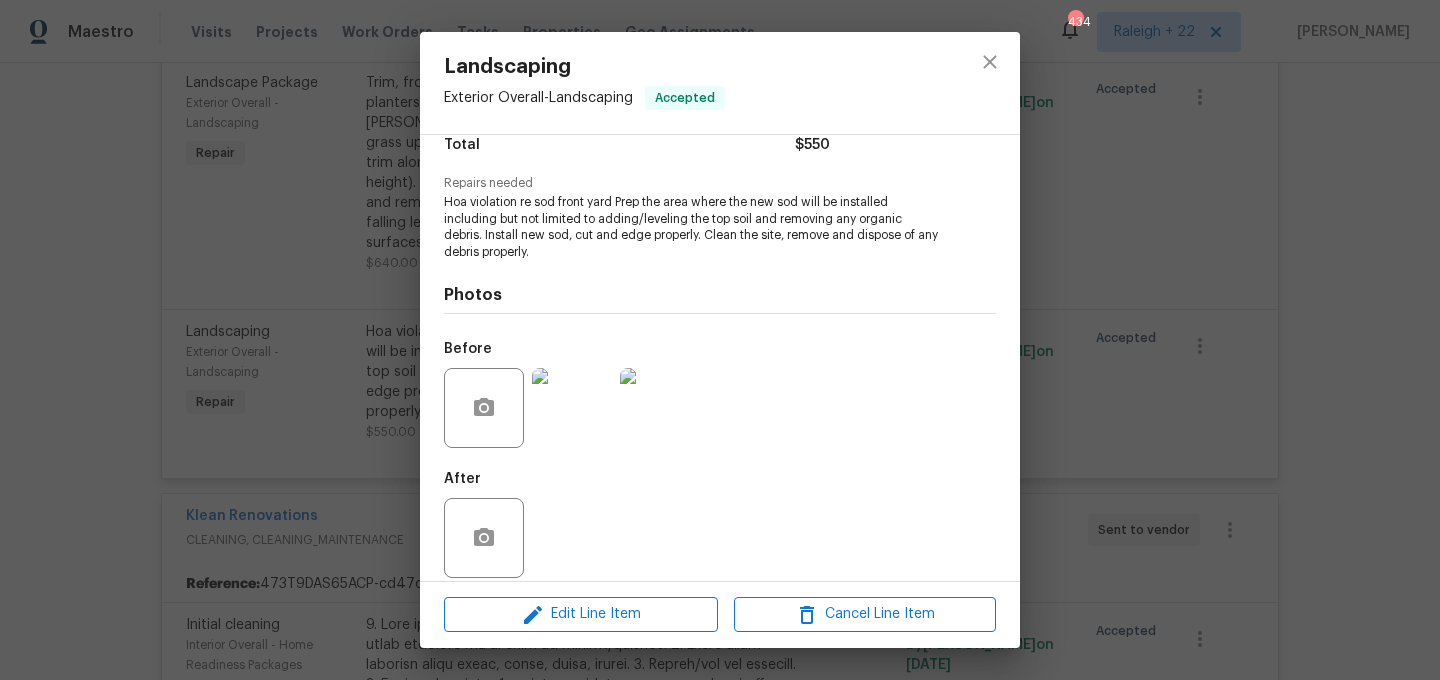 scroll, scrollTop: 191, scrollLeft: 0, axis: vertical 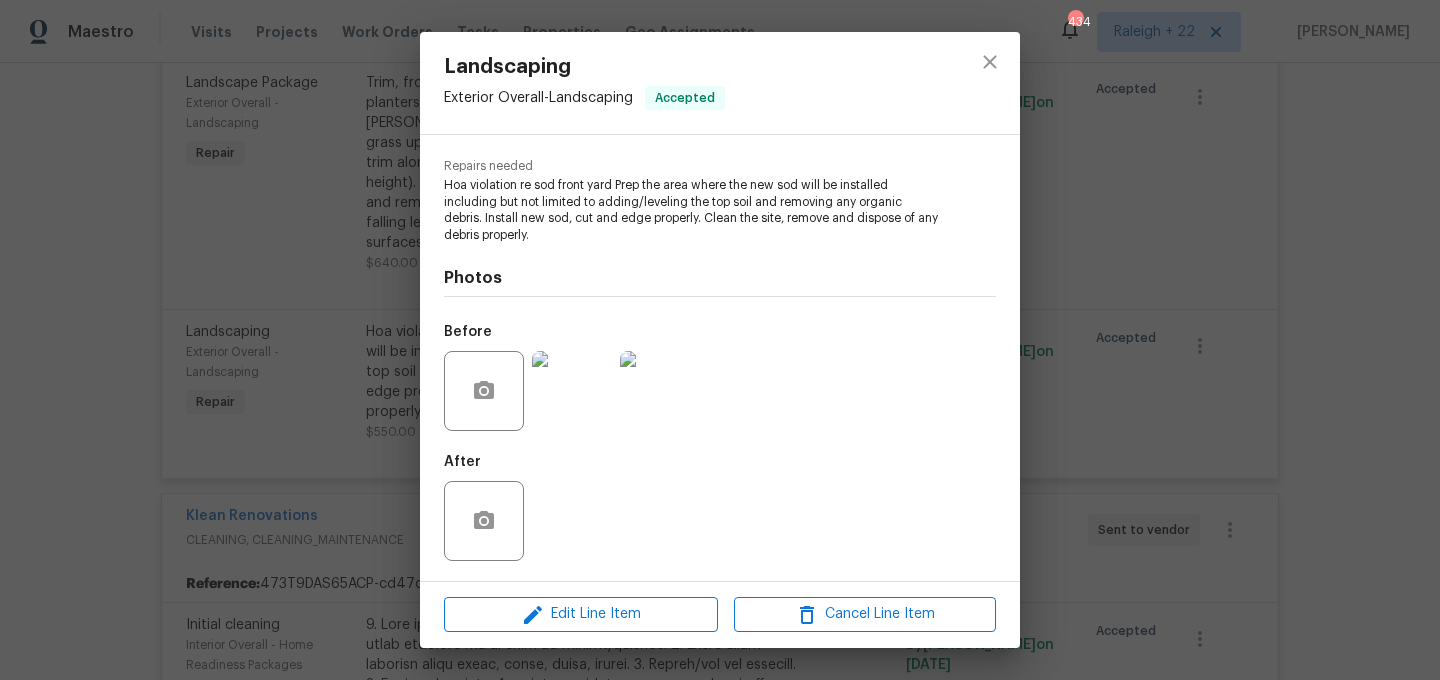 click at bounding box center [572, 391] 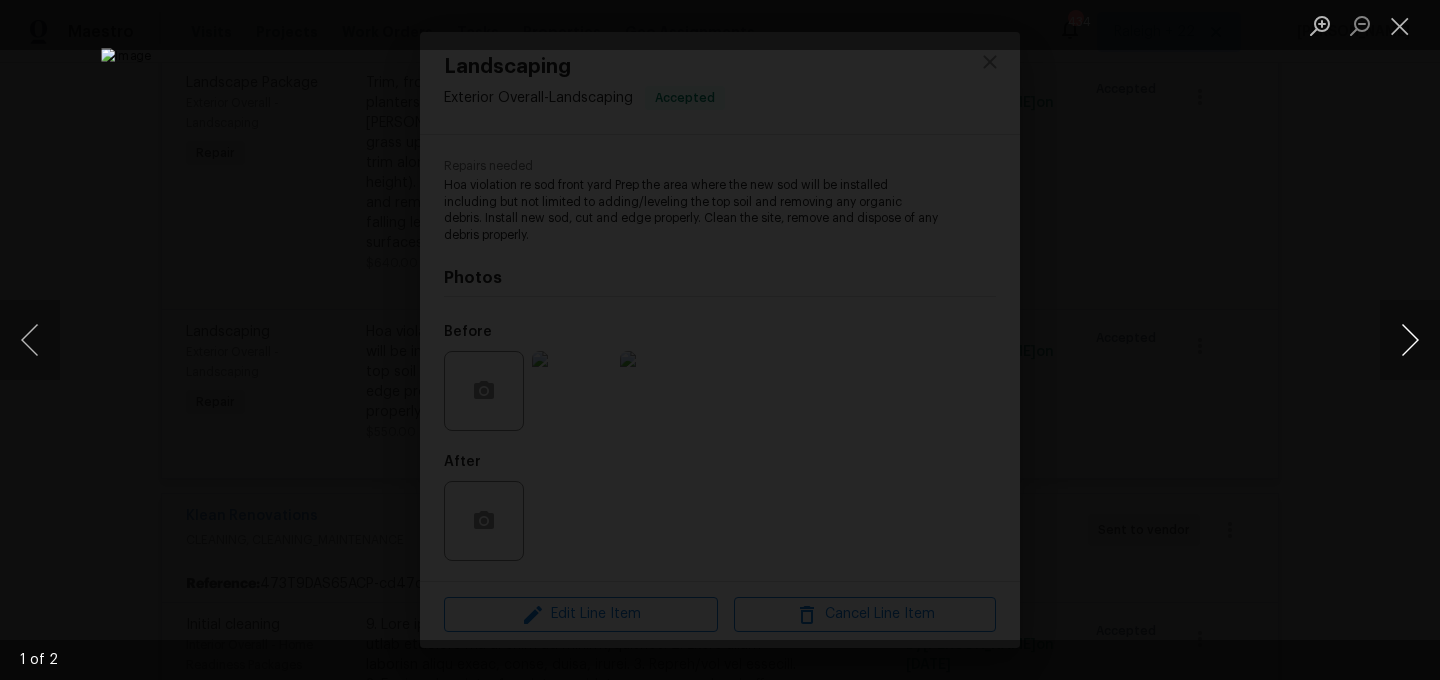 click at bounding box center (1410, 340) 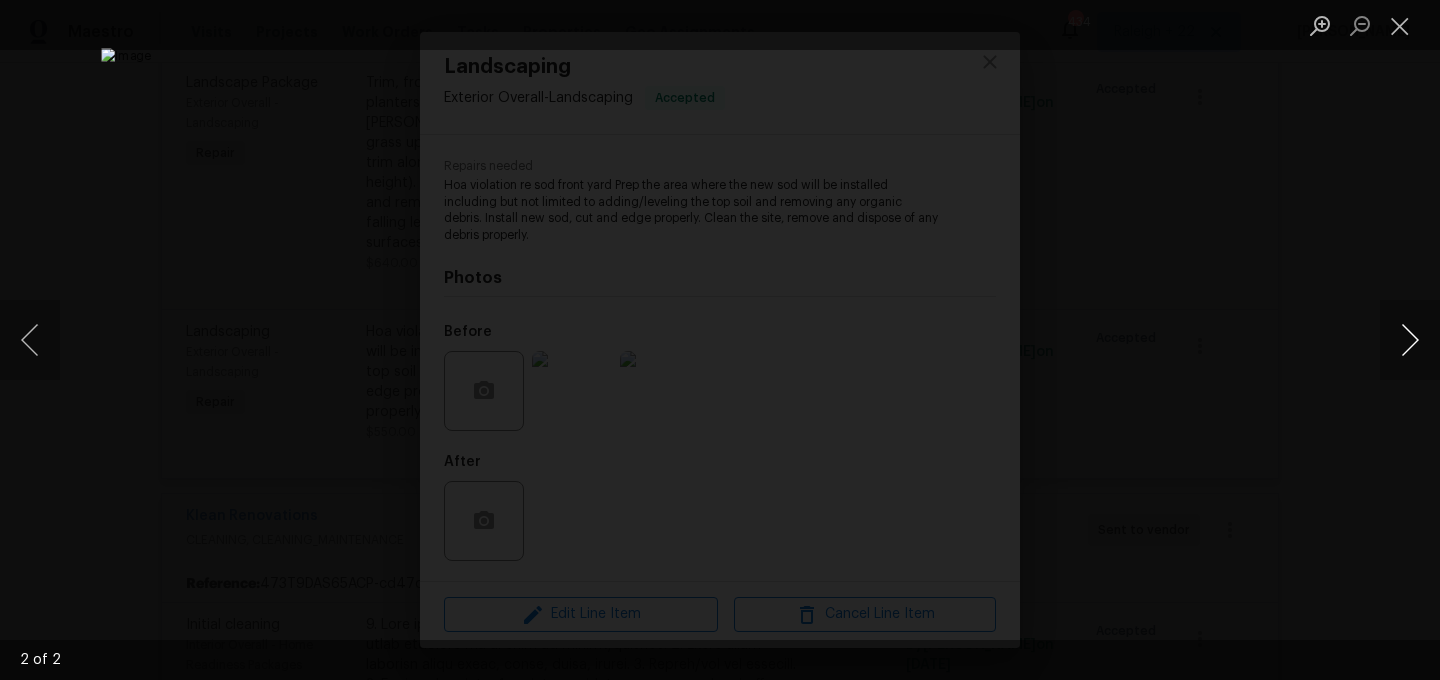 click at bounding box center [1410, 340] 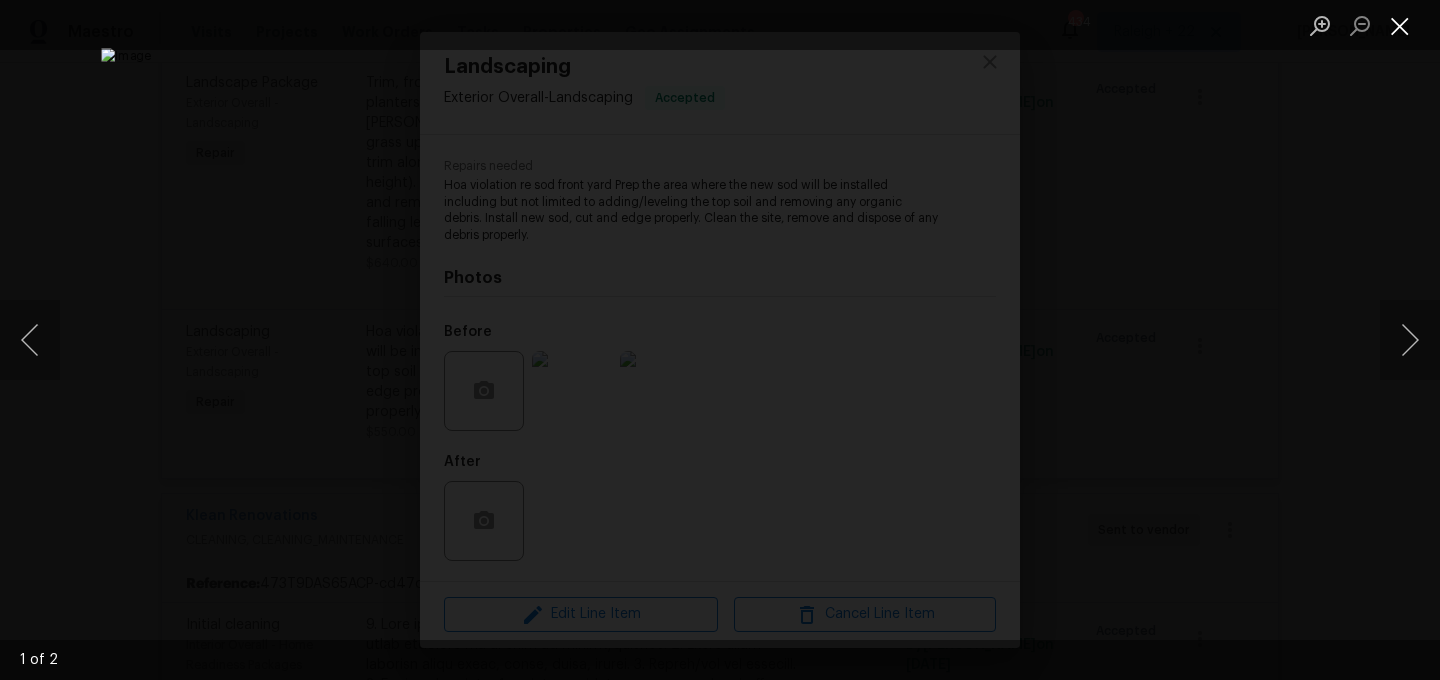 click at bounding box center [1400, 25] 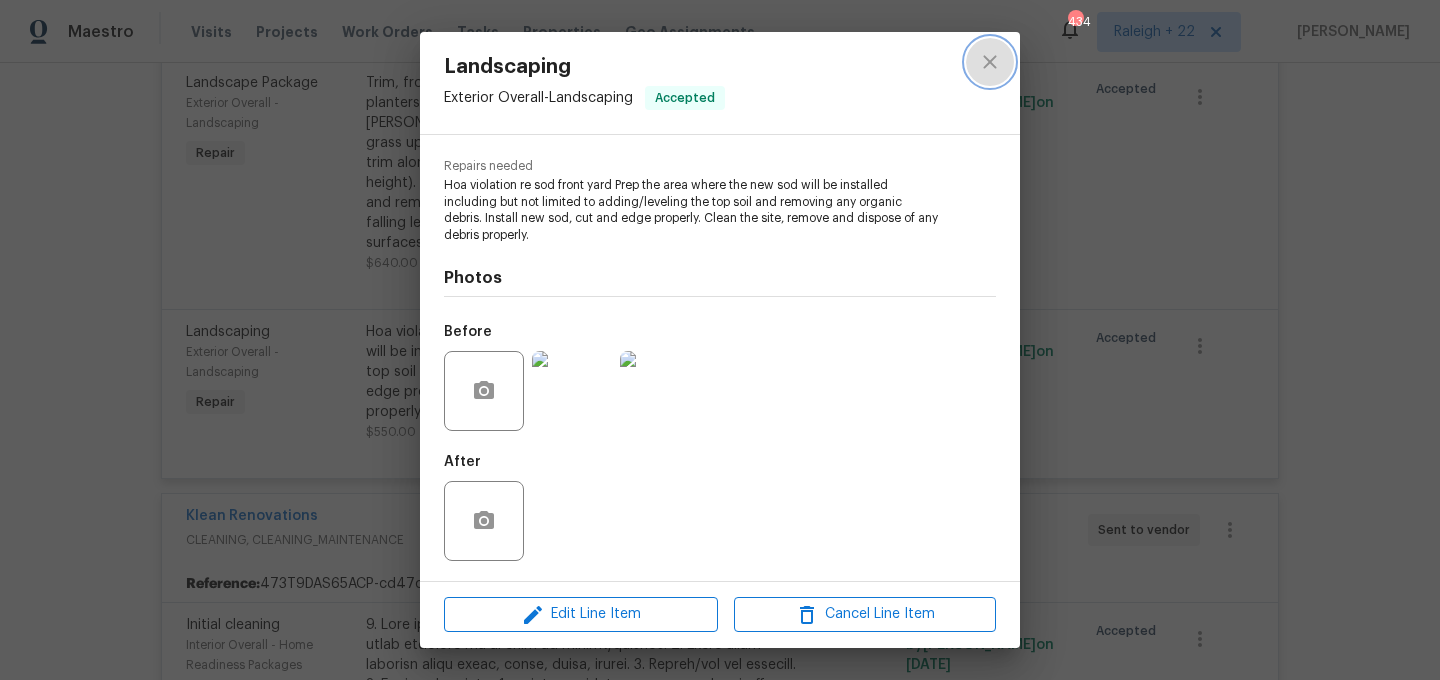click 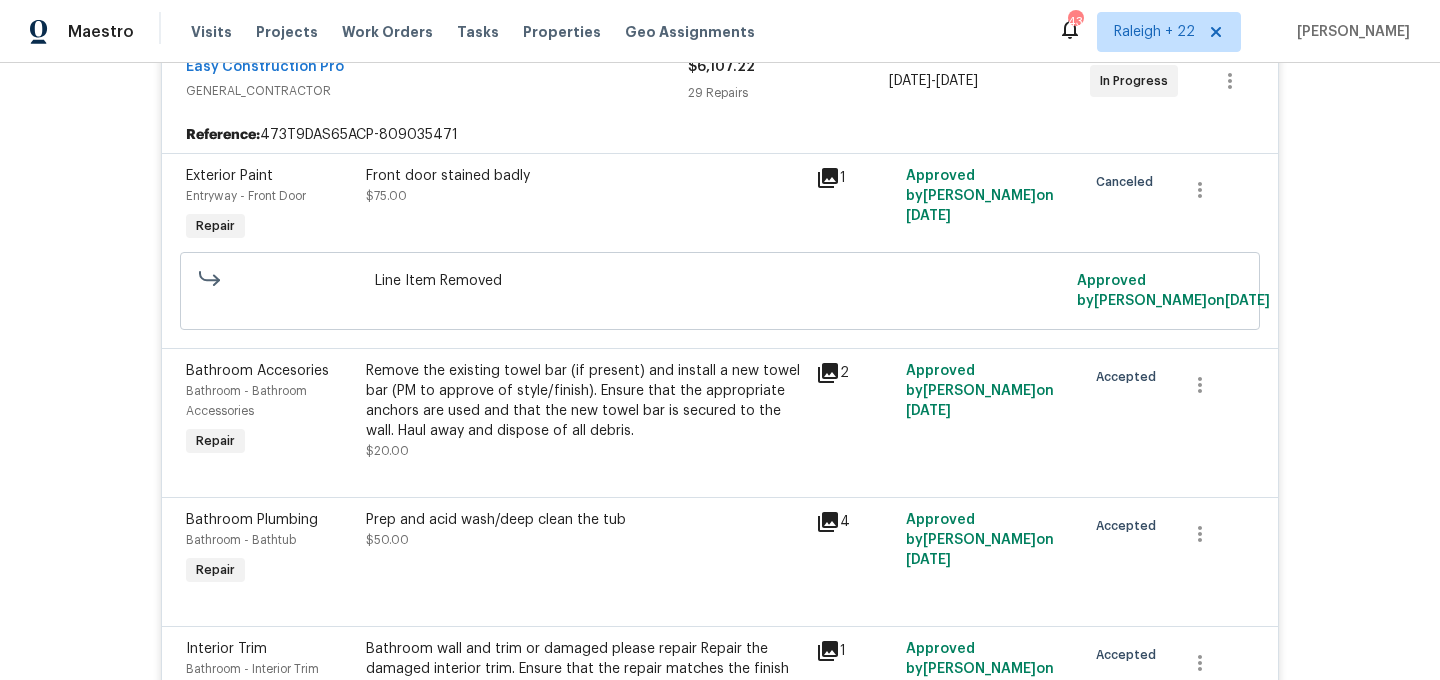 scroll, scrollTop: 2122, scrollLeft: 0, axis: vertical 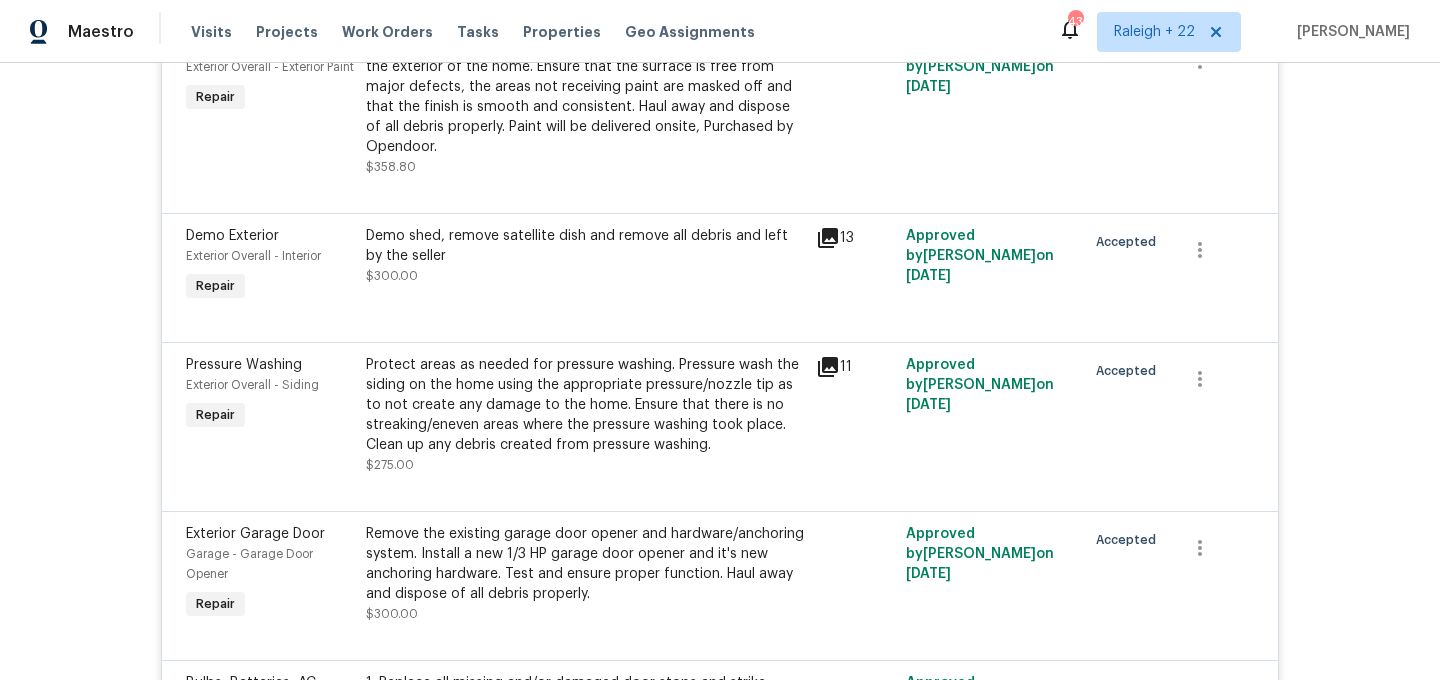 click on "Exterior Garage Door Garage - Garage Door Opener Repair Remove the existing garage door opener and hardware/anchoring system. Install a new 1/3 HP garage door opener and it's new anchoring hardware. Test and ensure proper function. Haul away and dispose of all debris properly. $300.00 Approved by  Josh Devinney  on   7/15/2025 Accepted" at bounding box center (720, 585) 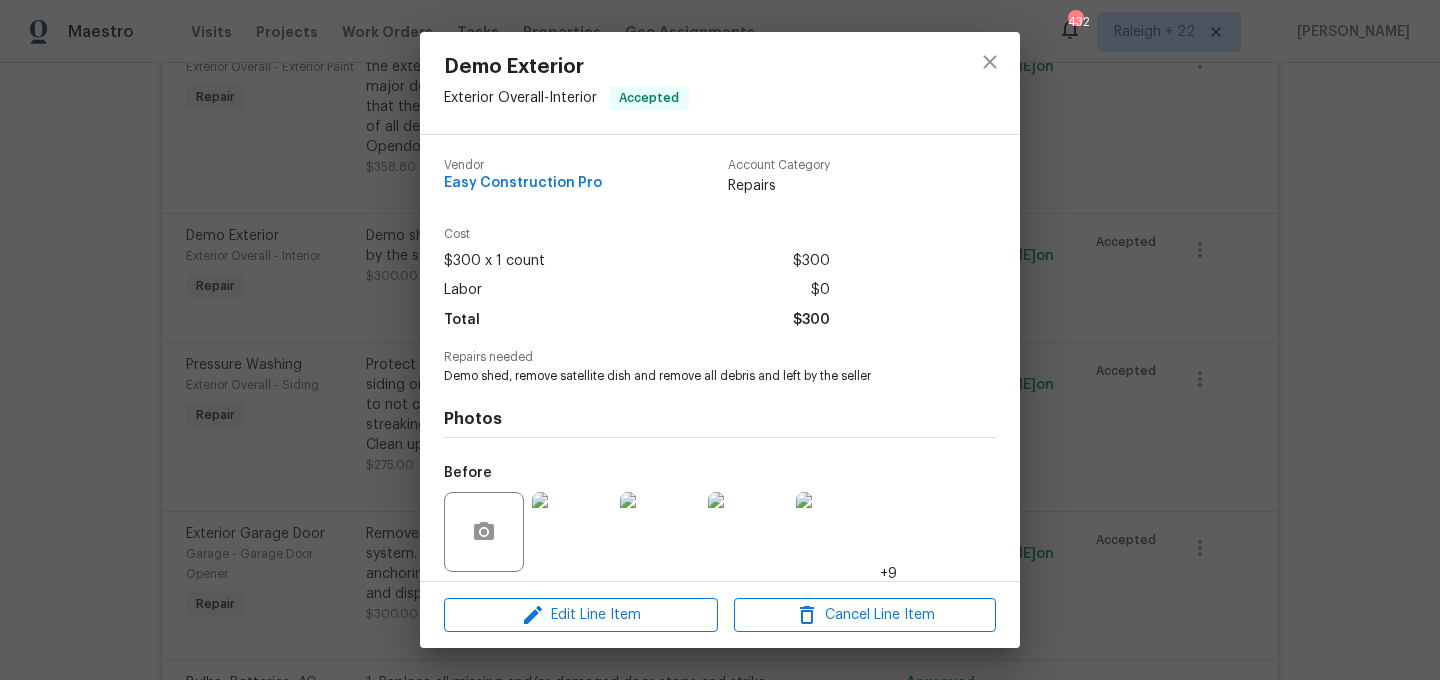 click on "Demo Exterior Exterior Overall  -  Interior Accepted Vendor Easy Construction Pro Account Category Repairs Cost $300 x 1 count $300 Labor $0 Total $300 Repairs needed Demo shed, remove satellite dish and remove all debris and left by the seller Photos Before  +9 After  Edit Line Item  Cancel Line Item" at bounding box center [720, 340] 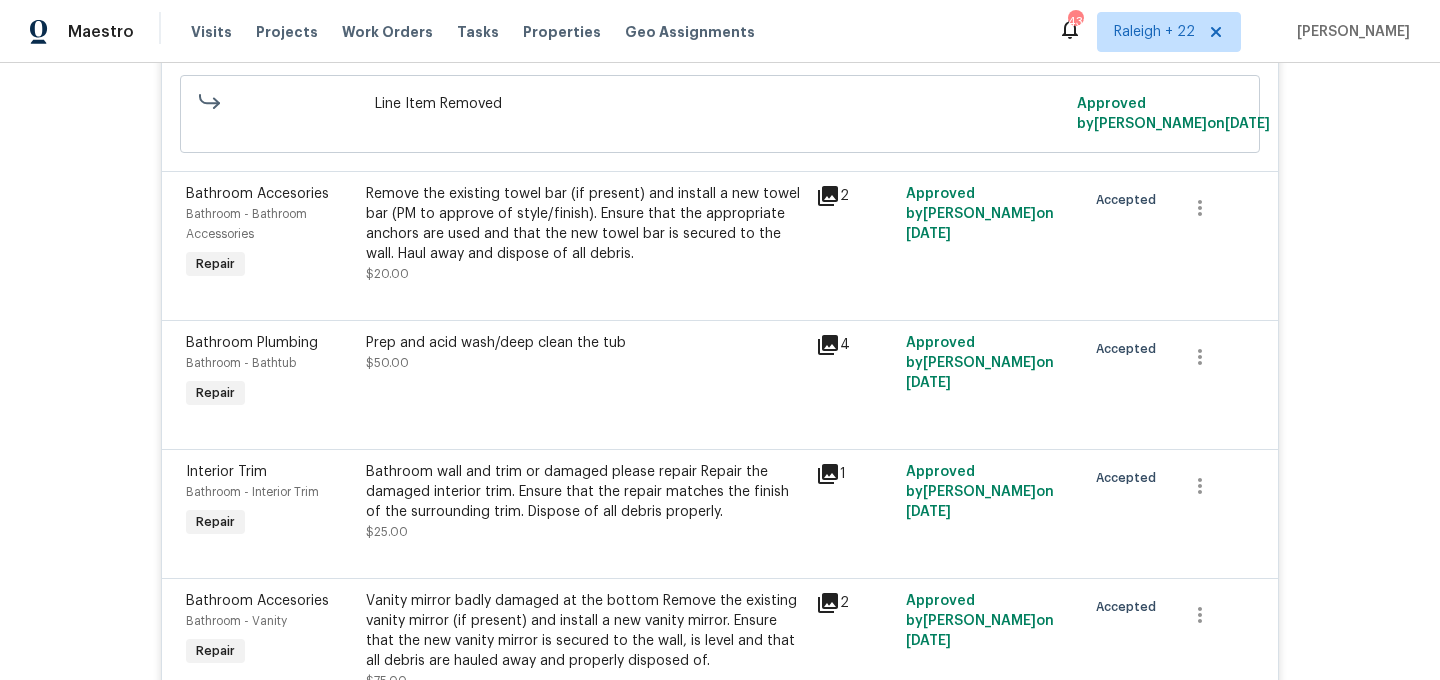 scroll, scrollTop: 195, scrollLeft: 0, axis: vertical 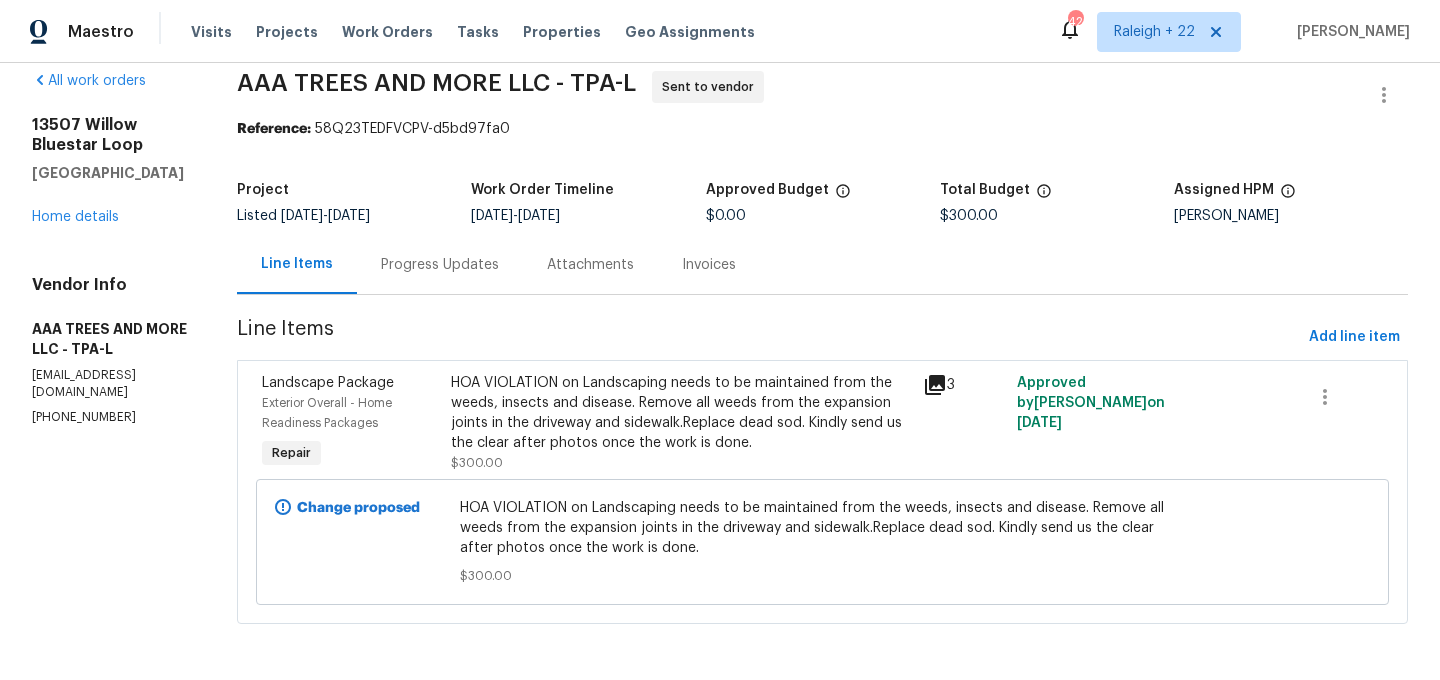 click on "HOA VIOLATION on Landscaping needs to be maintained from the weeds, insects and disease. Remove all weeds from the expansion joints in the driveway and sidewalk.Replace dead sod. Kindly send us the clear after photos once the work is done." at bounding box center (681, 413) 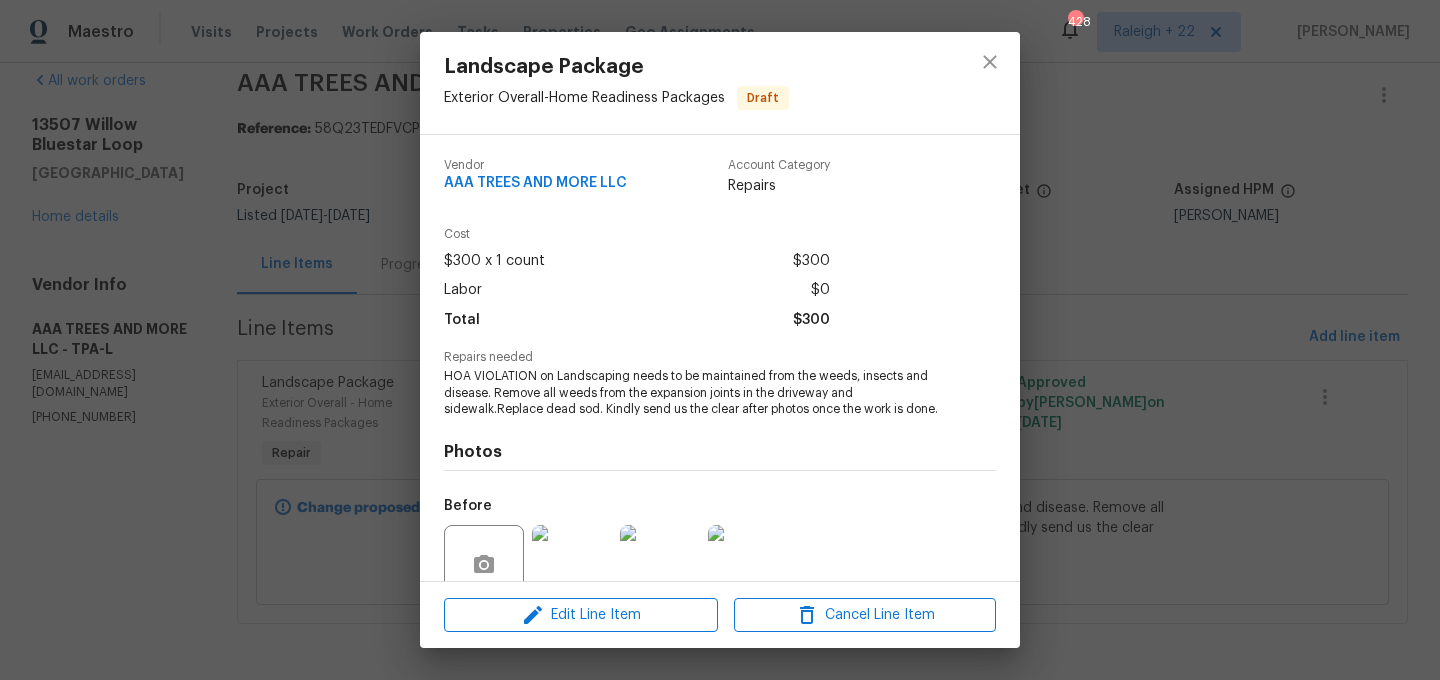 scroll, scrollTop: 174, scrollLeft: 0, axis: vertical 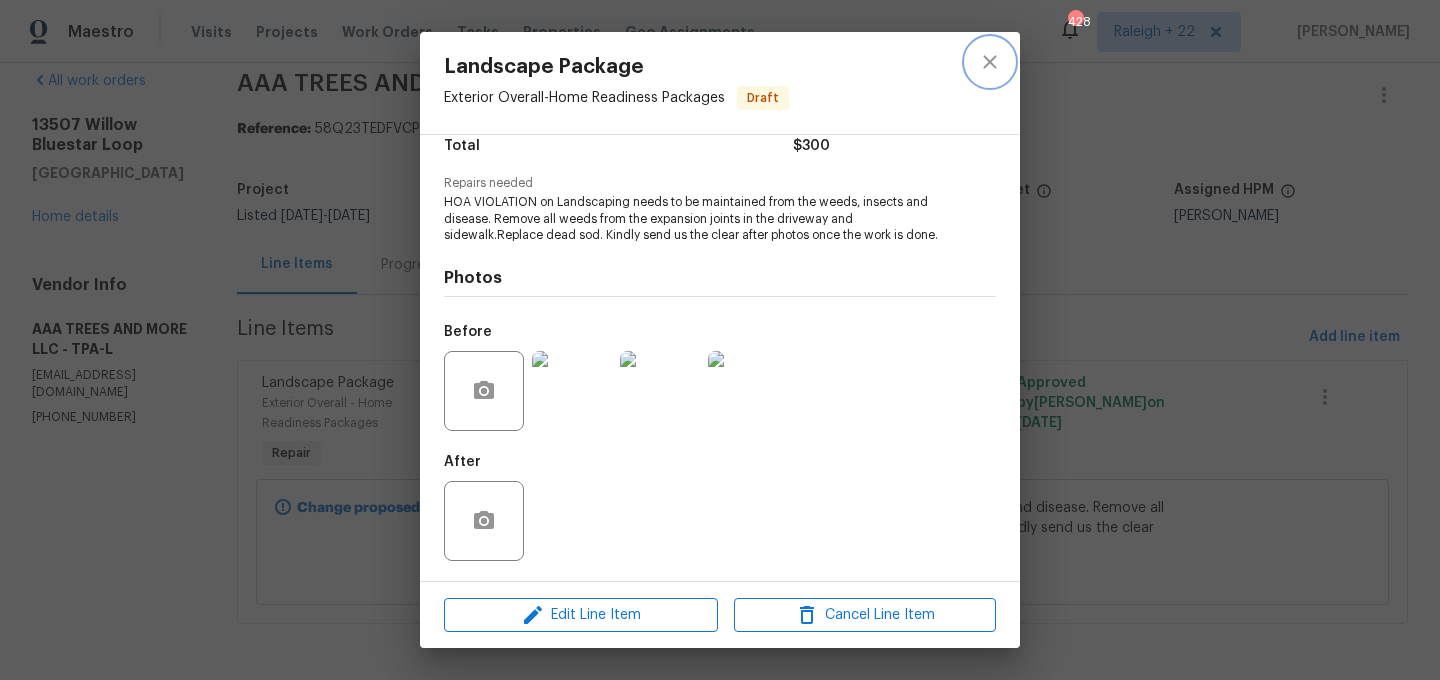 click at bounding box center (990, 62) 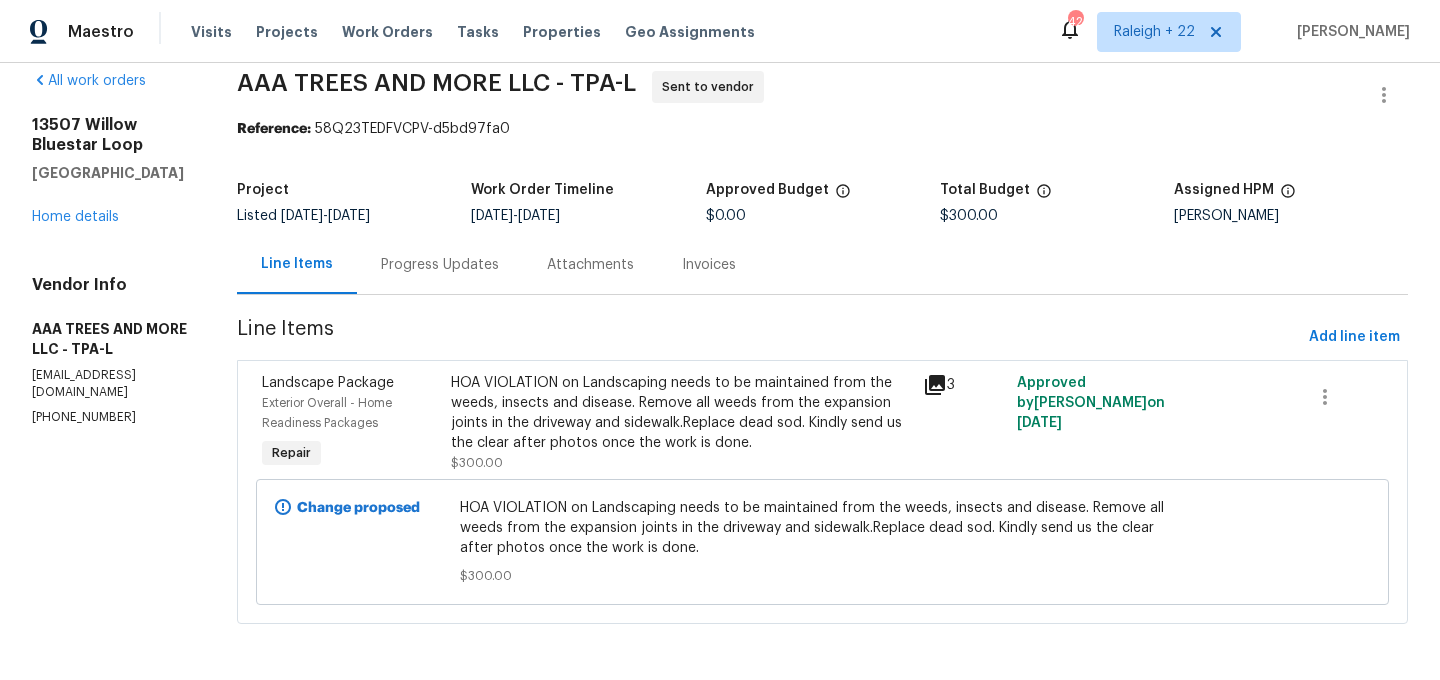 click on "Progress Updates" at bounding box center (440, 265) 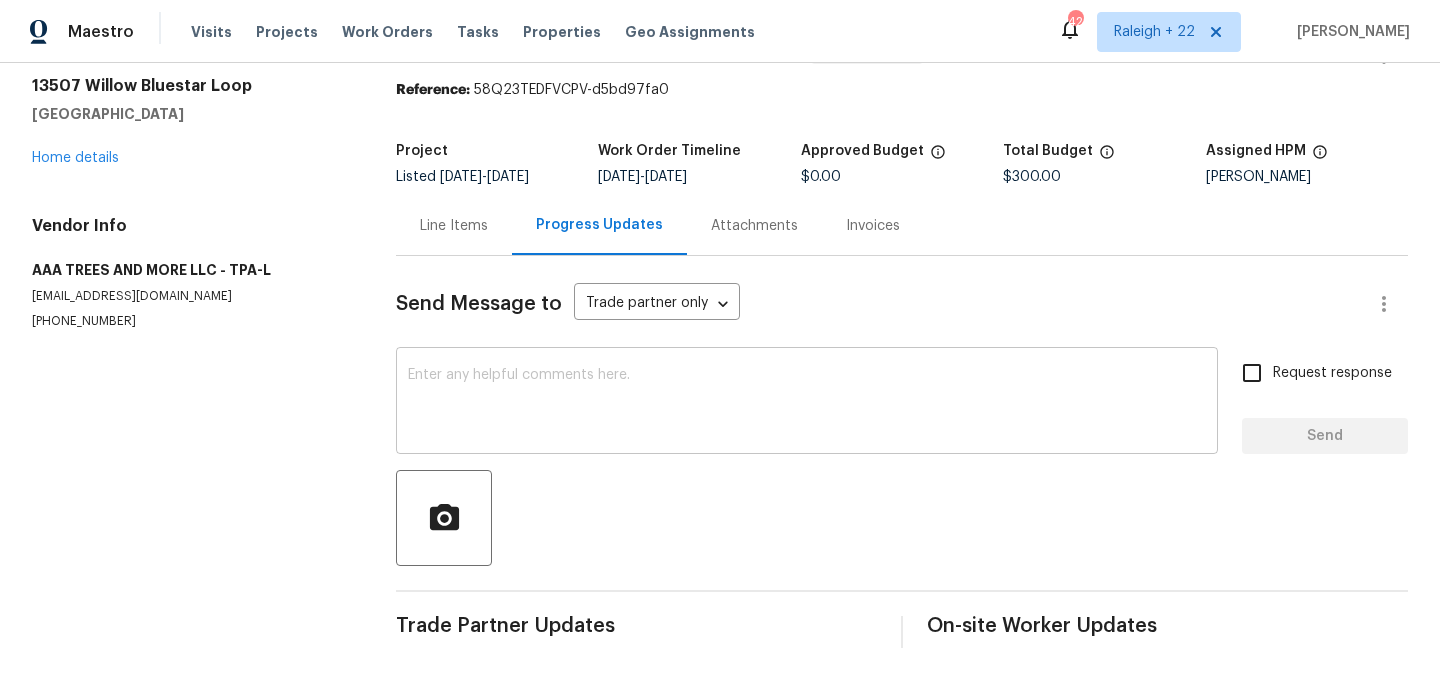 scroll, scrollTop: 0, scrollLeft: 0, axis: both 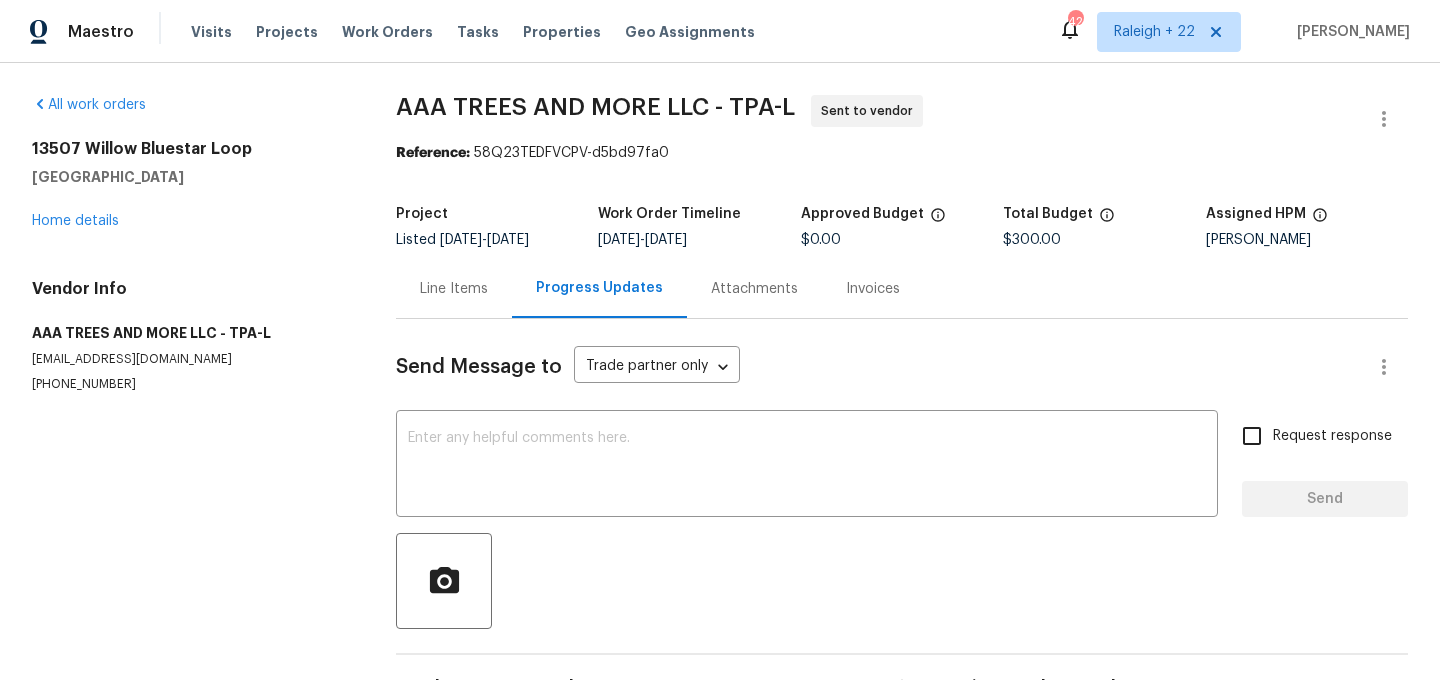 click on "Line Items" at bounding box center [454, 288] 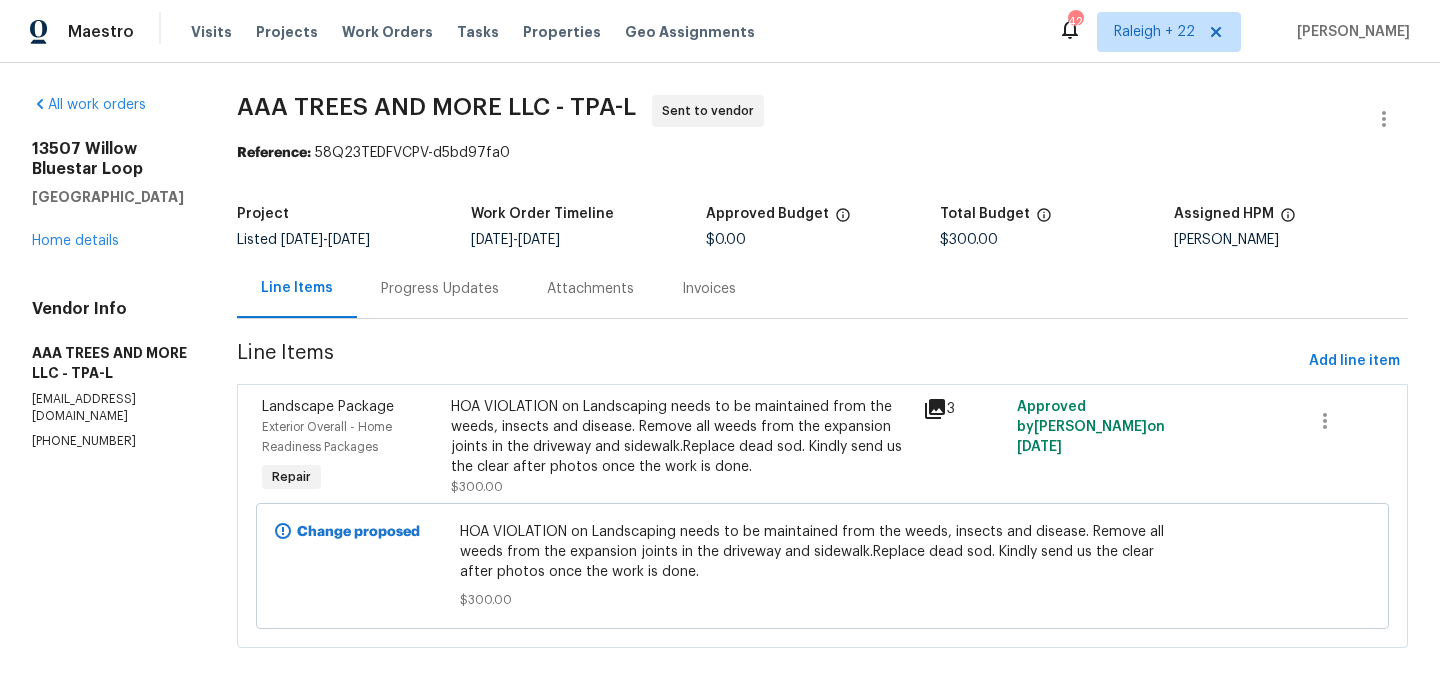 scroll, scrollTop: 25, scrollLeft: 0, axis: vertical 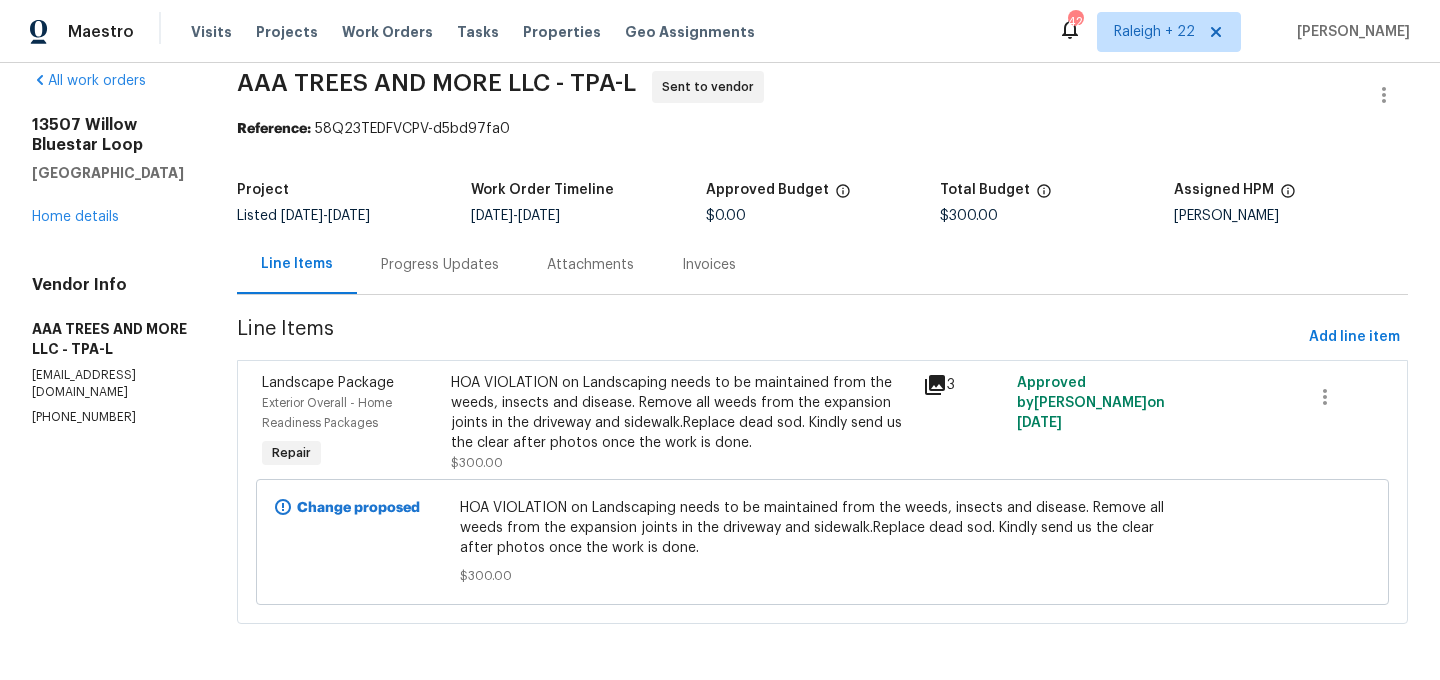 click on "Progress Updates" at bounding box center (440, 265) 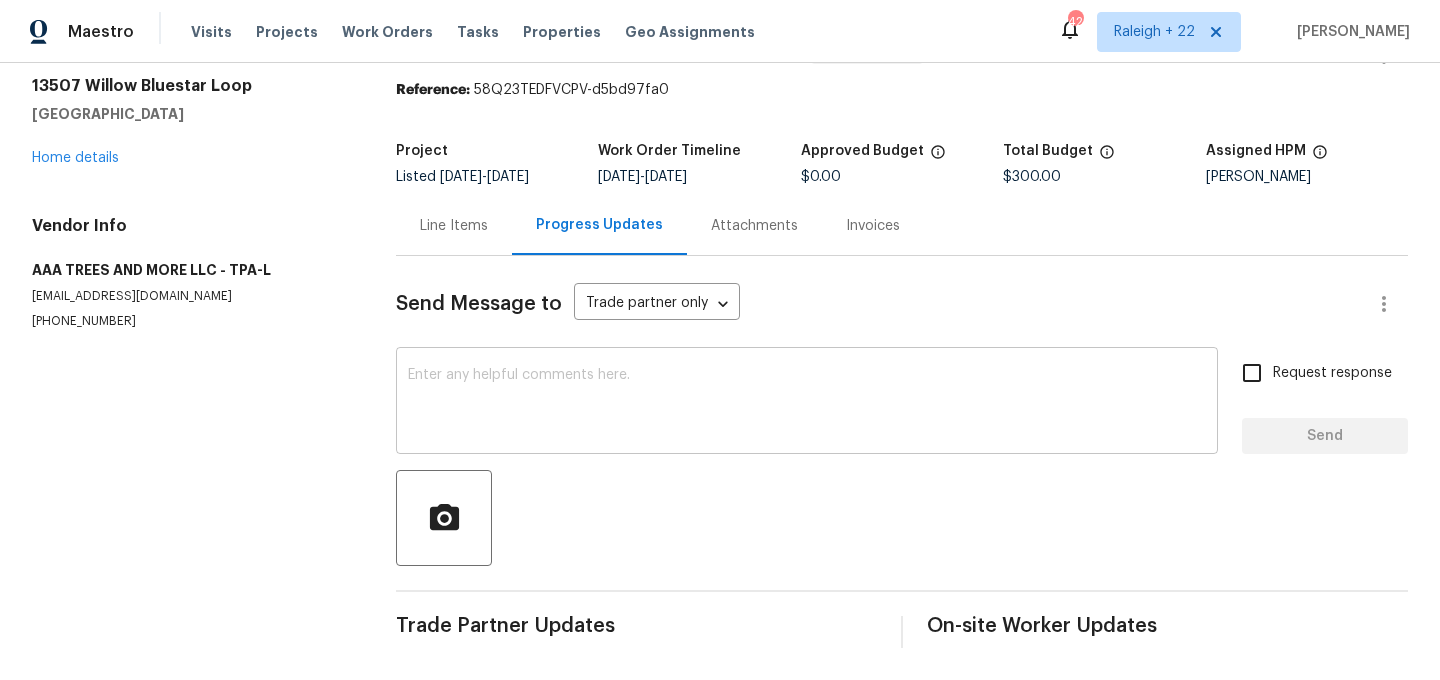 scroll, scrollTop: 0, scrollLeft: 0, axis: both 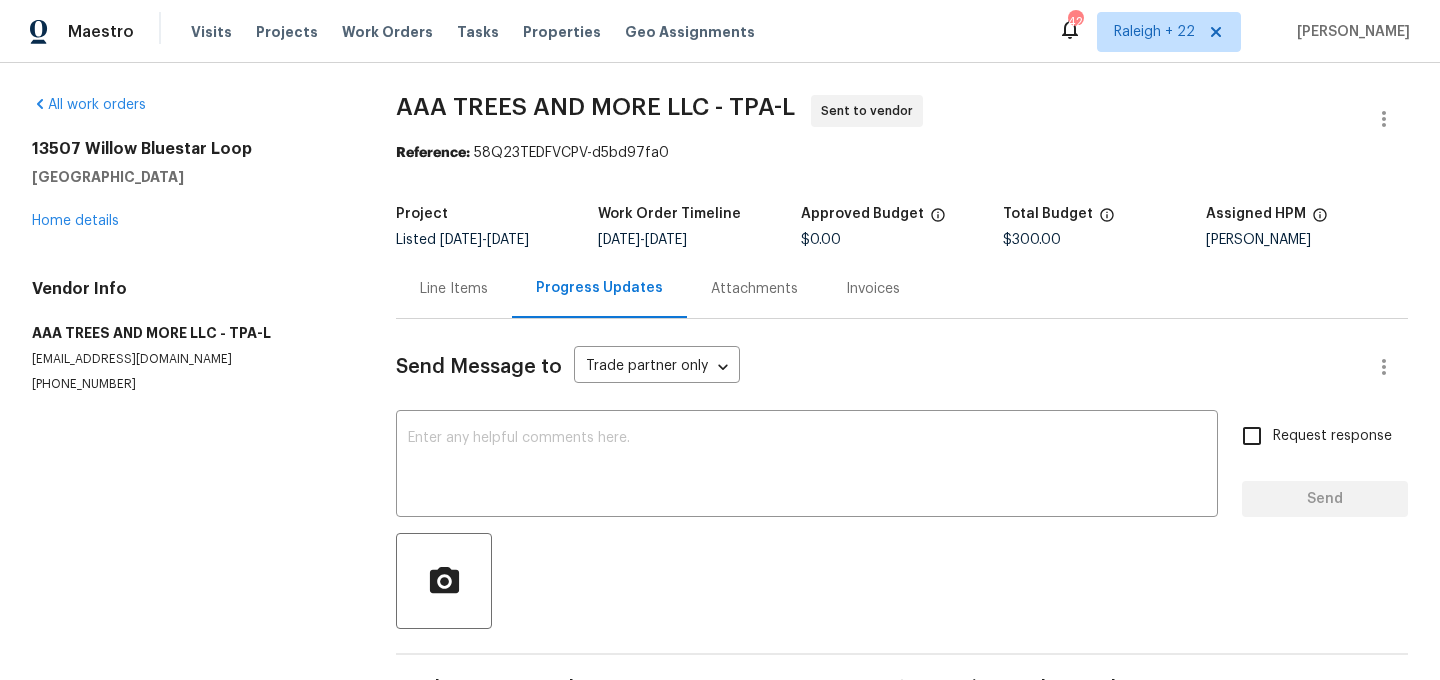 click on "Line Items" at bounding box center [454, 288] 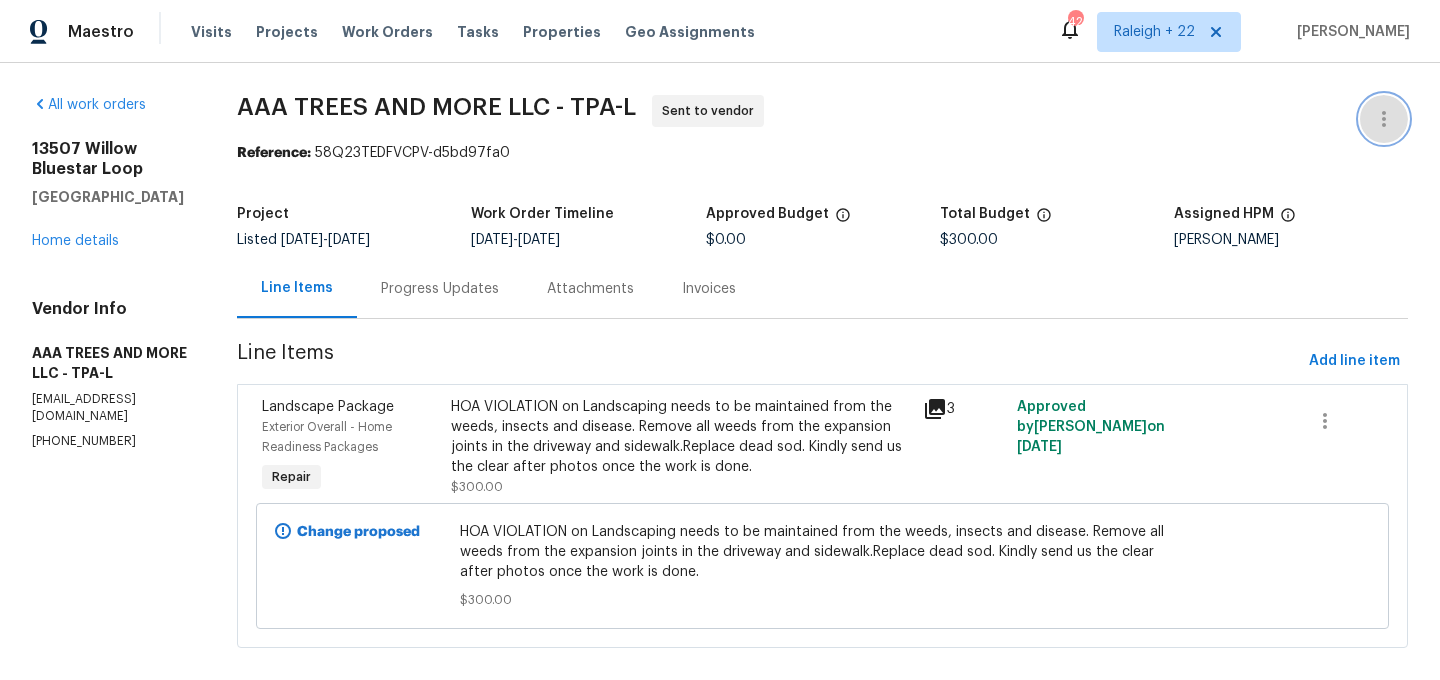 click at bounding box center (1384, 119) 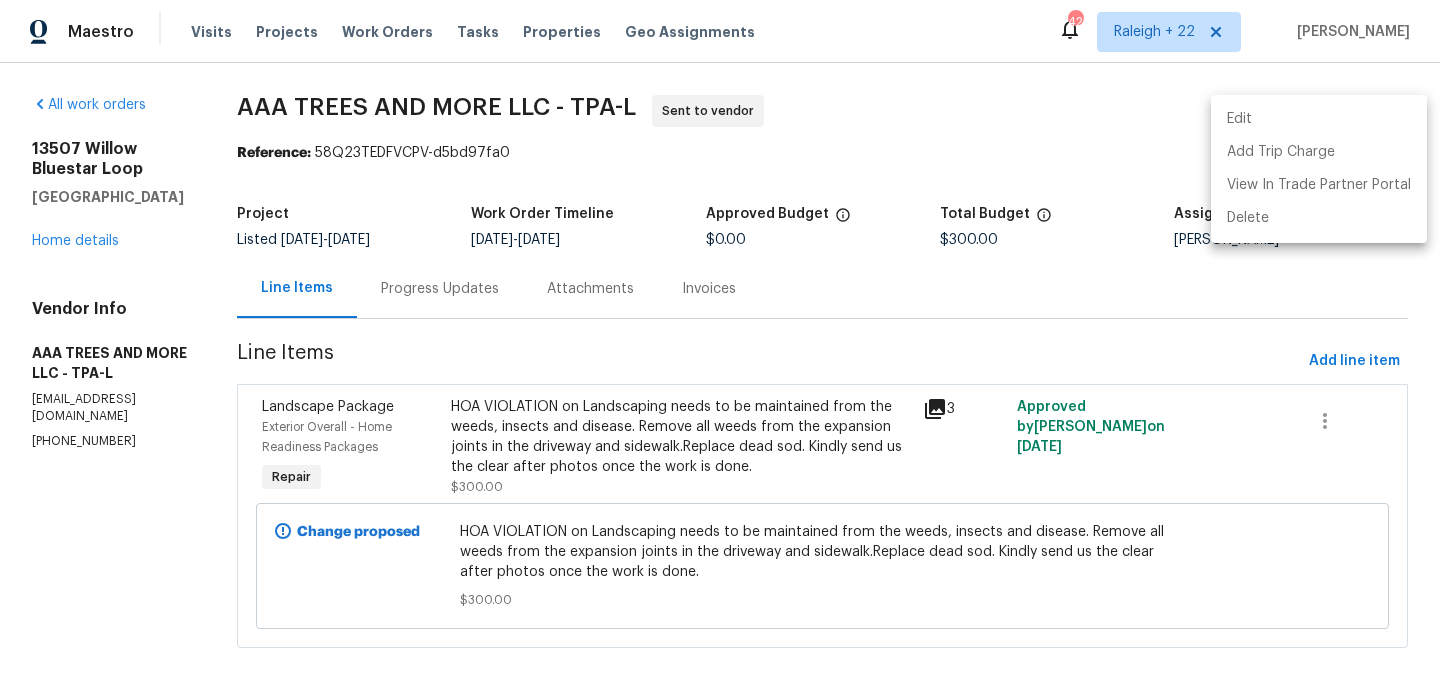 click on "Edit" at bounding box center [1319, 119] 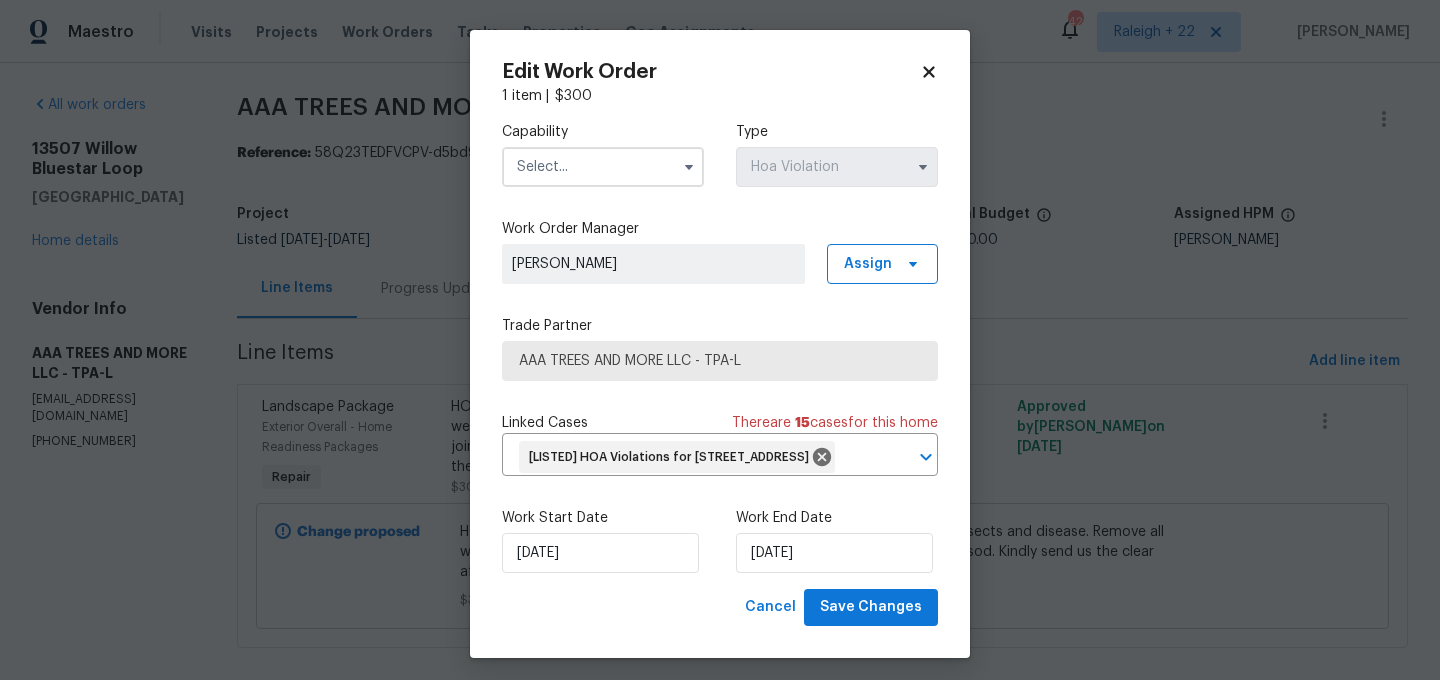 click at bounding box center (603, 167) 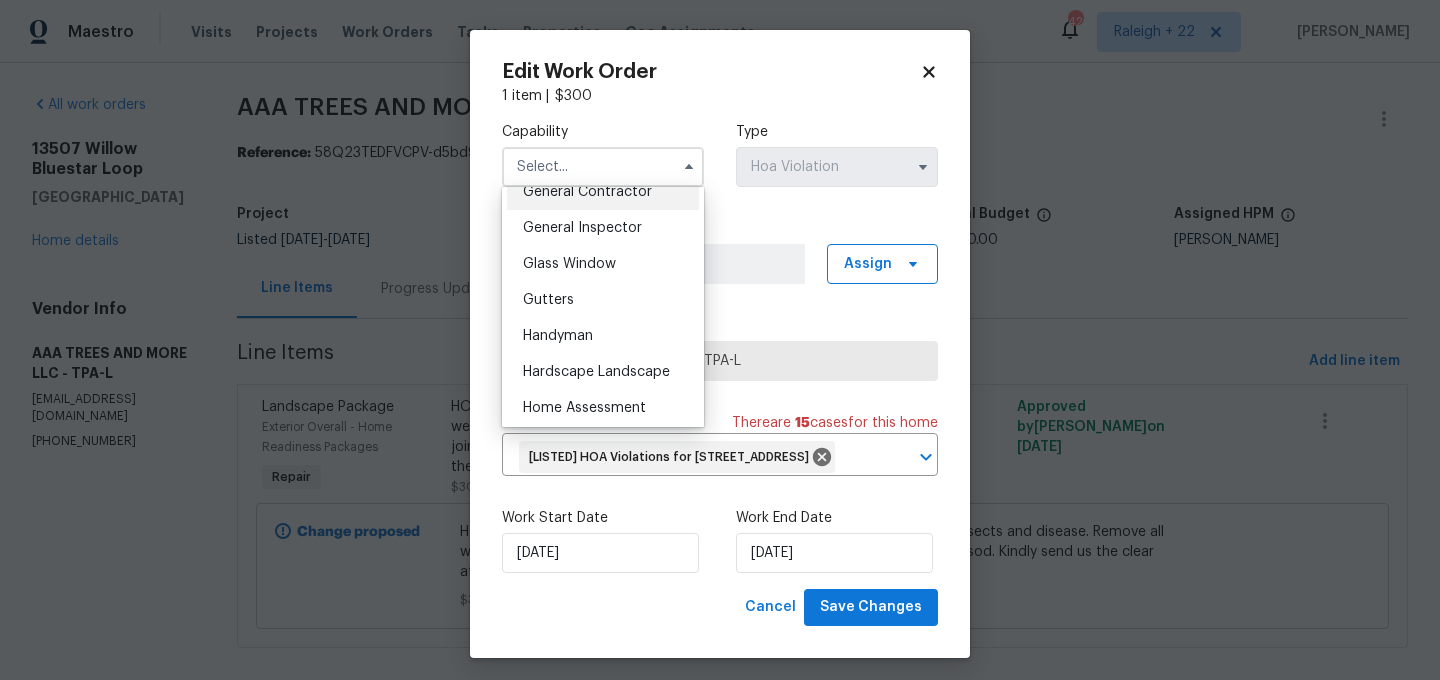 scroll, scrollTop: 1207, scrollLeft: 0, axis: vertical 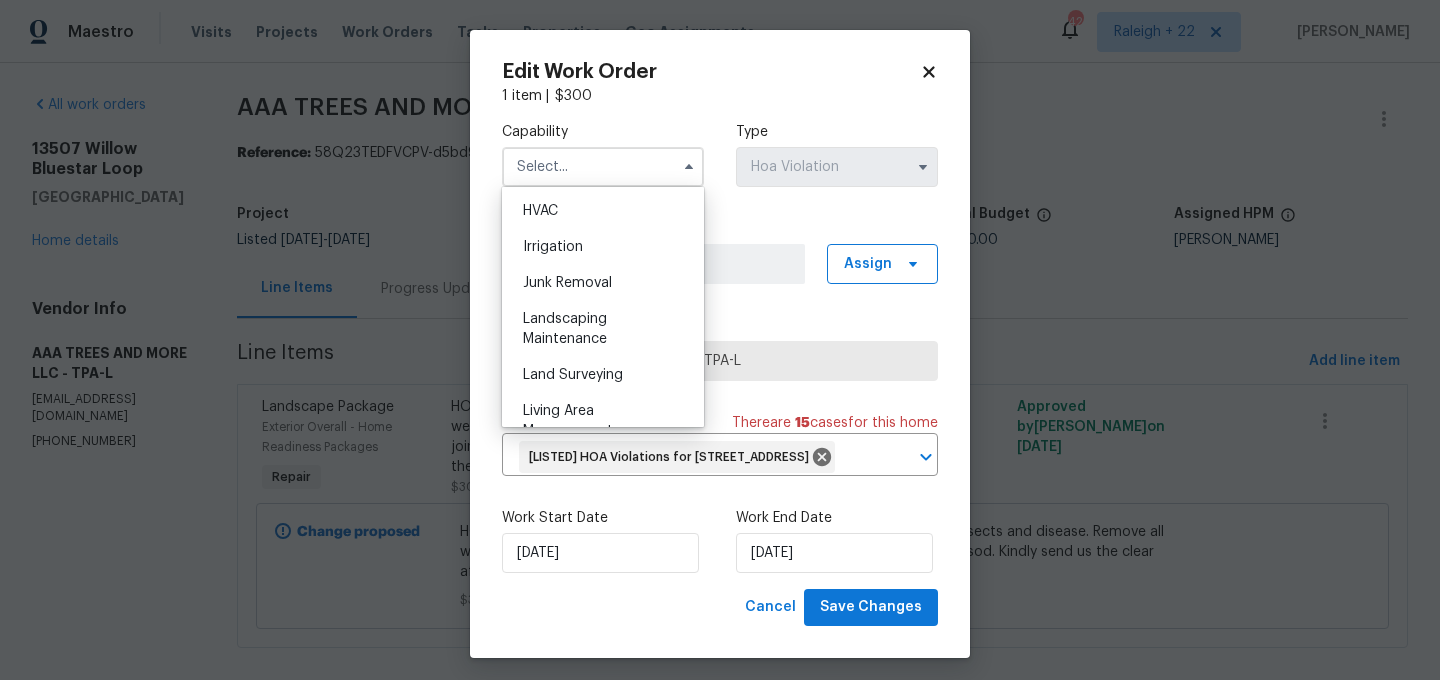 click on "Landscaping Maintenance" at bounding box center (603, 329) 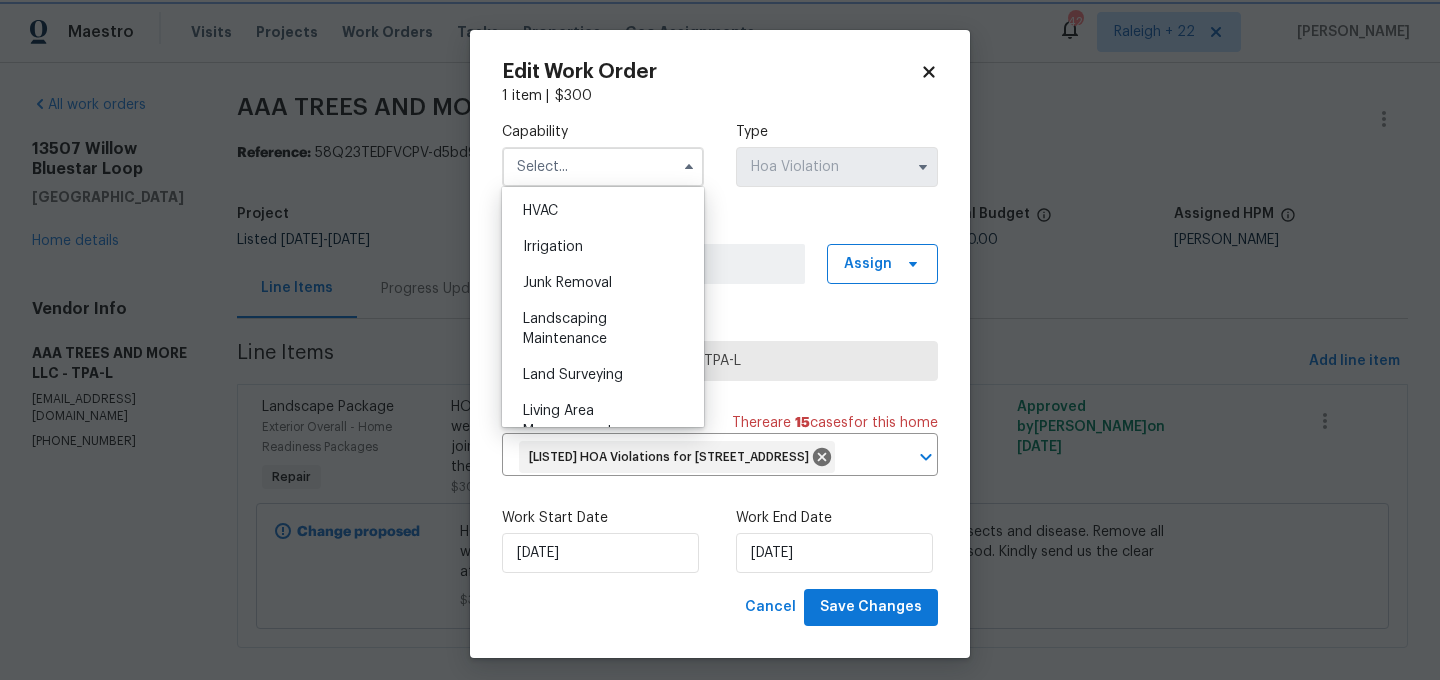 type on "Landscaping Maintenance" 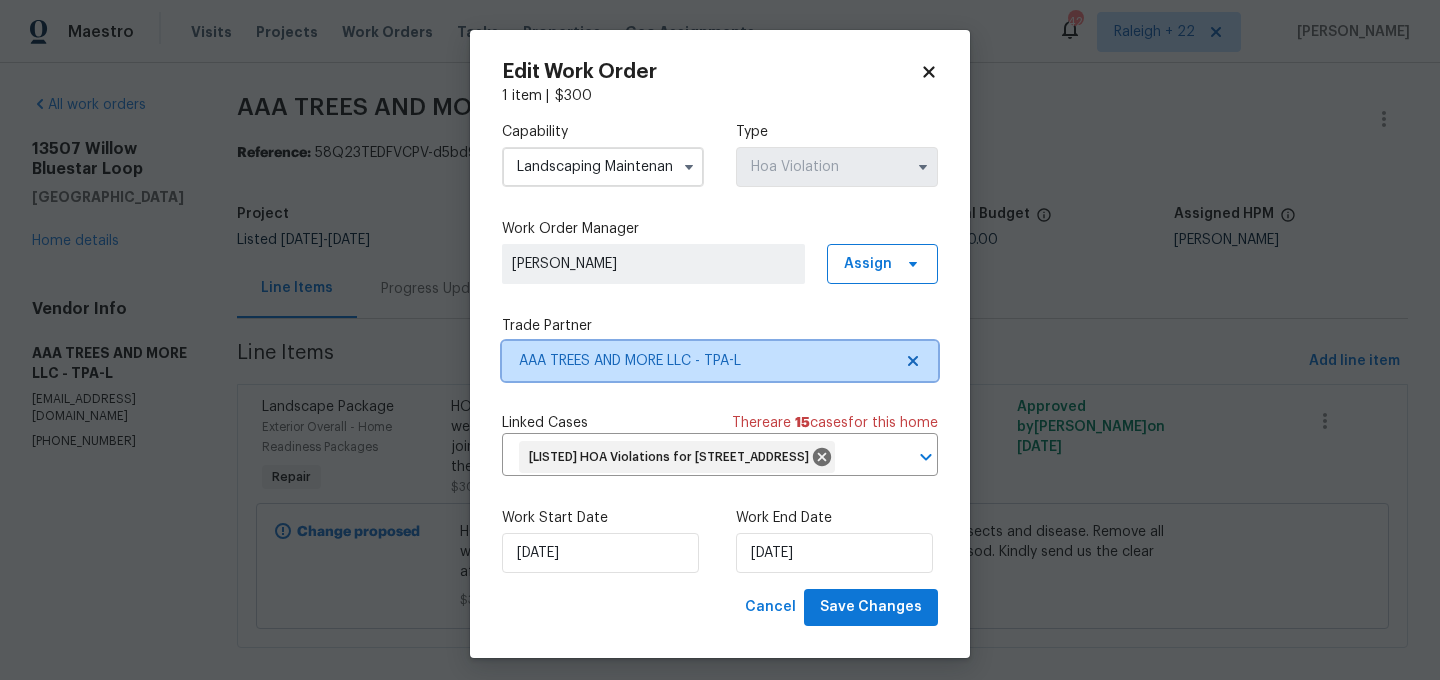 click on "AAA TREES AND MORE LLC - TPA-L" at bounding box center [705, 361] 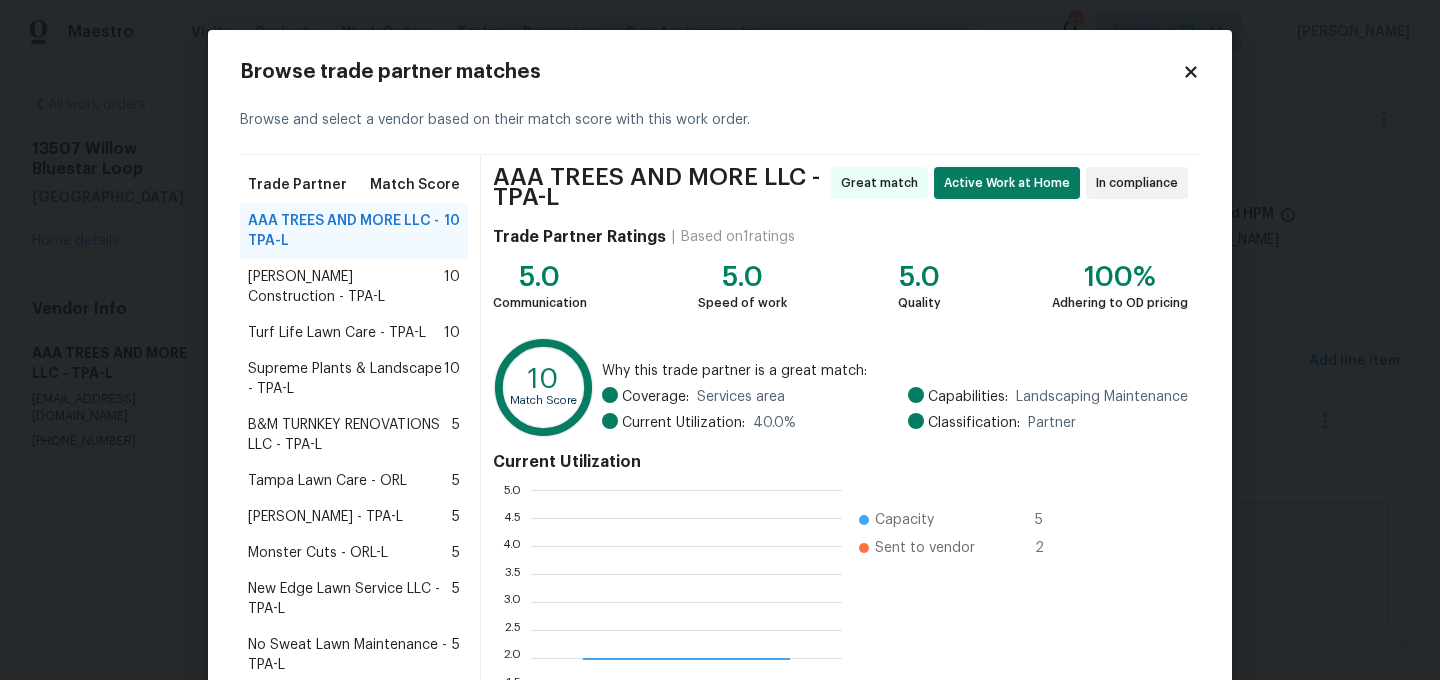 scroll, scrollTop: 2, scrollLeft: 1, axis: both 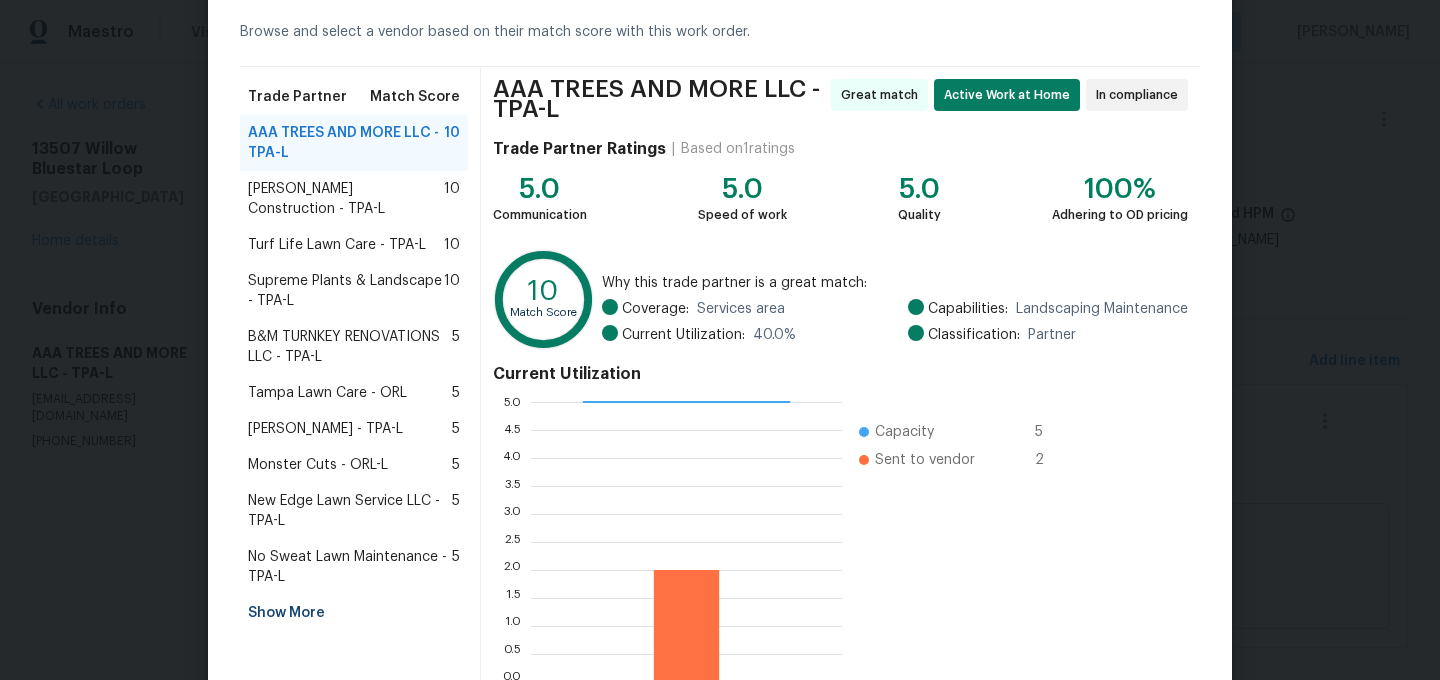 click on "Turf Life Lawn Care - TPA-L" at bounding box center (337, 245) 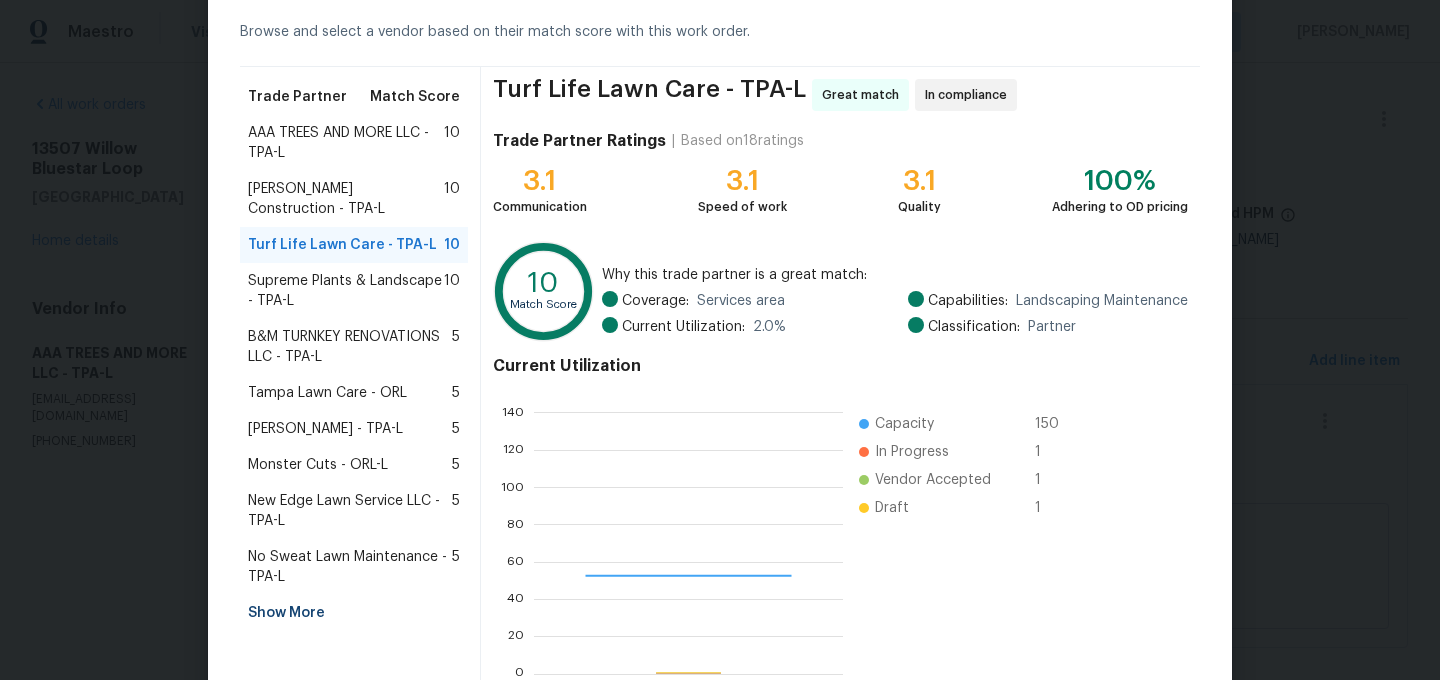 scroll, scrollTop: 2, scrollLeft: 2, axis: both 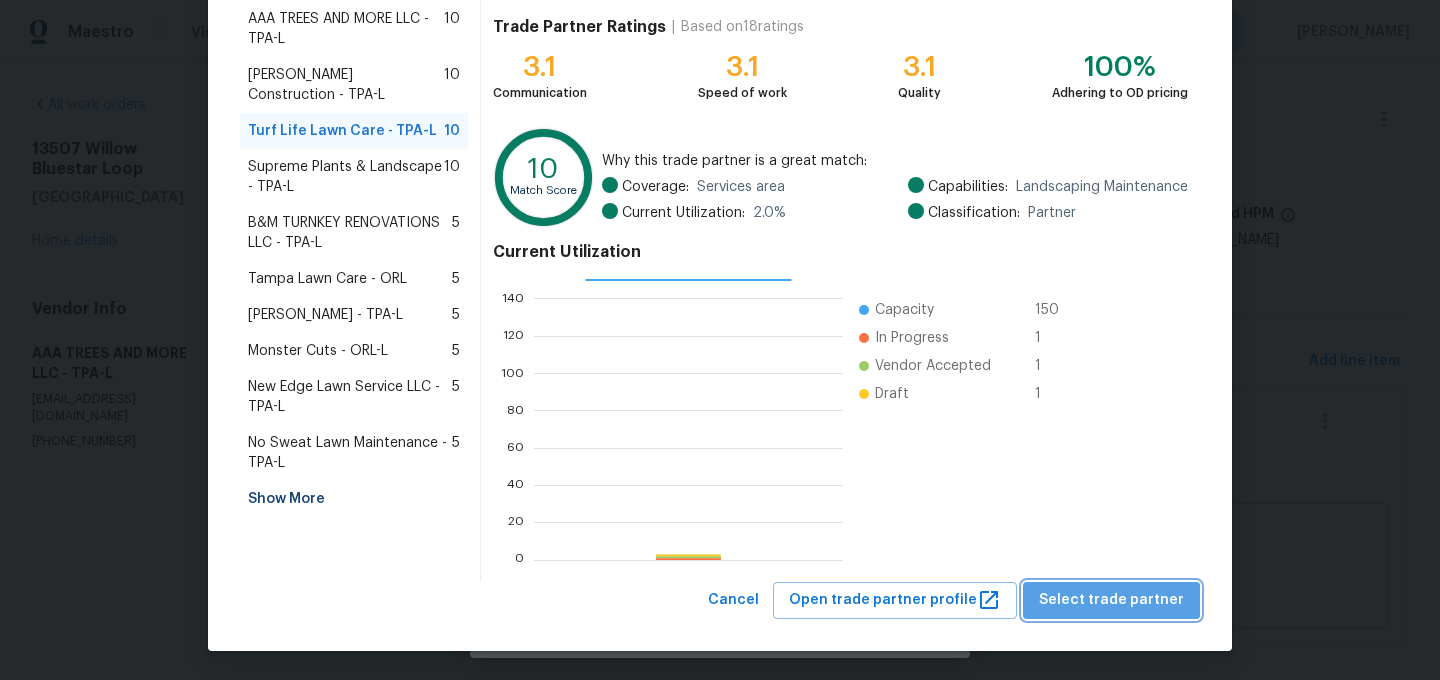 click on "Select trade partner" at bounding box center [1111, 600] 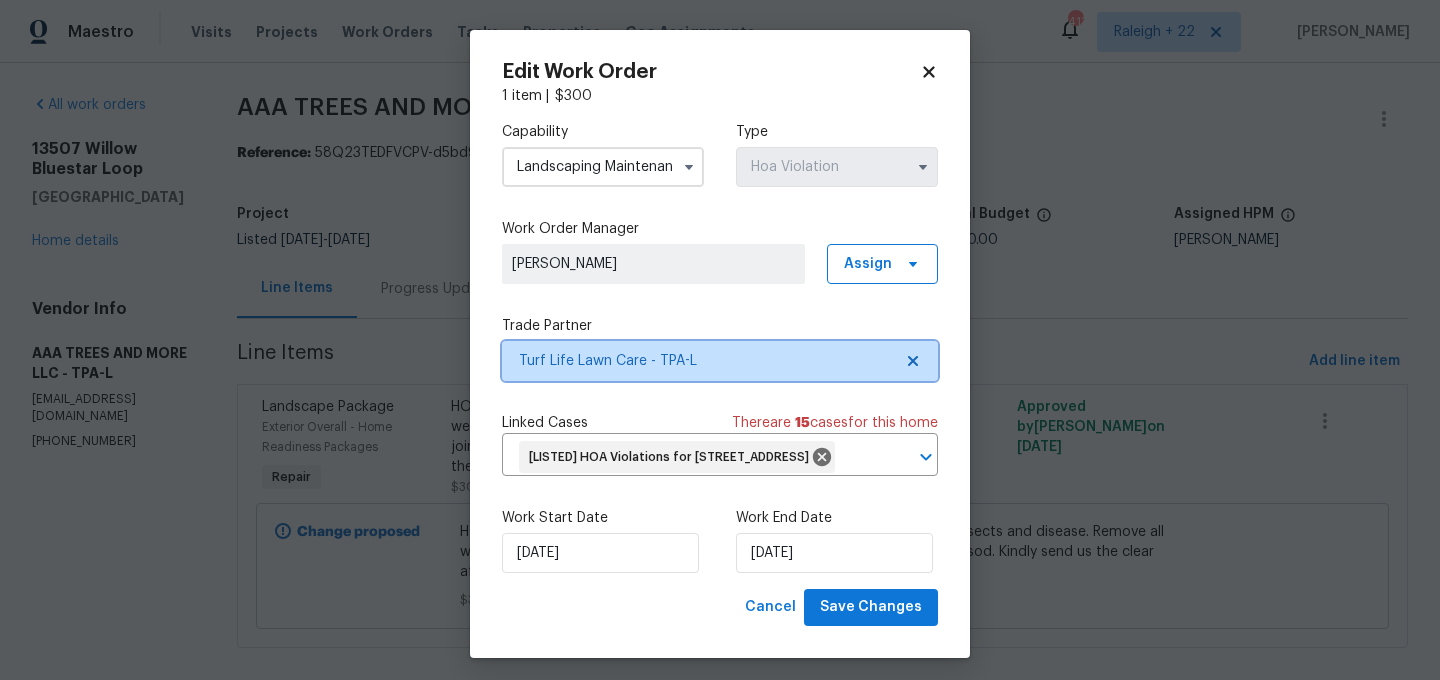 scroll, scrollTop: 0, scrollLeft: 0, axis: both 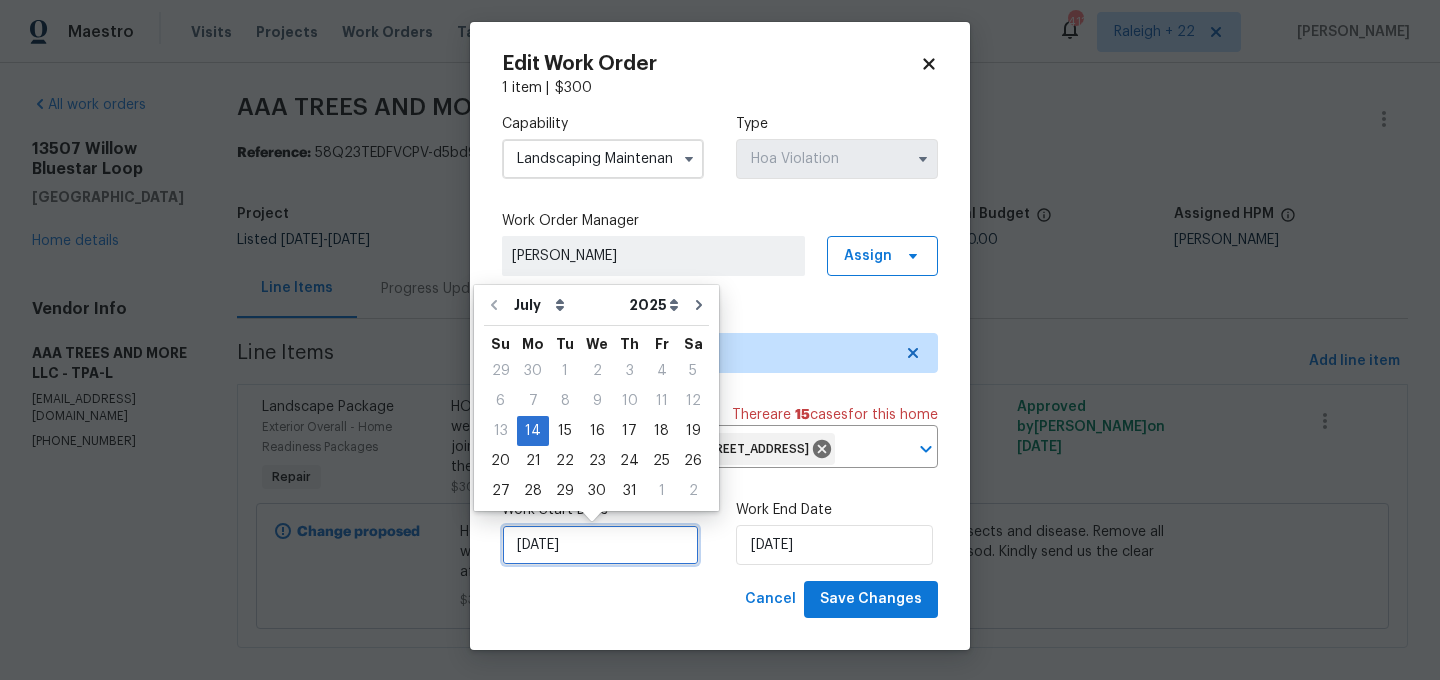 click on "14/07/2025" at bounding box center (600, 545) 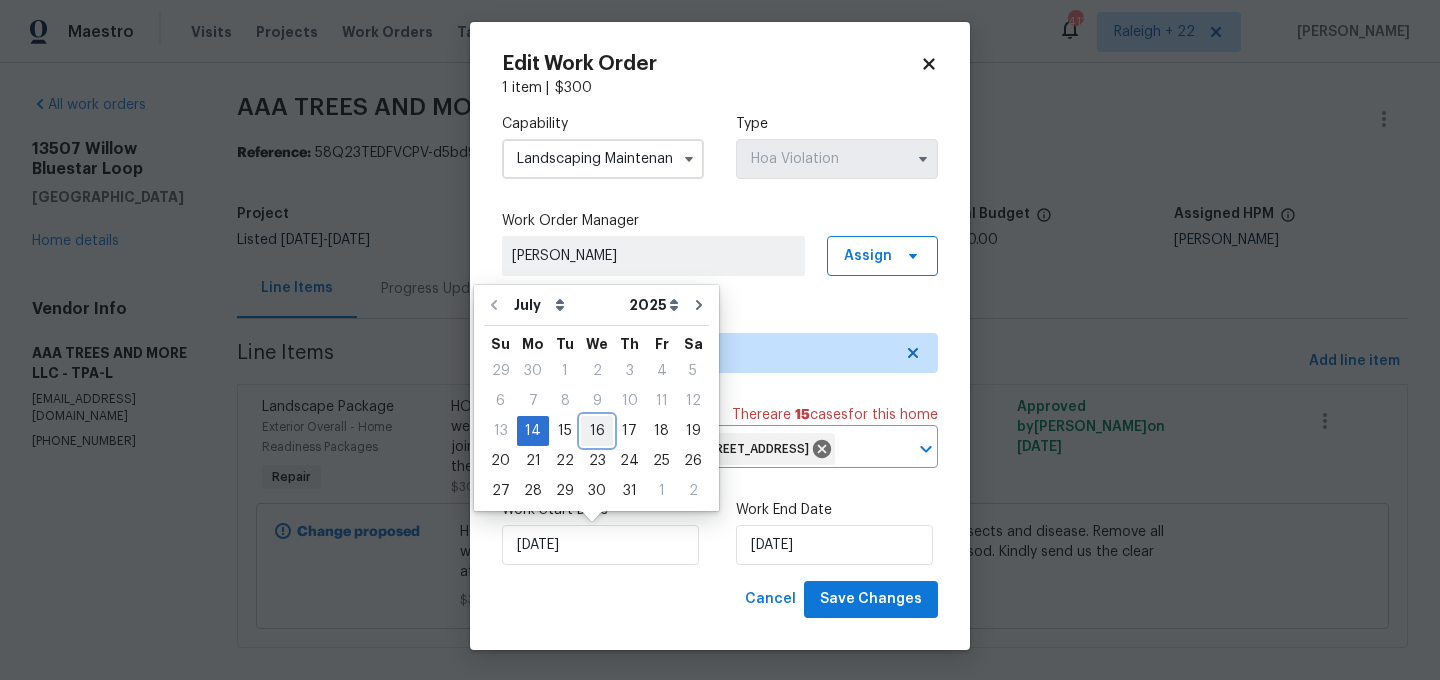click on "16" at bounding box center [597, 431] 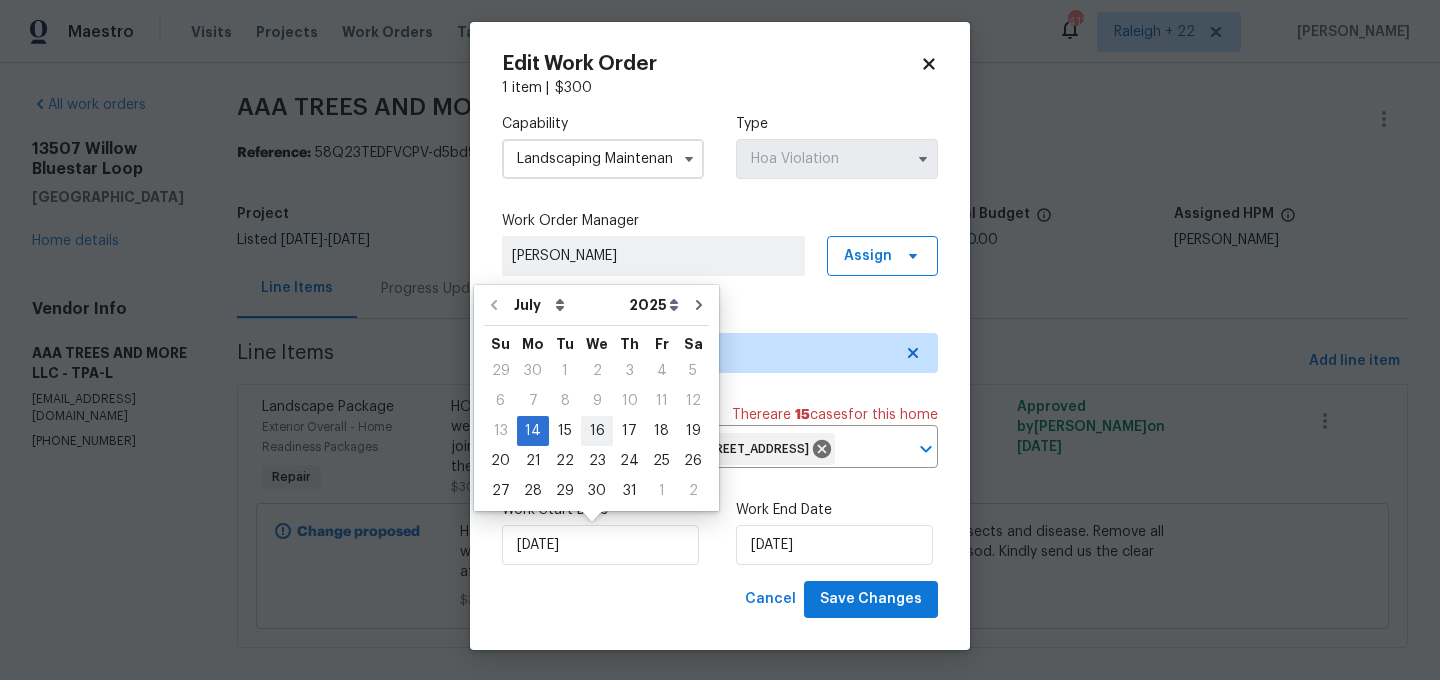 type on "16/07/2025" 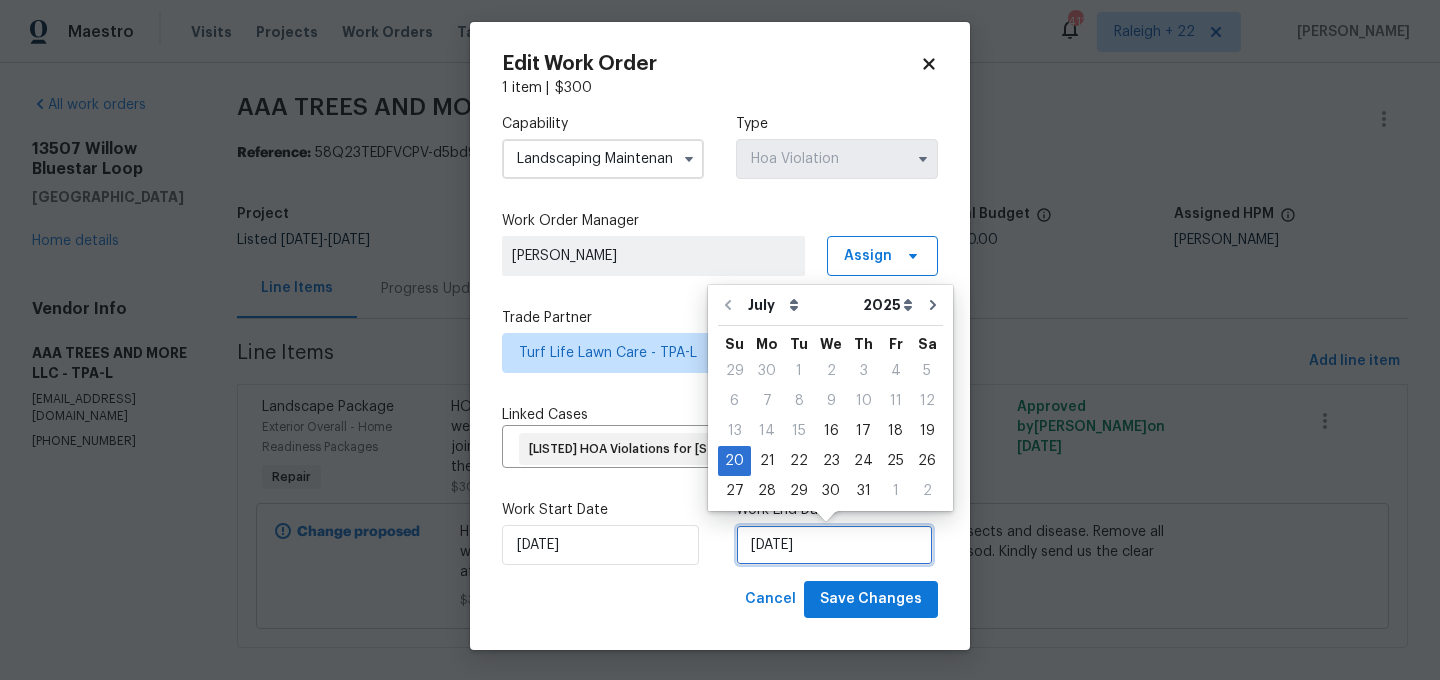 click on "20/07/2025" at bounding box center [834, 545] 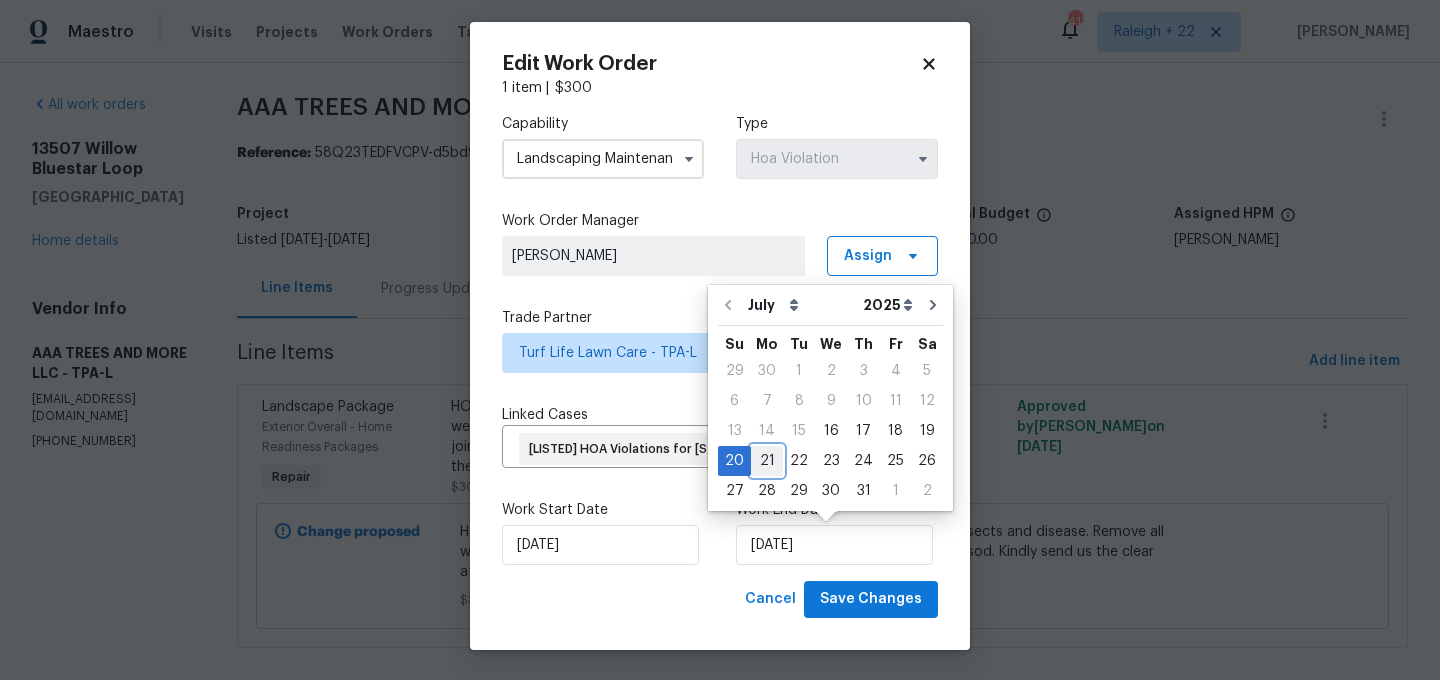 click on "21" at bounding box center (767, 461) 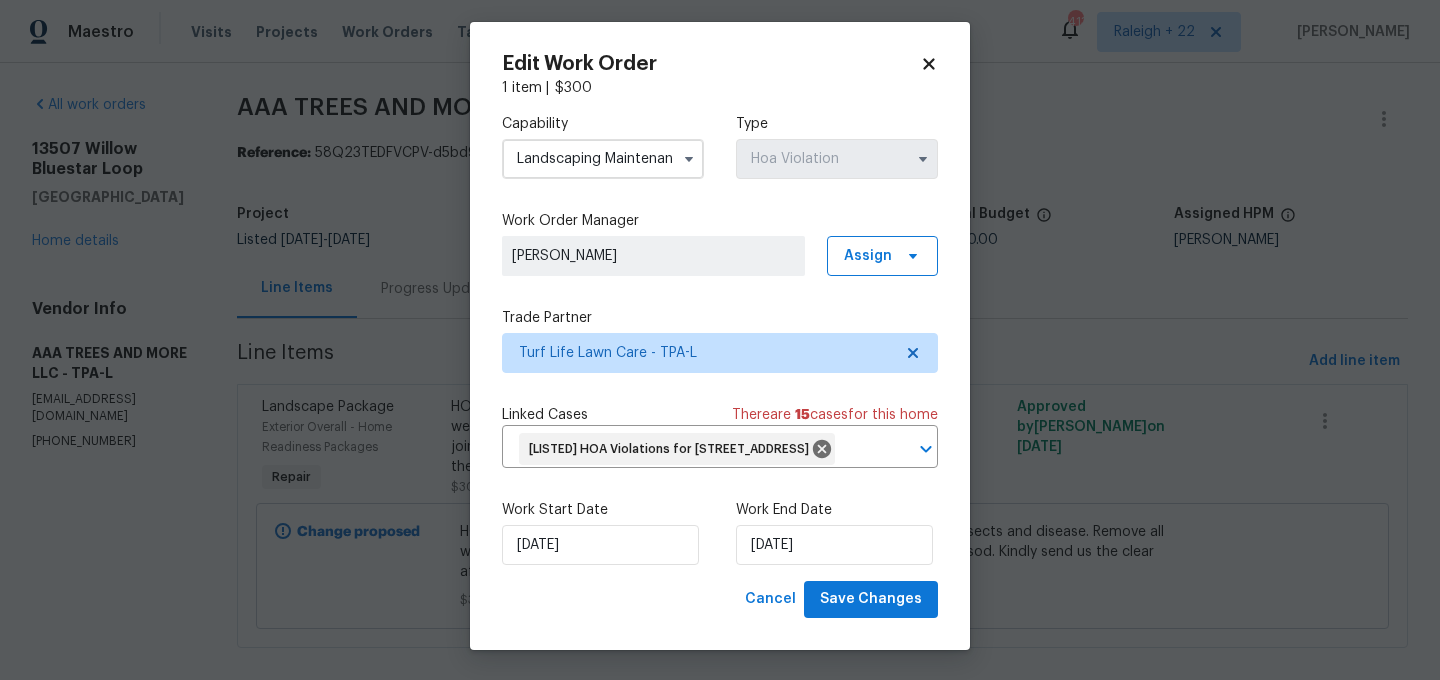 type on "21/07/2025" 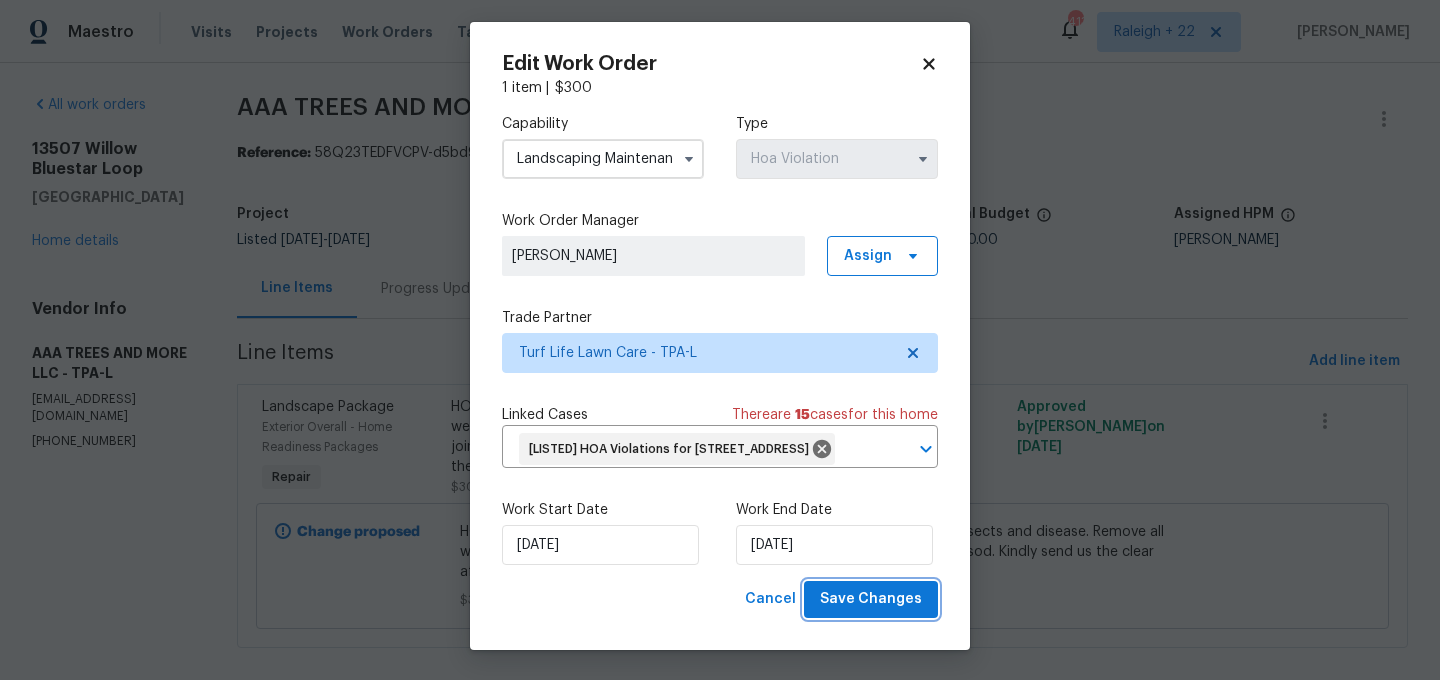 click on "Save Changes" at bounding box center (871, 599) 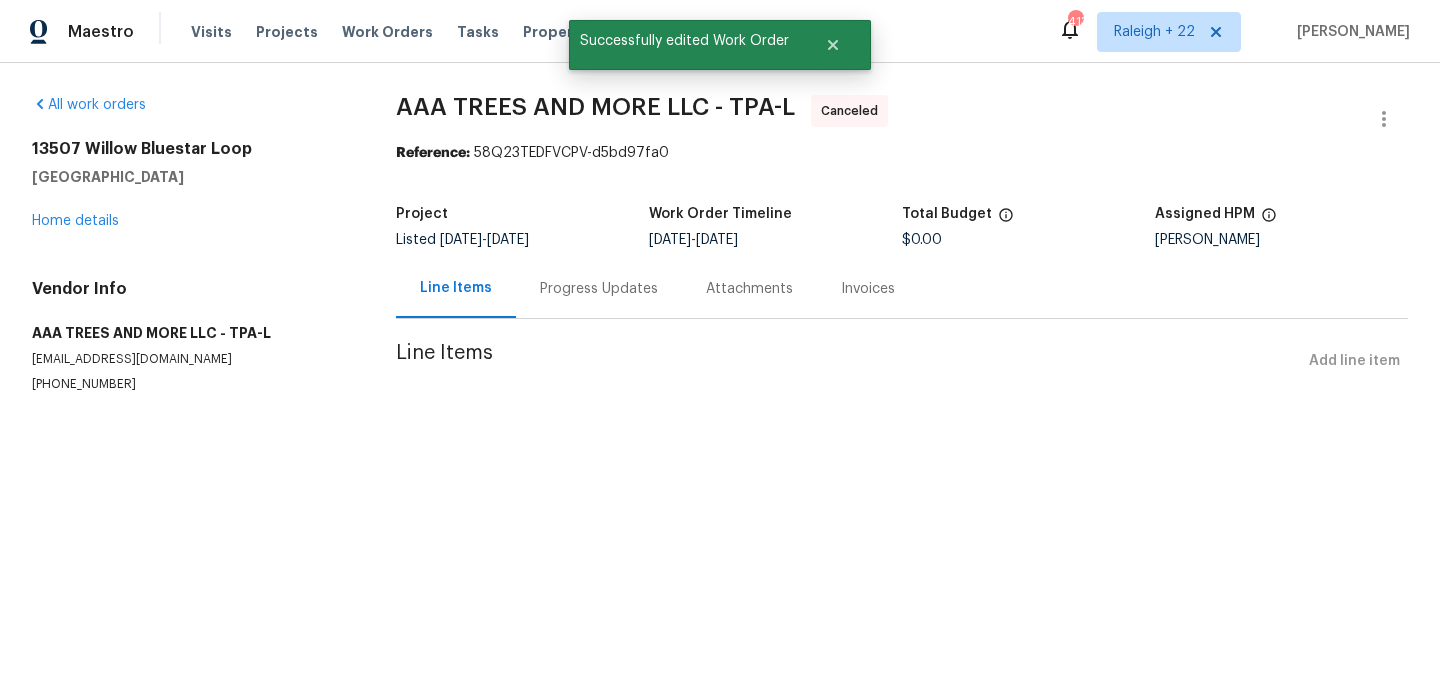 scroll, scrollTop: 0, scrollLeft: 0, axis: both 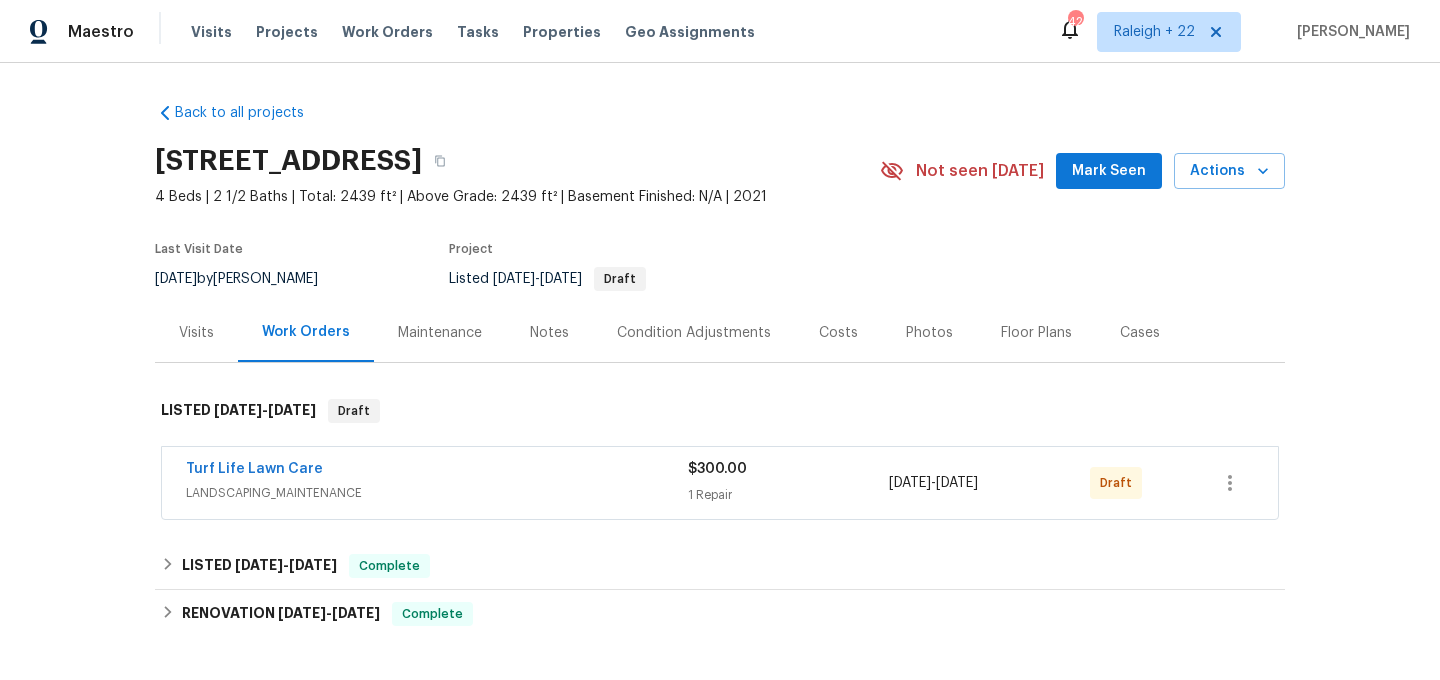 click on "LANDSCAPING_MAINTENANCE" at bounding box center [437, 493] 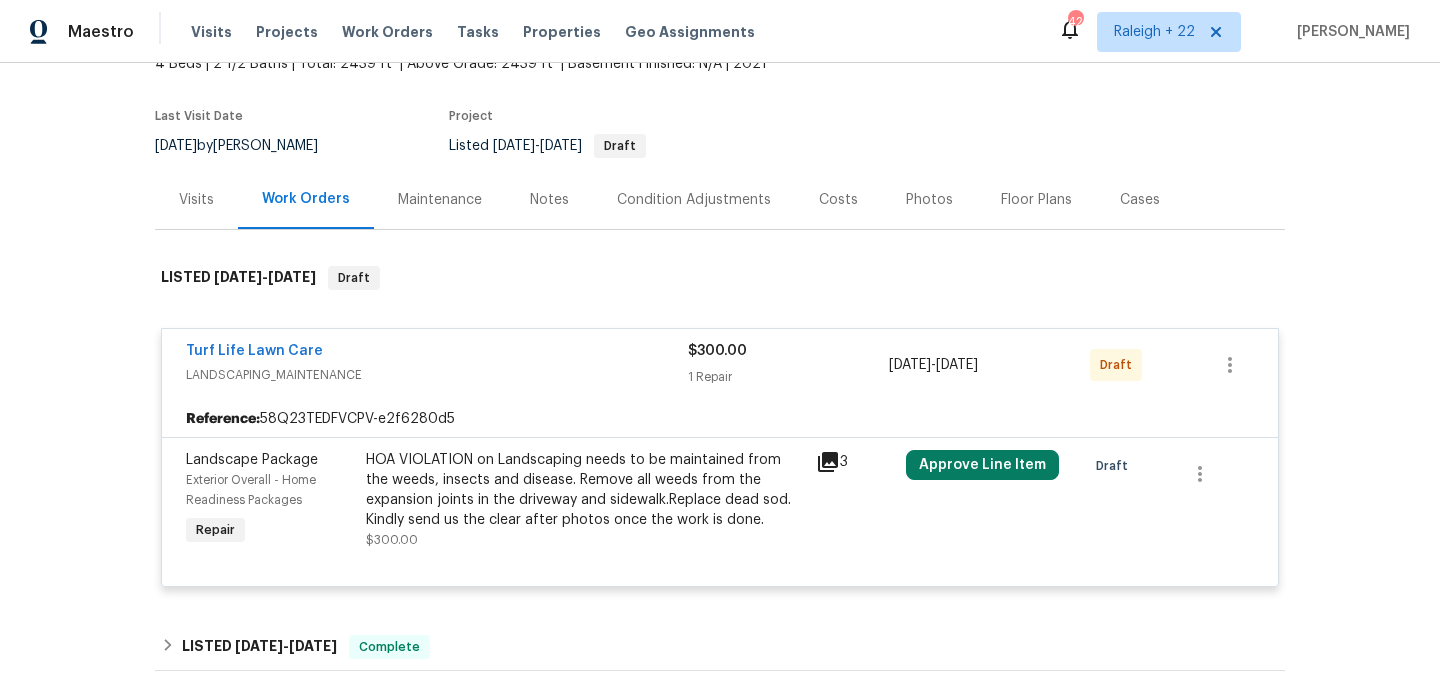 scroll, scrollTop: 204, scrollLeft: 0, axis: vertical 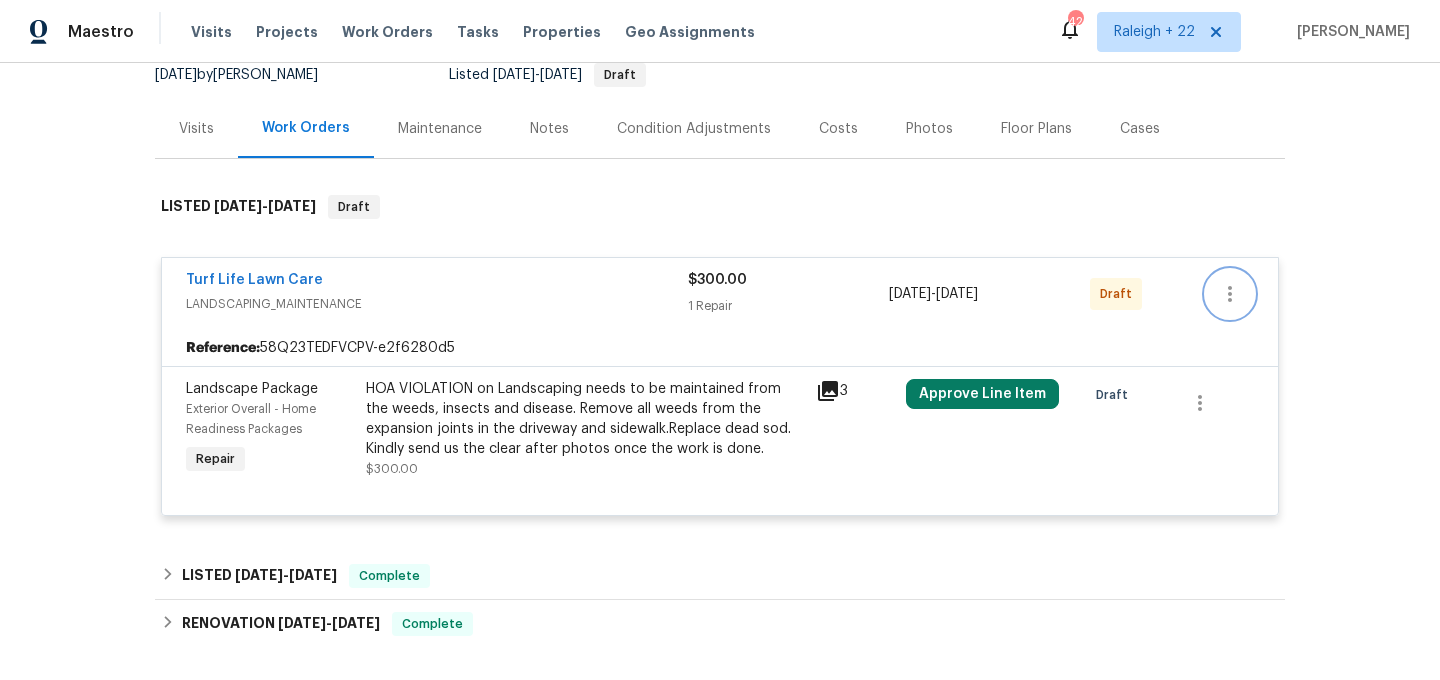 click 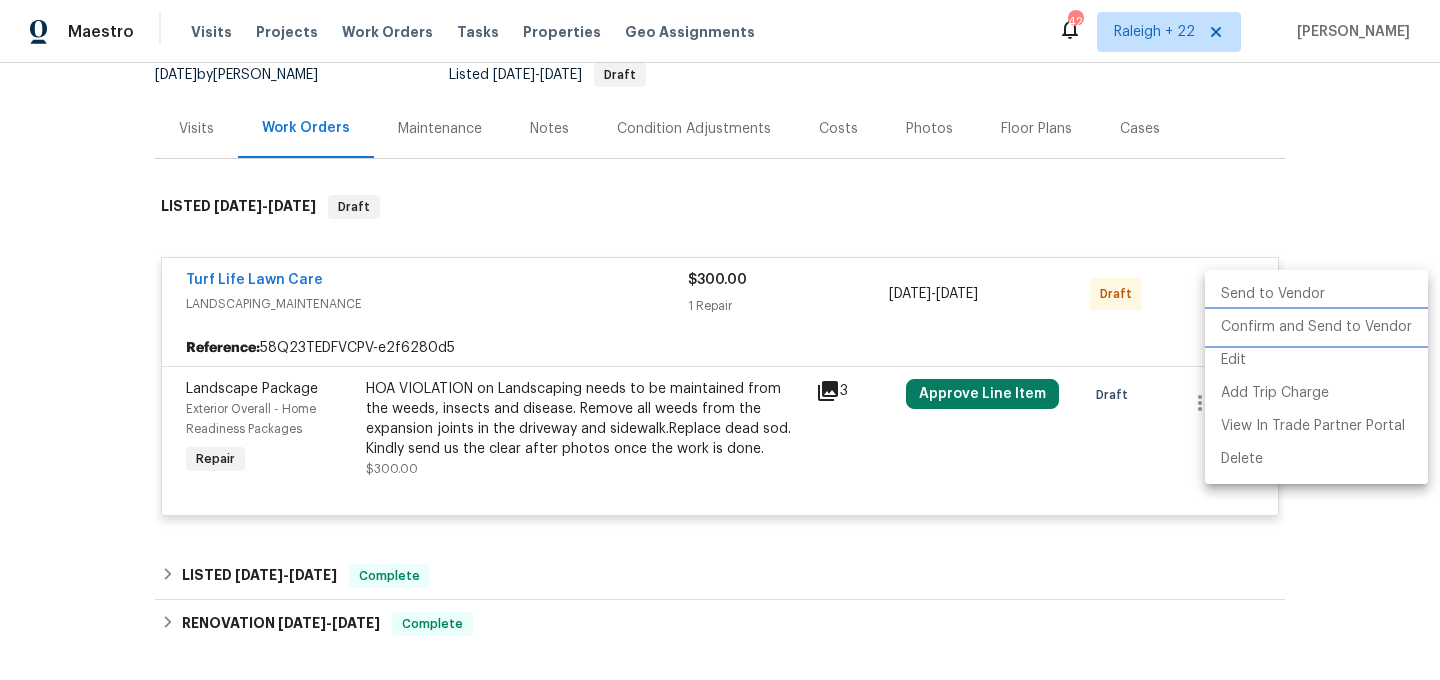 click on "Confirm and Send to Vendor" at bounding box center (1316, 327) 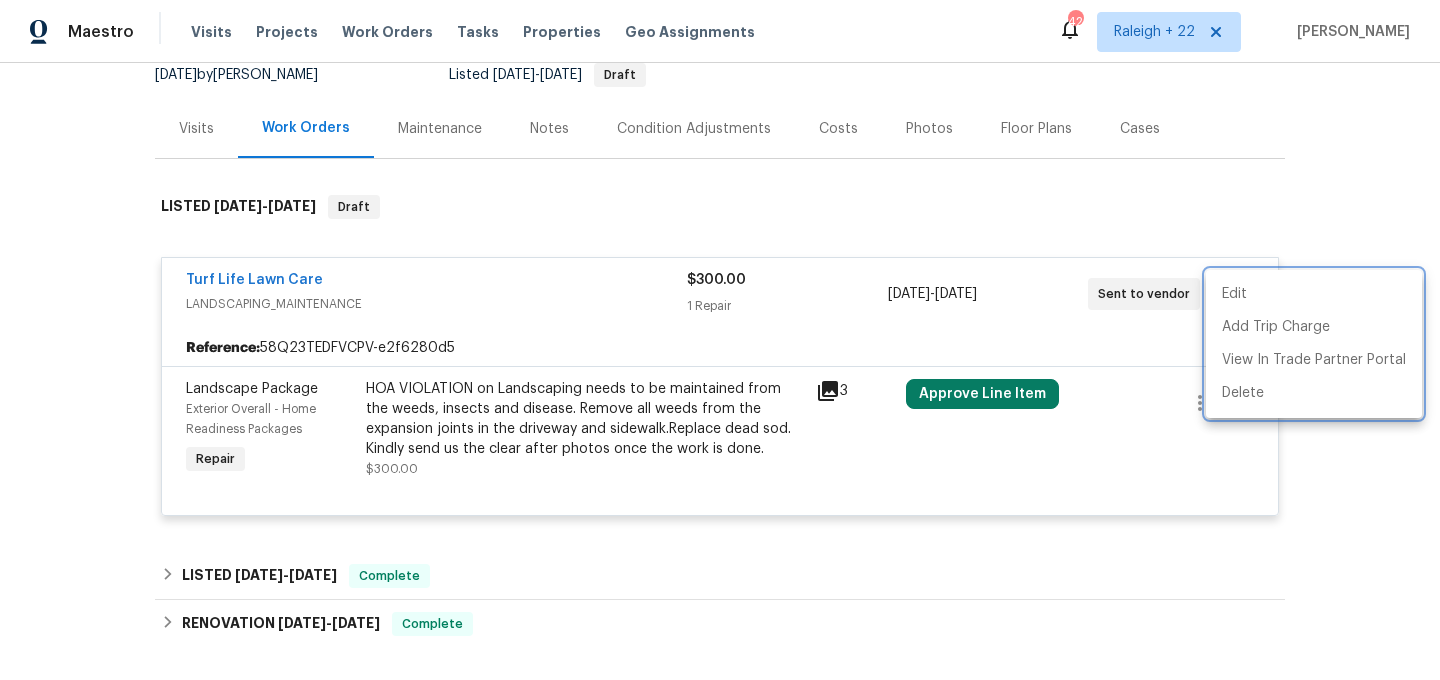 click at bounding box center (720, 340) 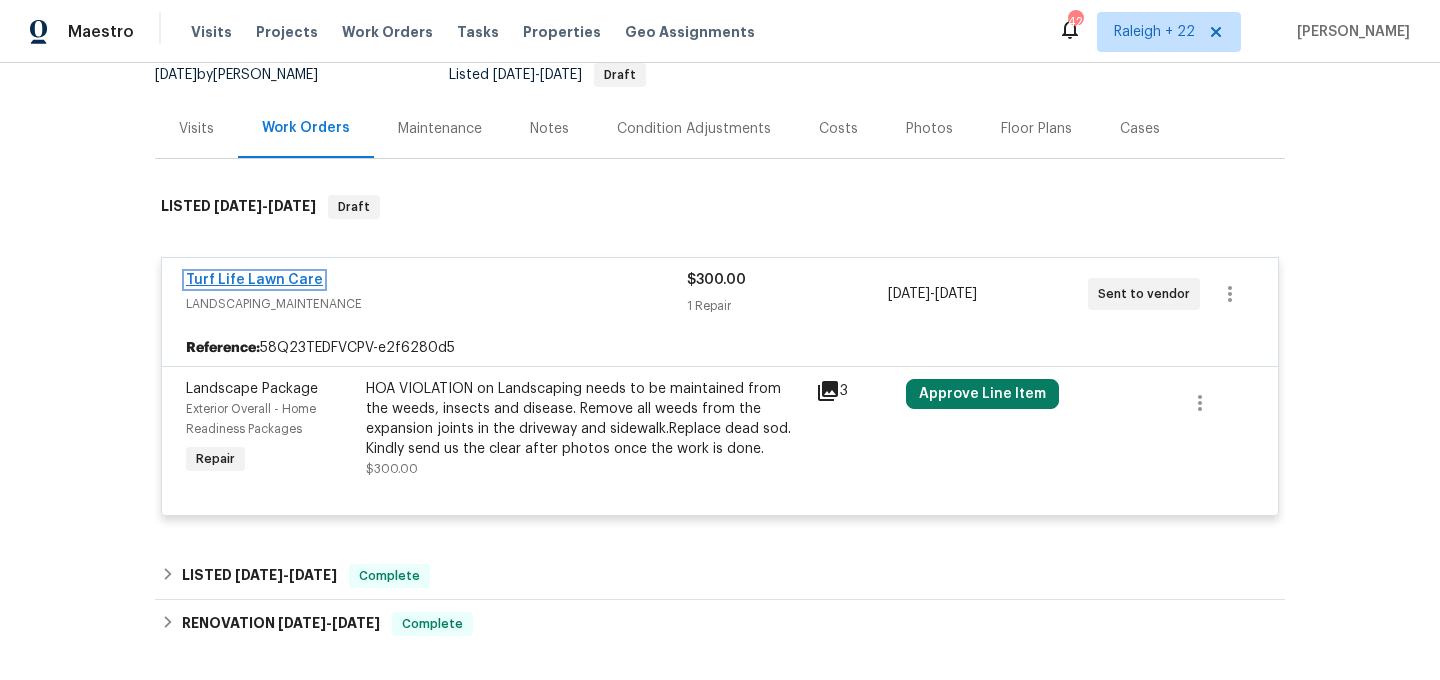 click on "Turf Life Lawn Care" at bounding box center [254, 280] 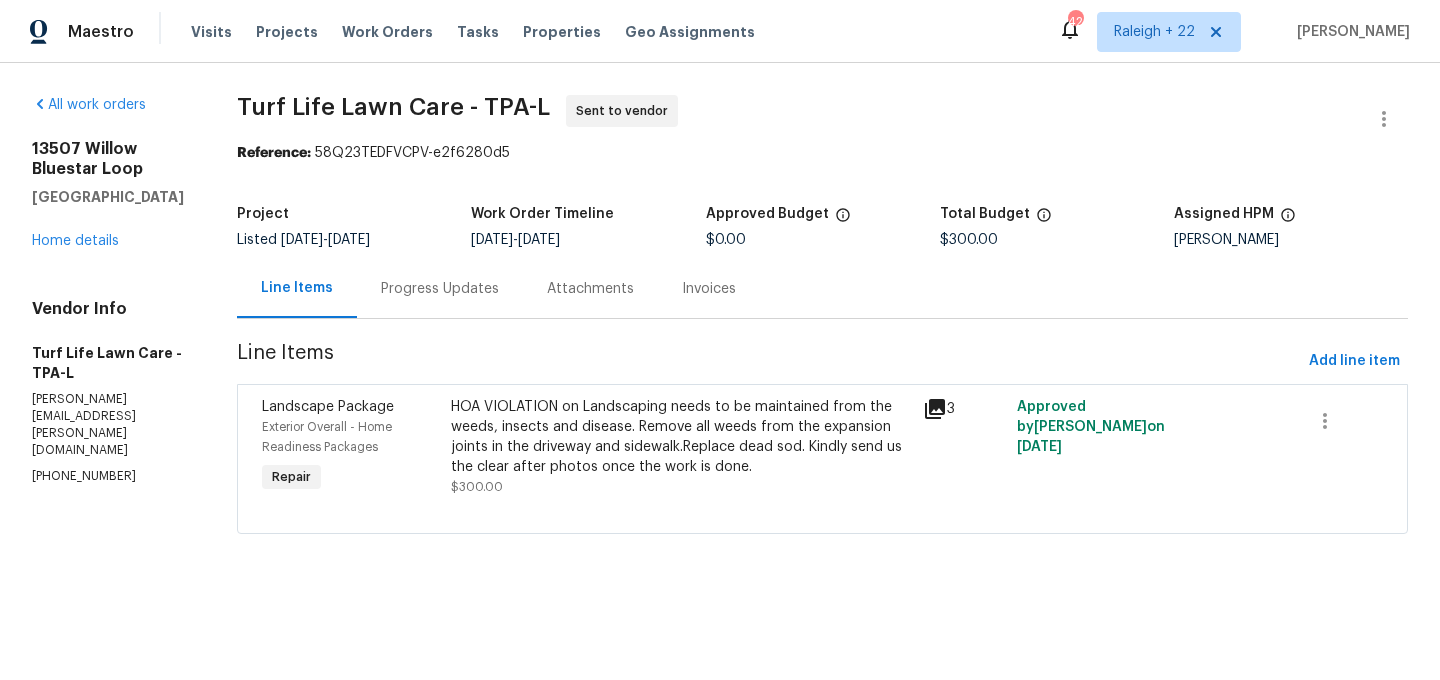 click on "Progress Updates" at bounding box center [440, 289] 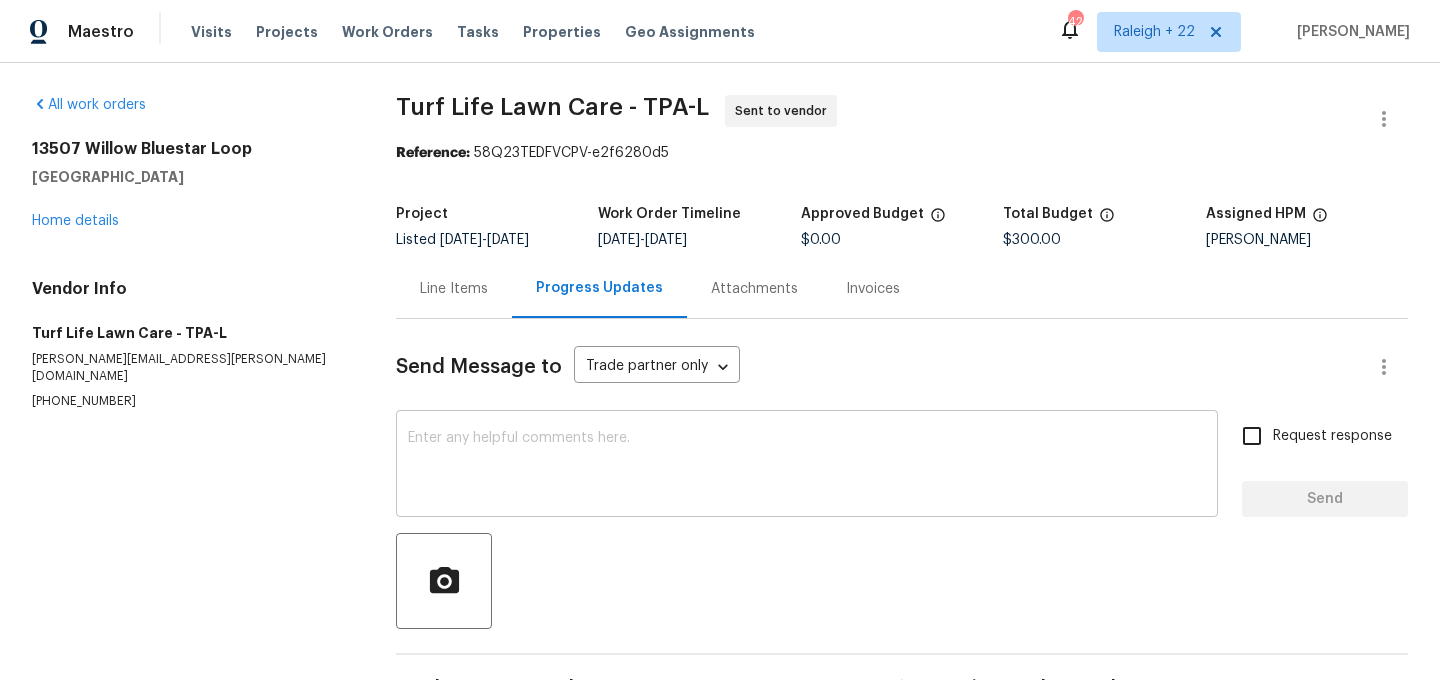 click at bounding box center (807, 466) 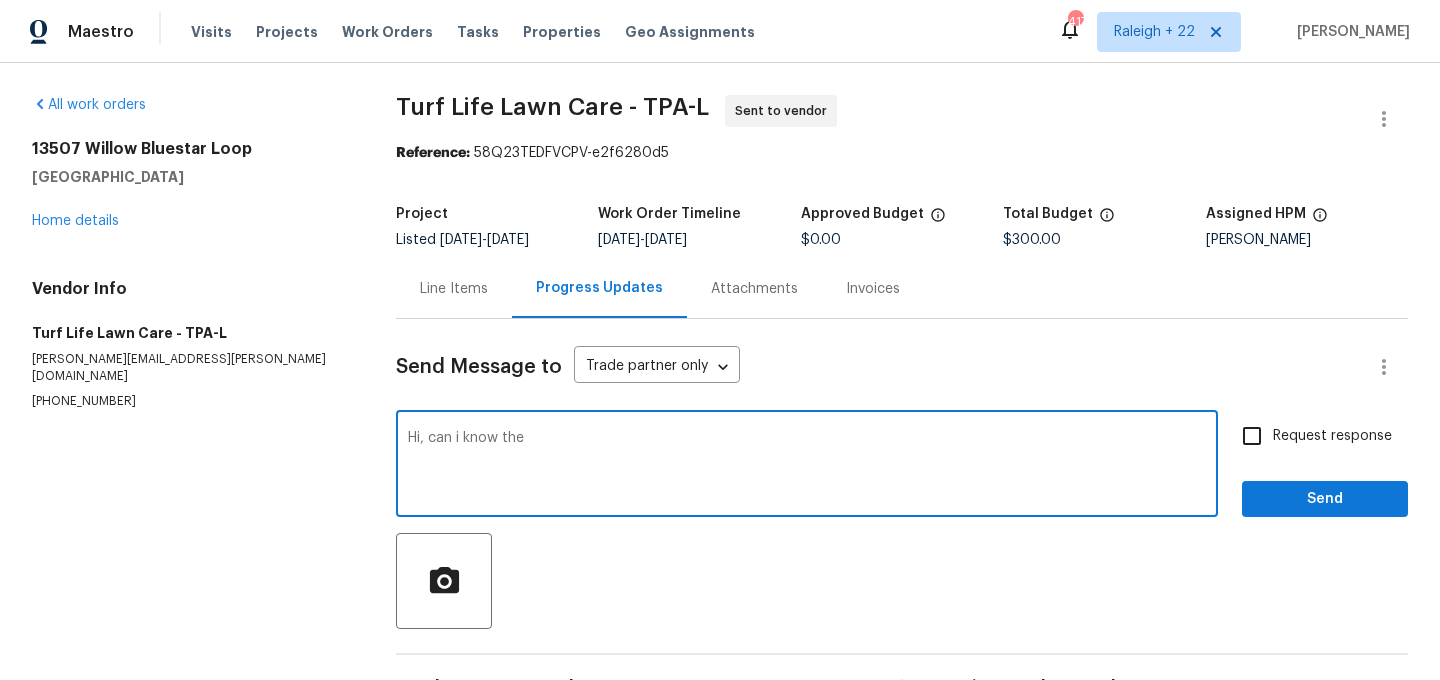 click on "Hi, can i know the" at bounding box center (807, 466) 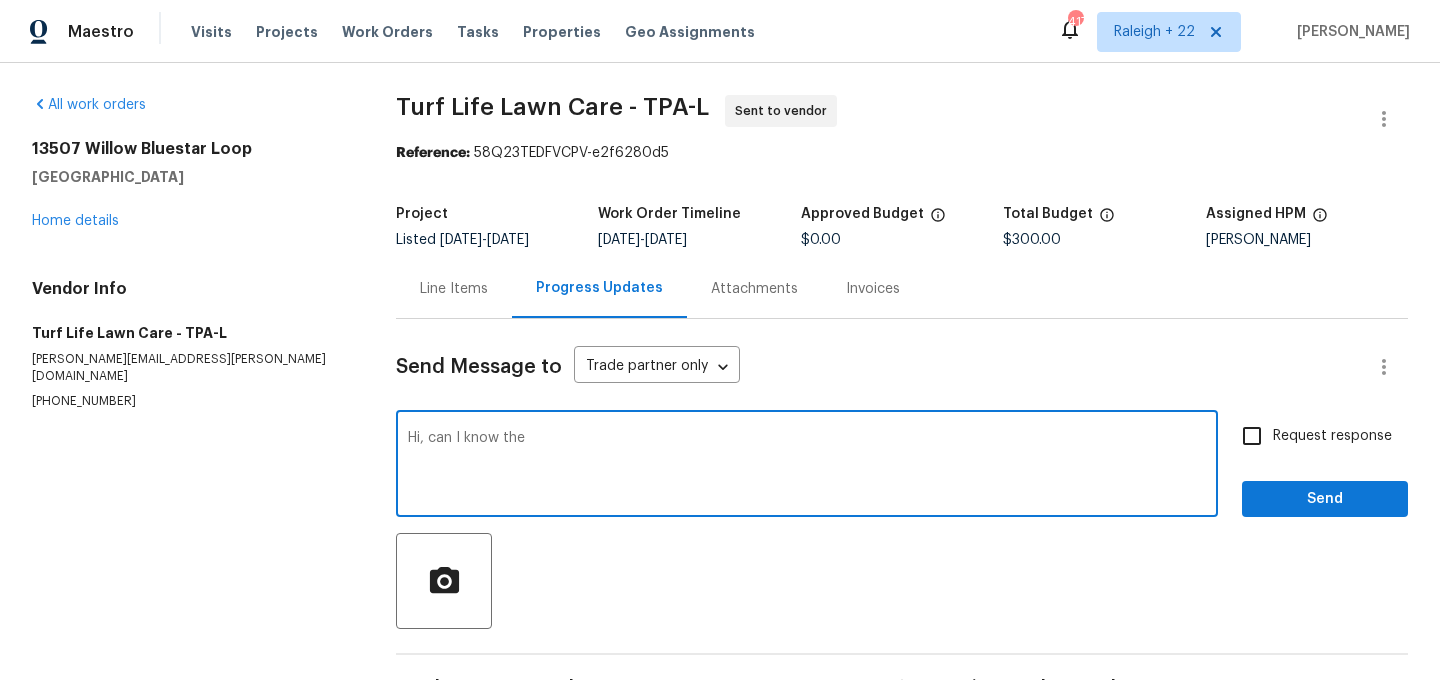 click on "Hi, can I know the" at bounding box center [807, 466] 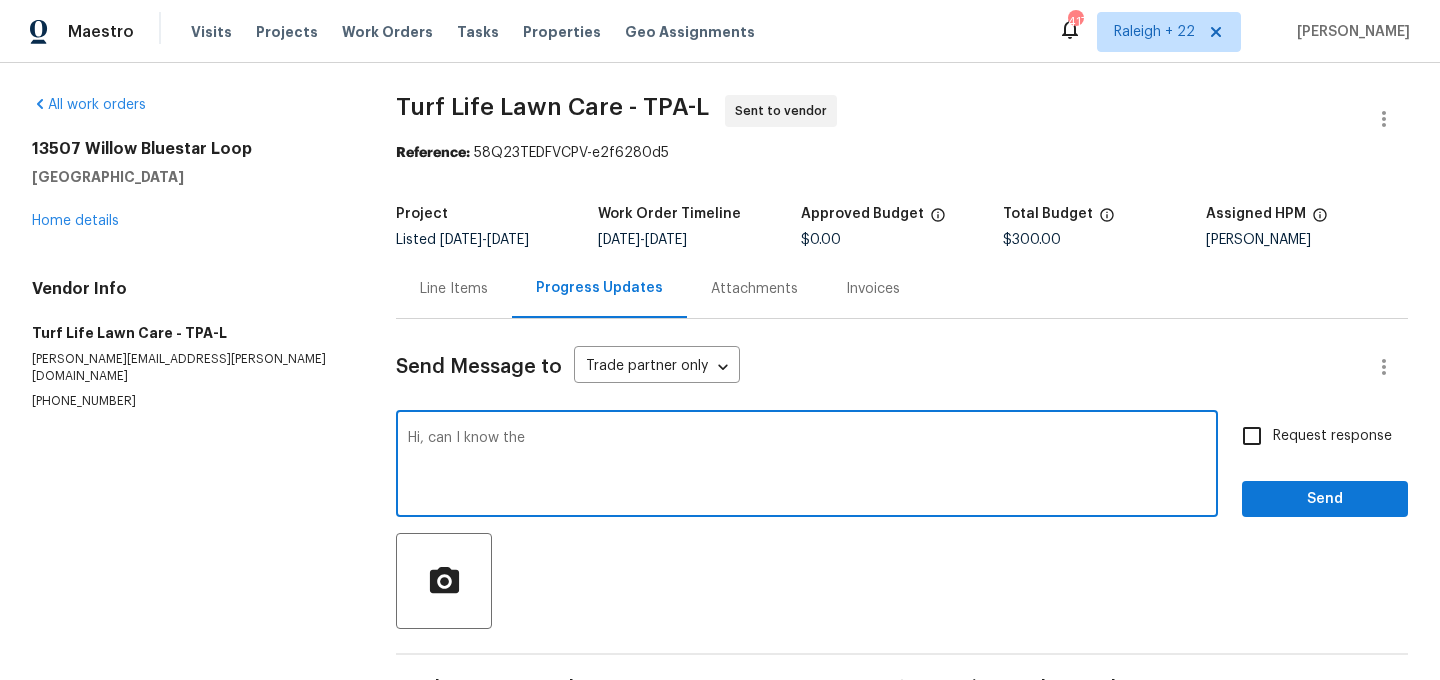 click on "Hi, can I know the" at bounding box center [807, 466] 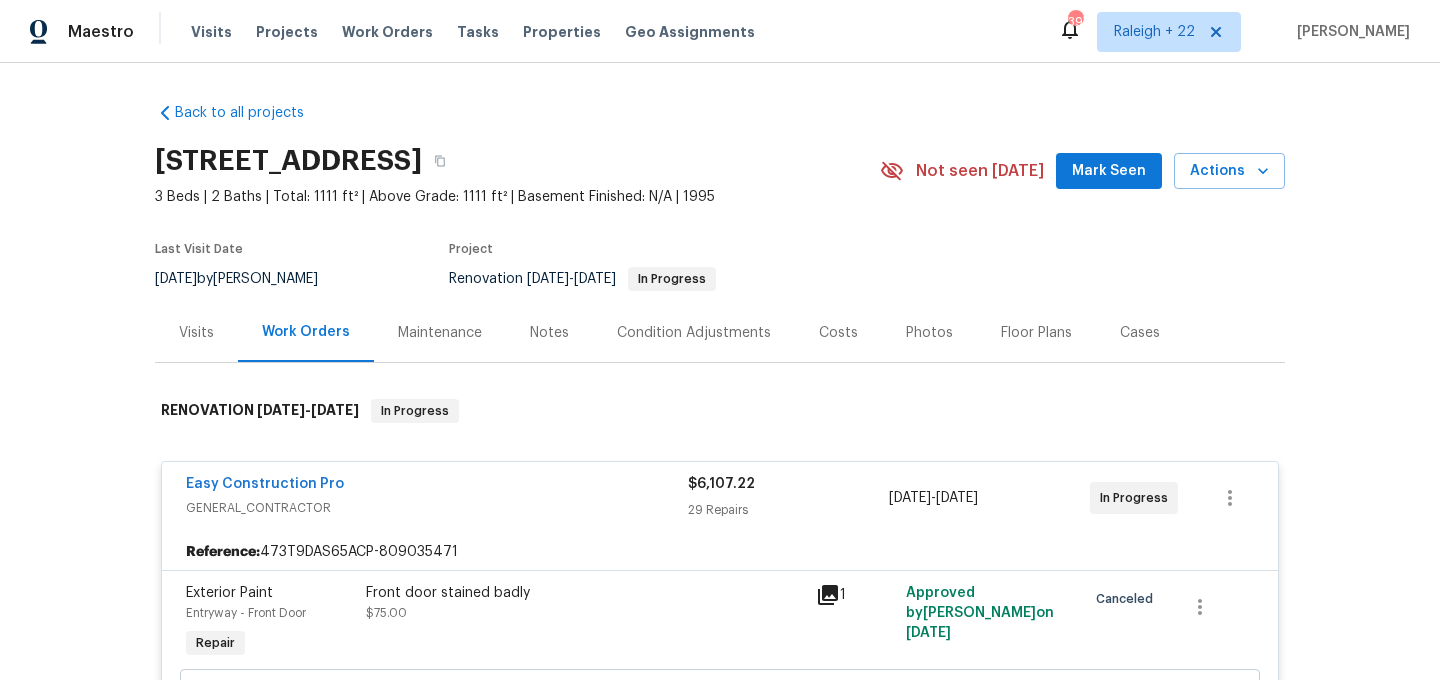 scroll, scrollTop: 0, scrollLeft: 0, axis: both 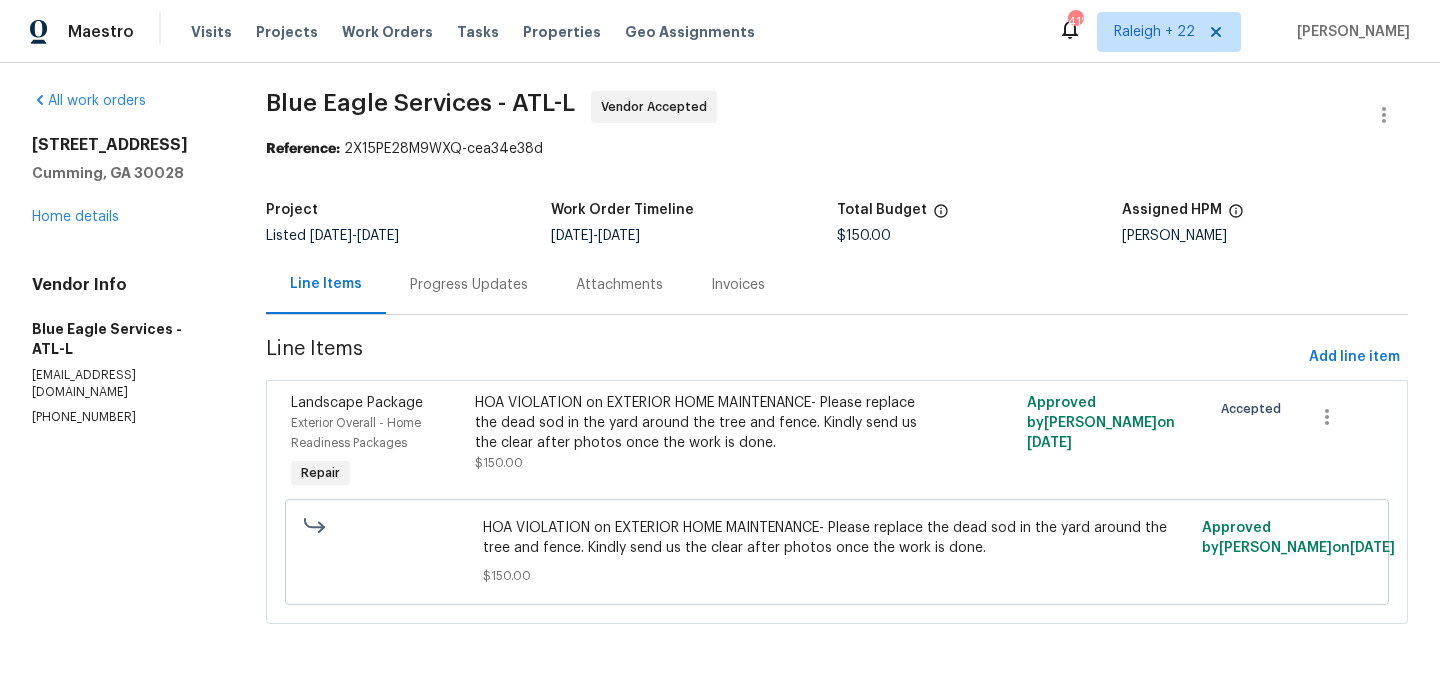 click on "HOA VIOLATION on EXTERIOR HOME MAINTENANCE- Please replace the dead sod in the yard around the tree and fence. Kindly send us the clear after photos once the work is done." at bounding box center (699, 423) 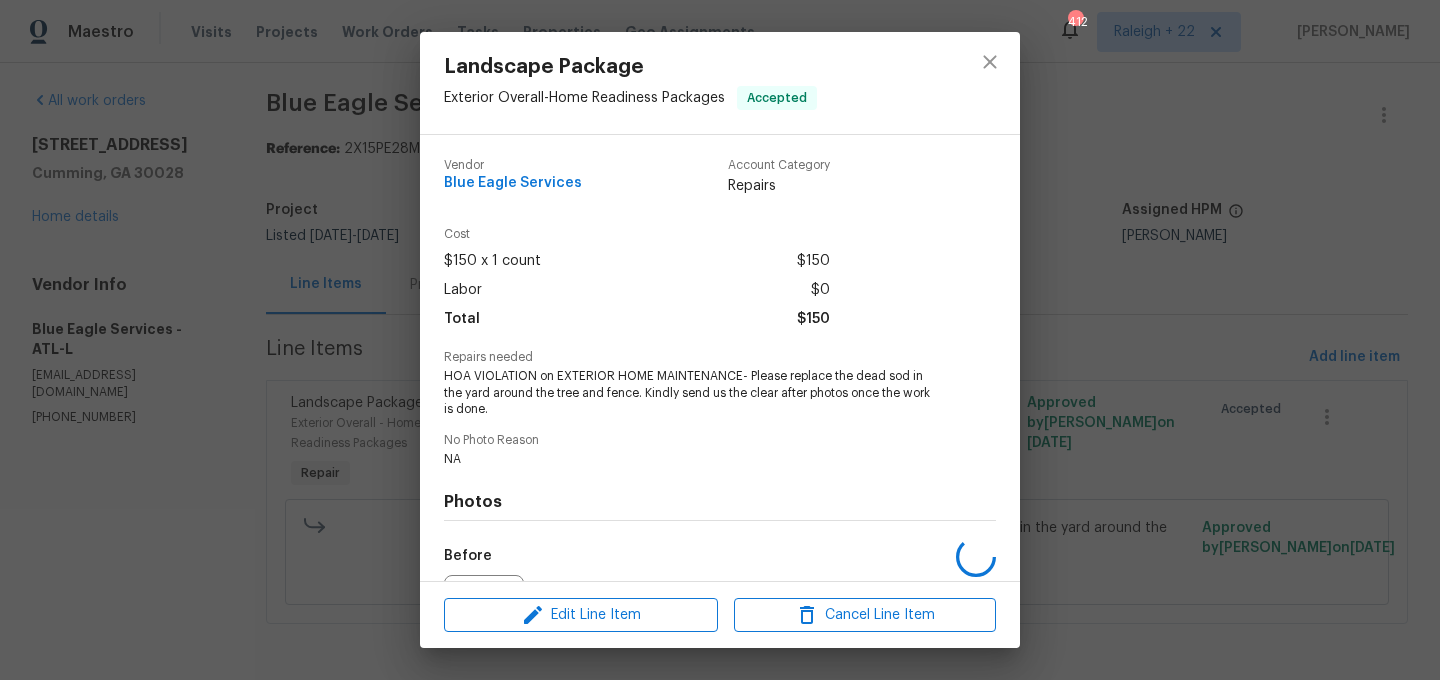 scroll, scrollTop: 224, scrollLeft: 0, axis: vertical 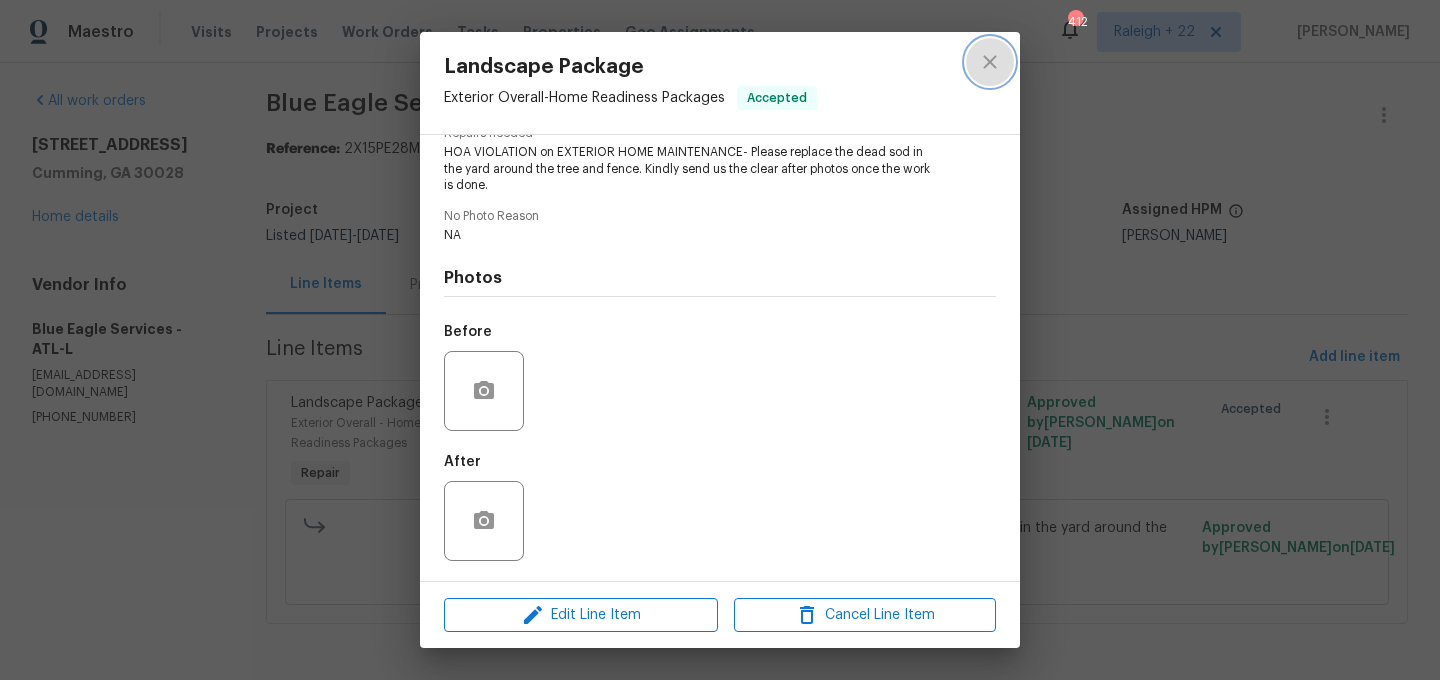 click 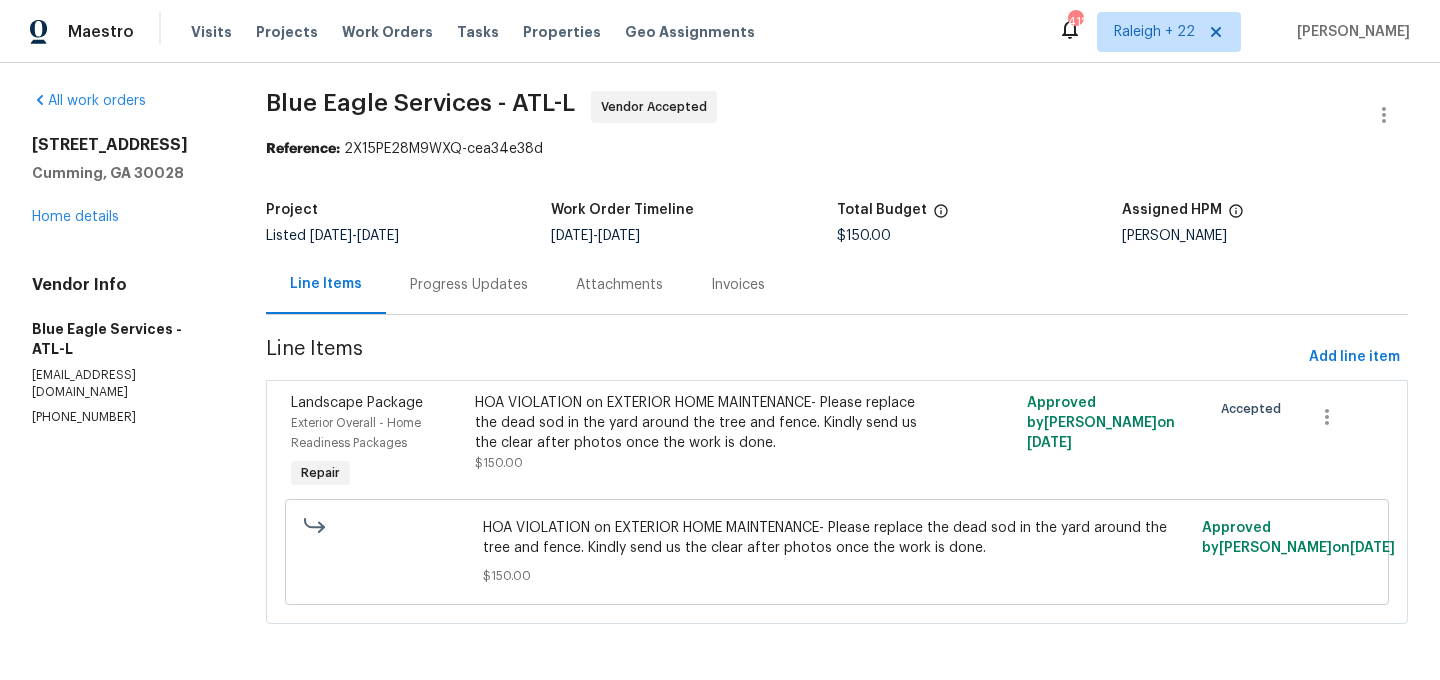 click on "Progress Updates" at bounding box center (469, 285) 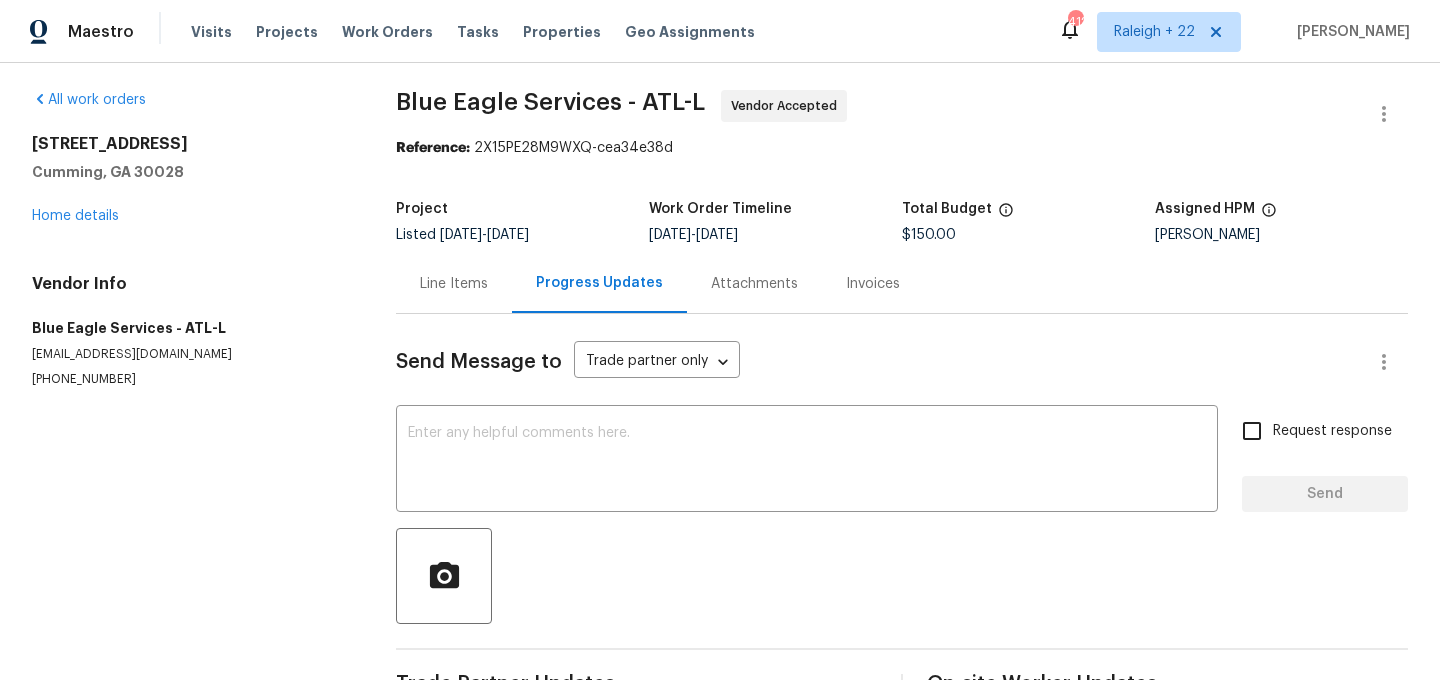 scroll, scrollTop: 63, scrollLeft: 0, axis: vertical 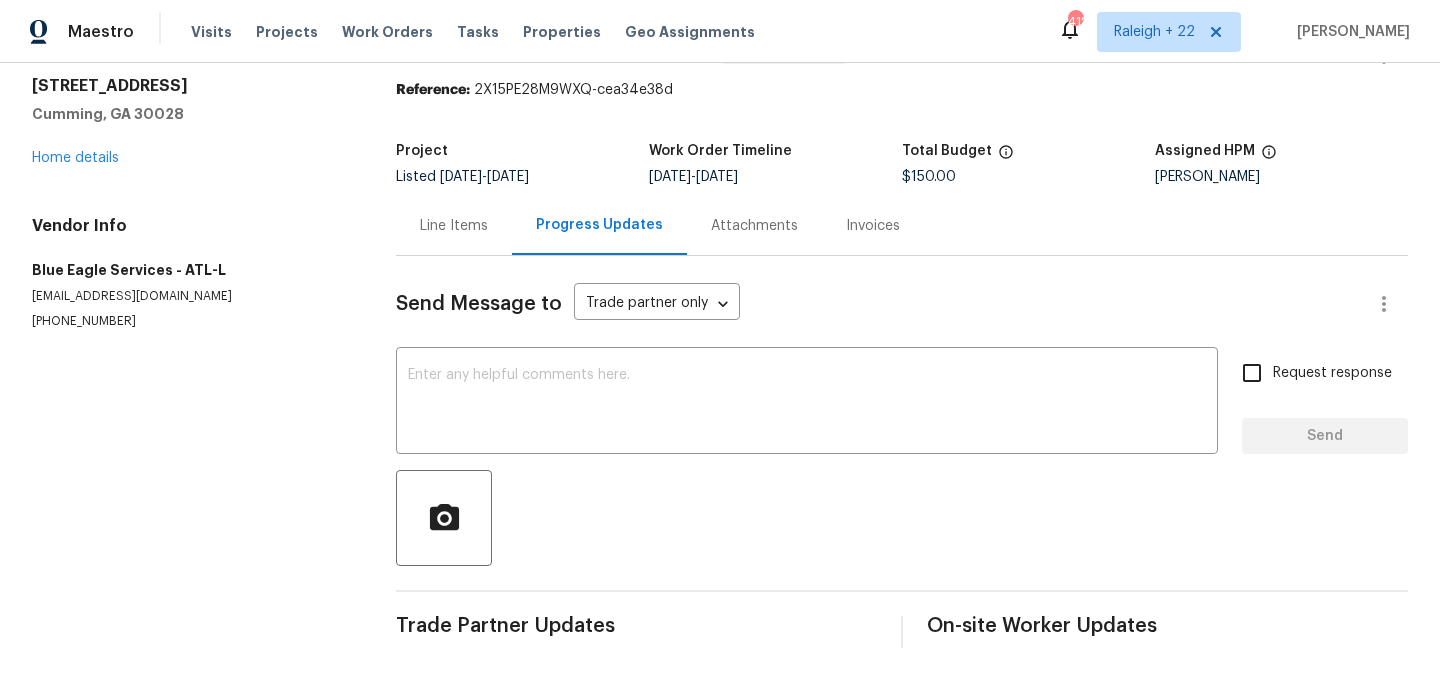 click on "Line Items" at bounding box center (454, 226) 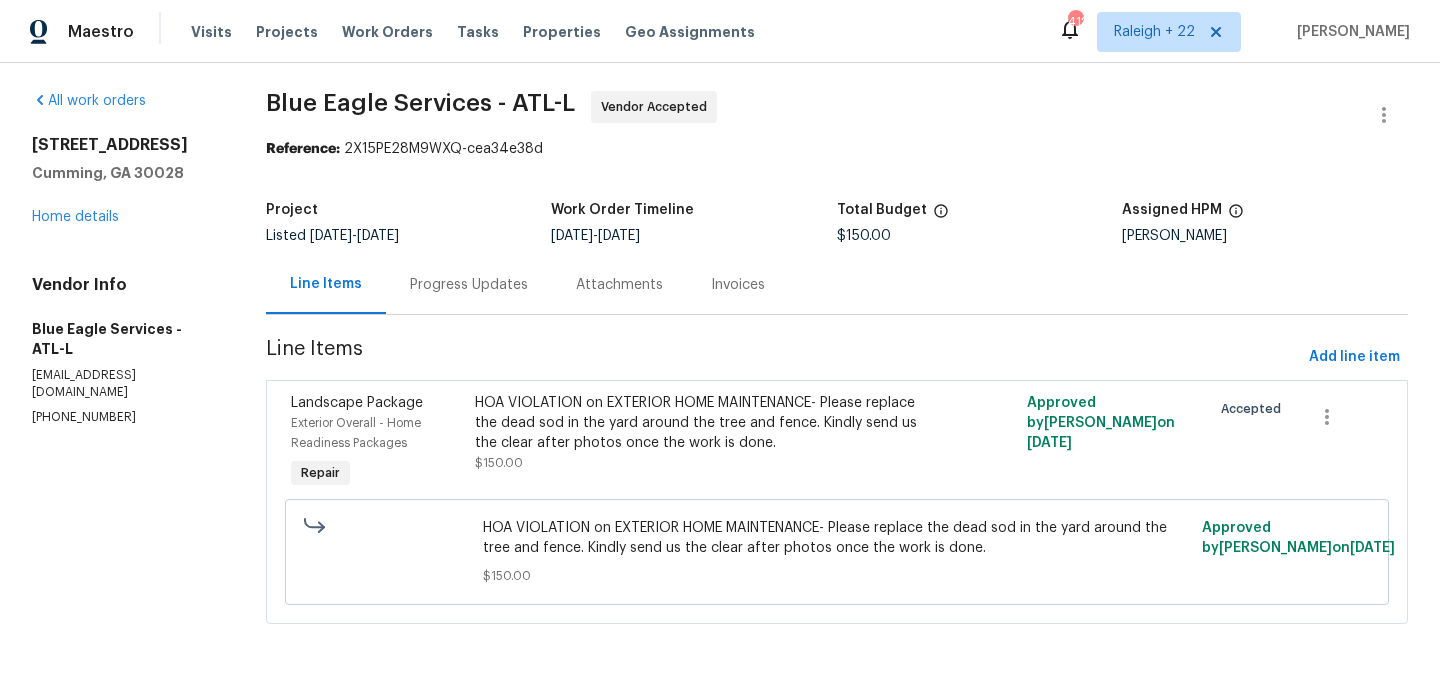 scroll, scrollTop: 5, scrollLeft: 0, axis: vertical 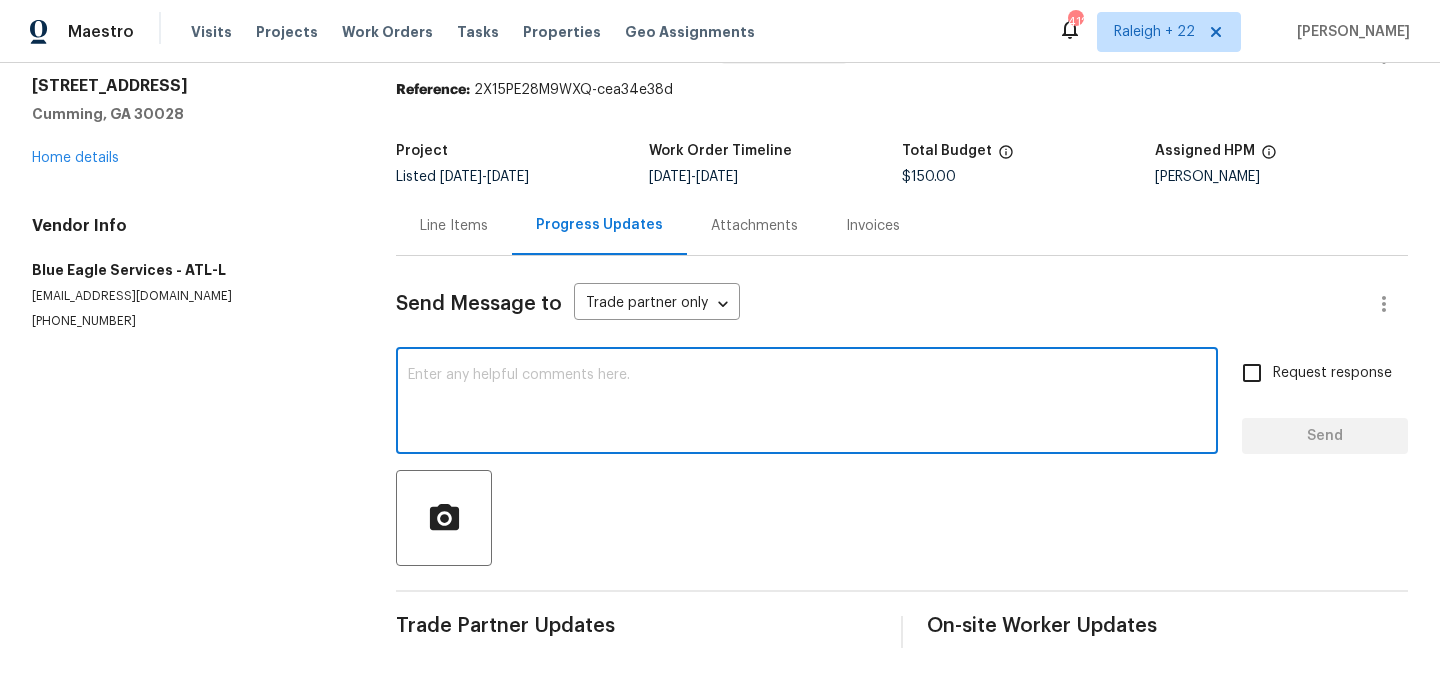 click at bounding box center [807, 403] 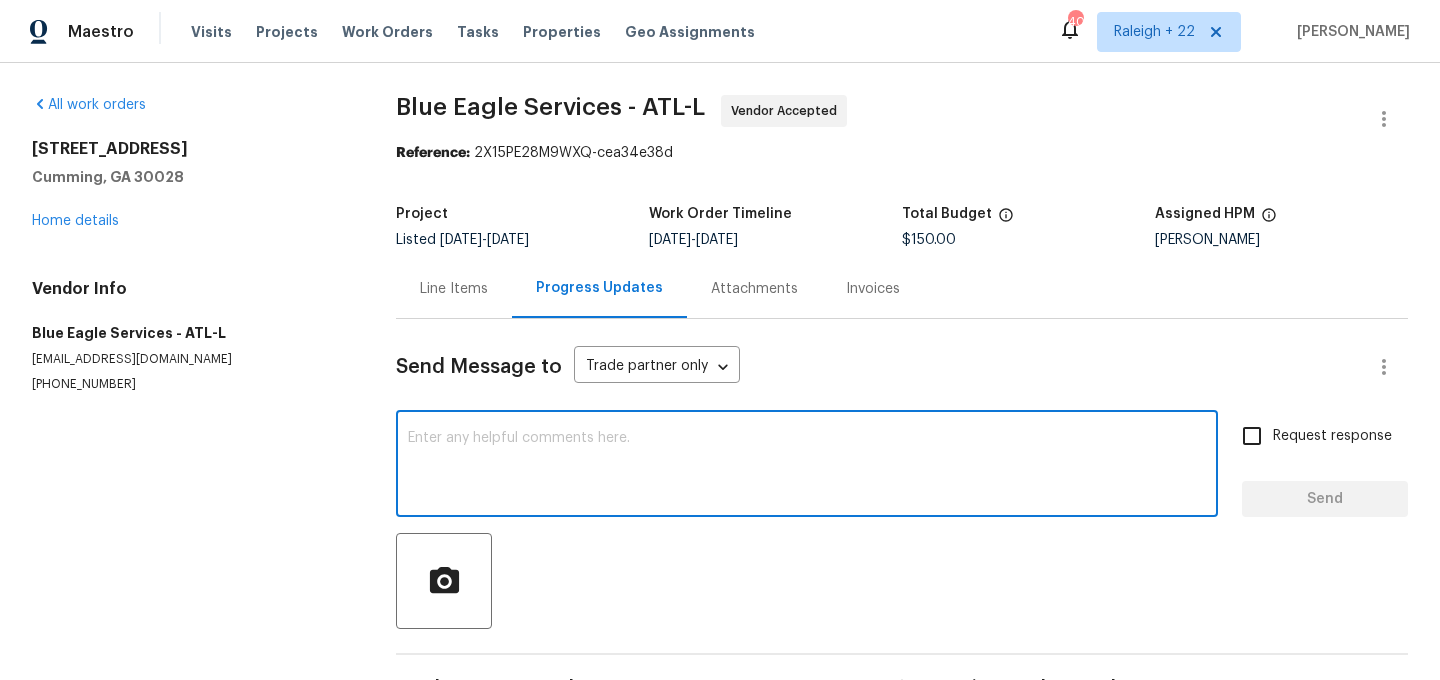 scroll, scrollTop: 63, scrollLeft: 0, axis: vertical 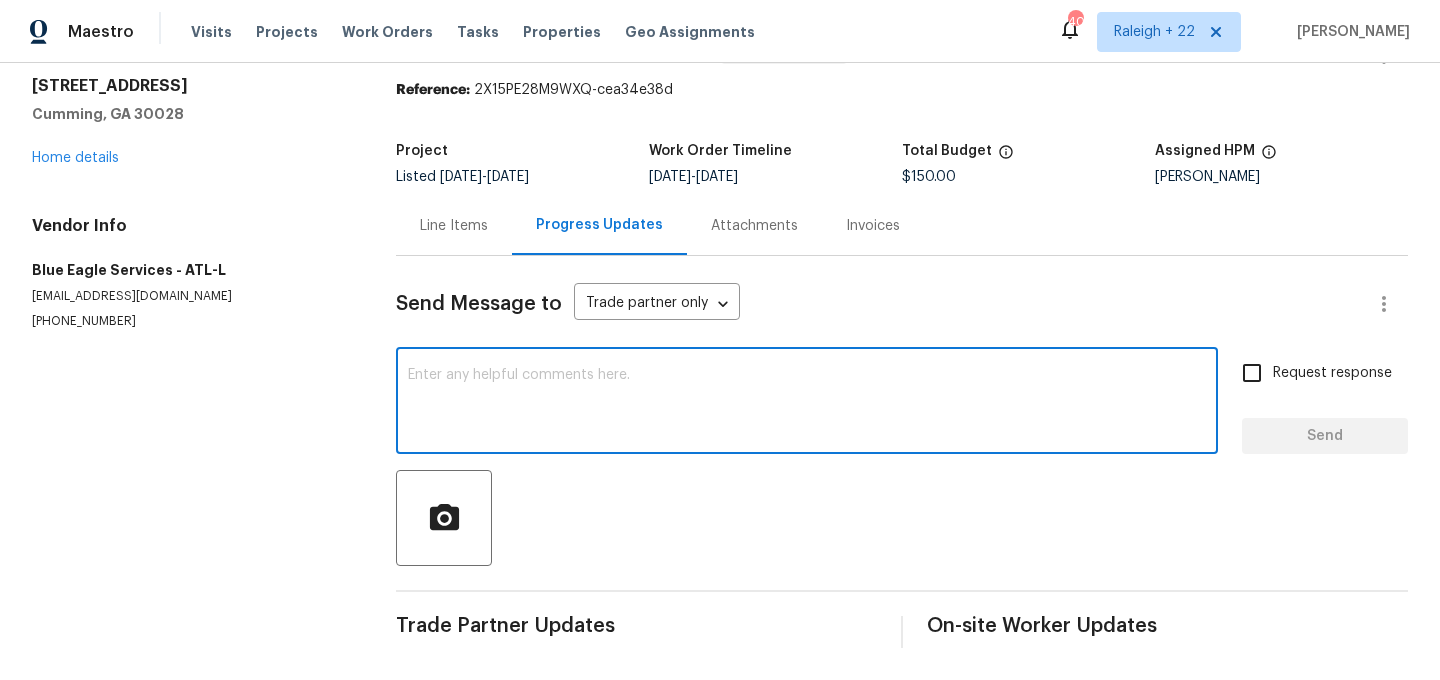 click at bounding box center [807, 403] 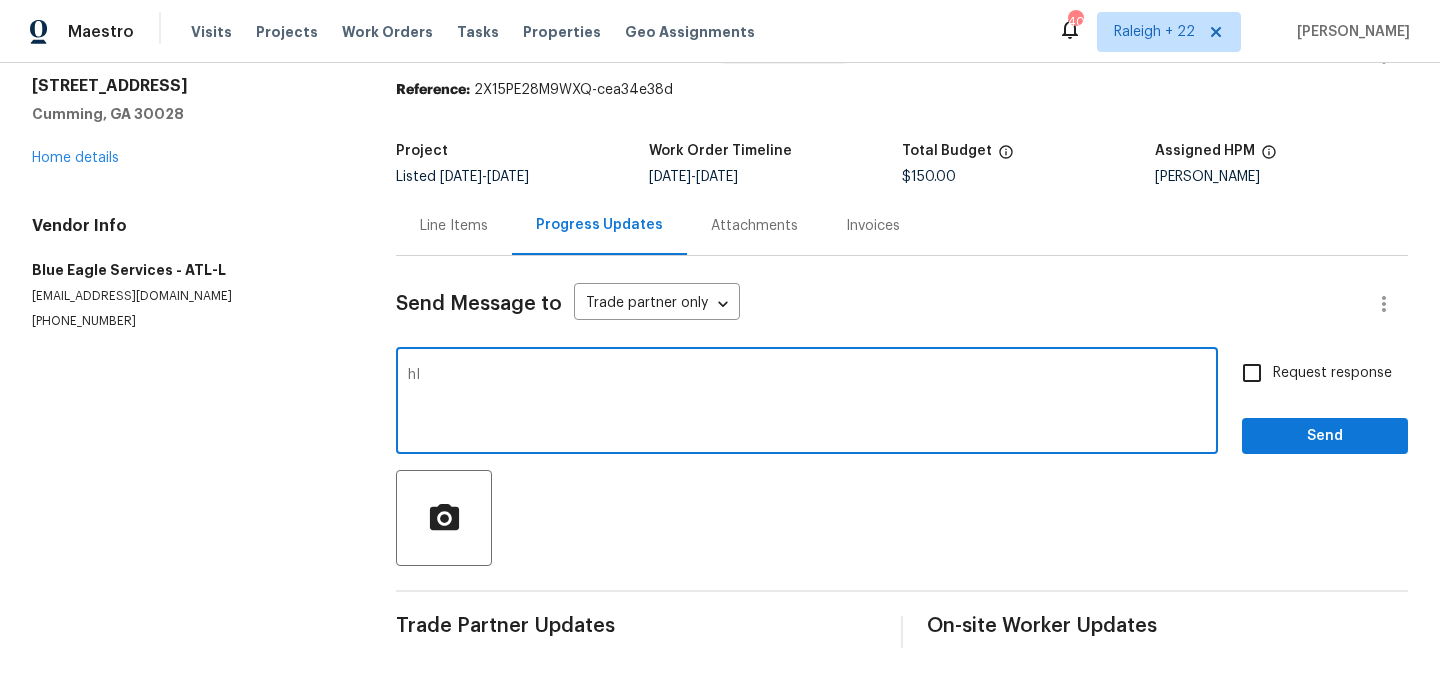 type on "h" 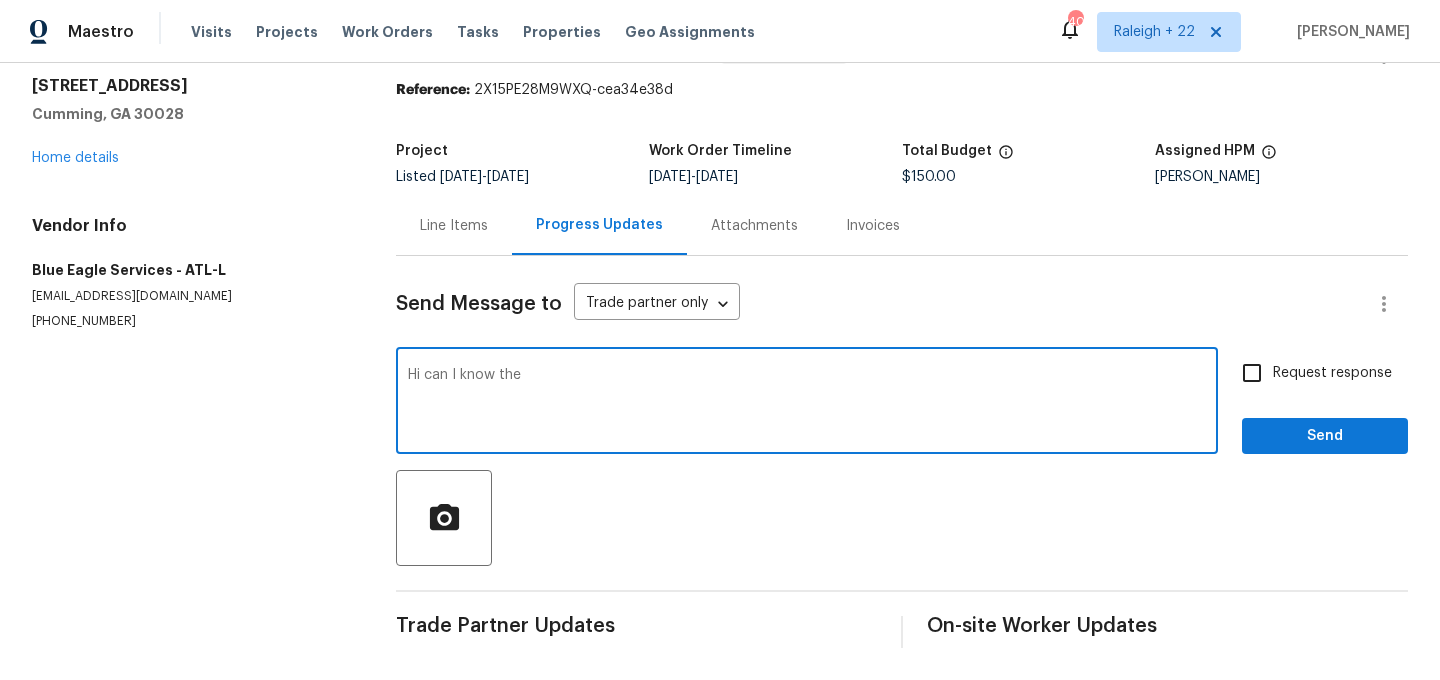click on "Hi can I know the" at bounding box center [807, 403] 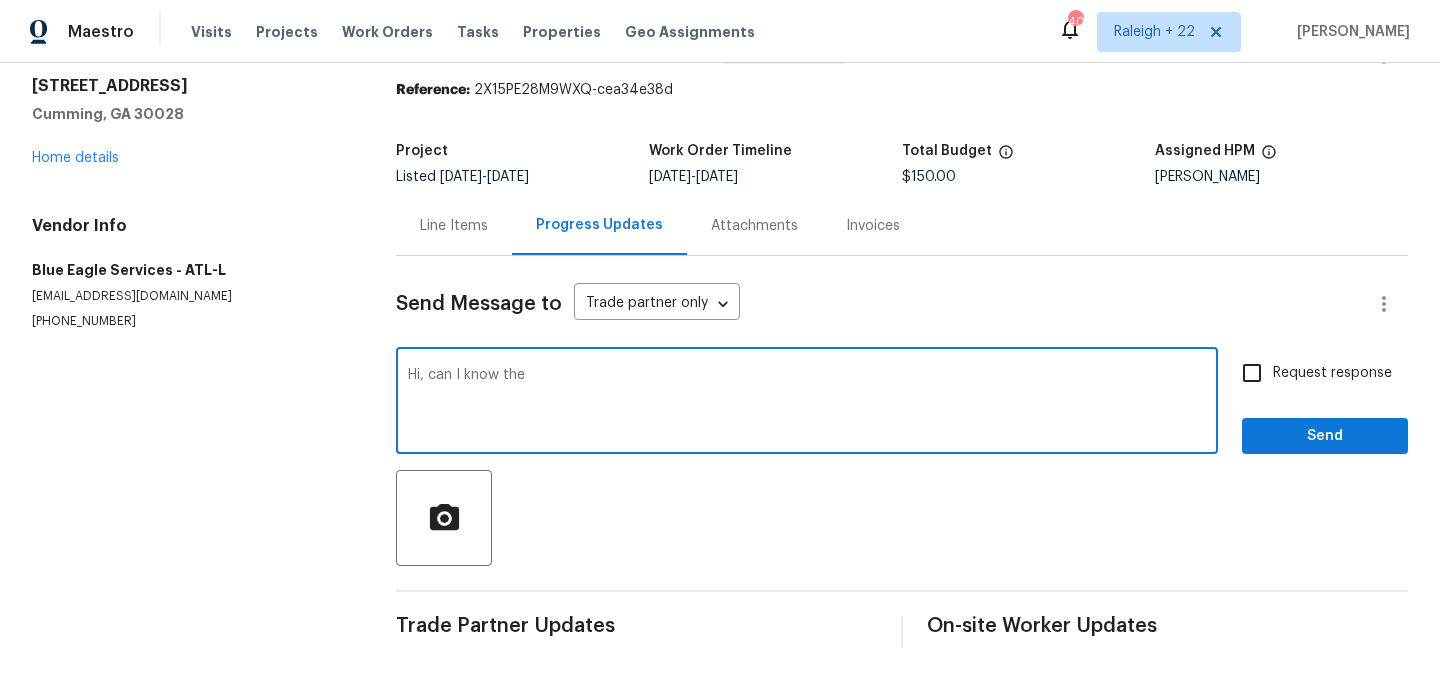 click on "Hi, can I know the" at bounding box center [807, 403] 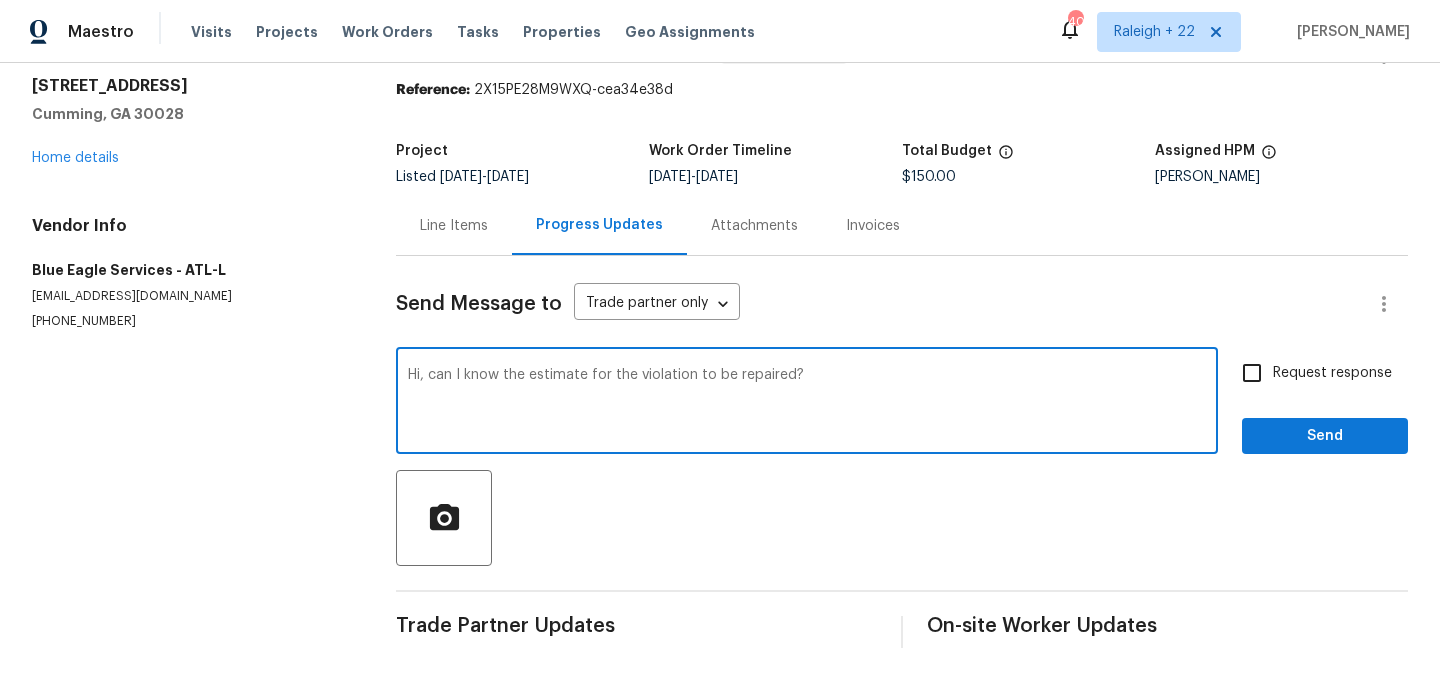 type on "Hi, can I know the estimate for the violation to be repaired?" 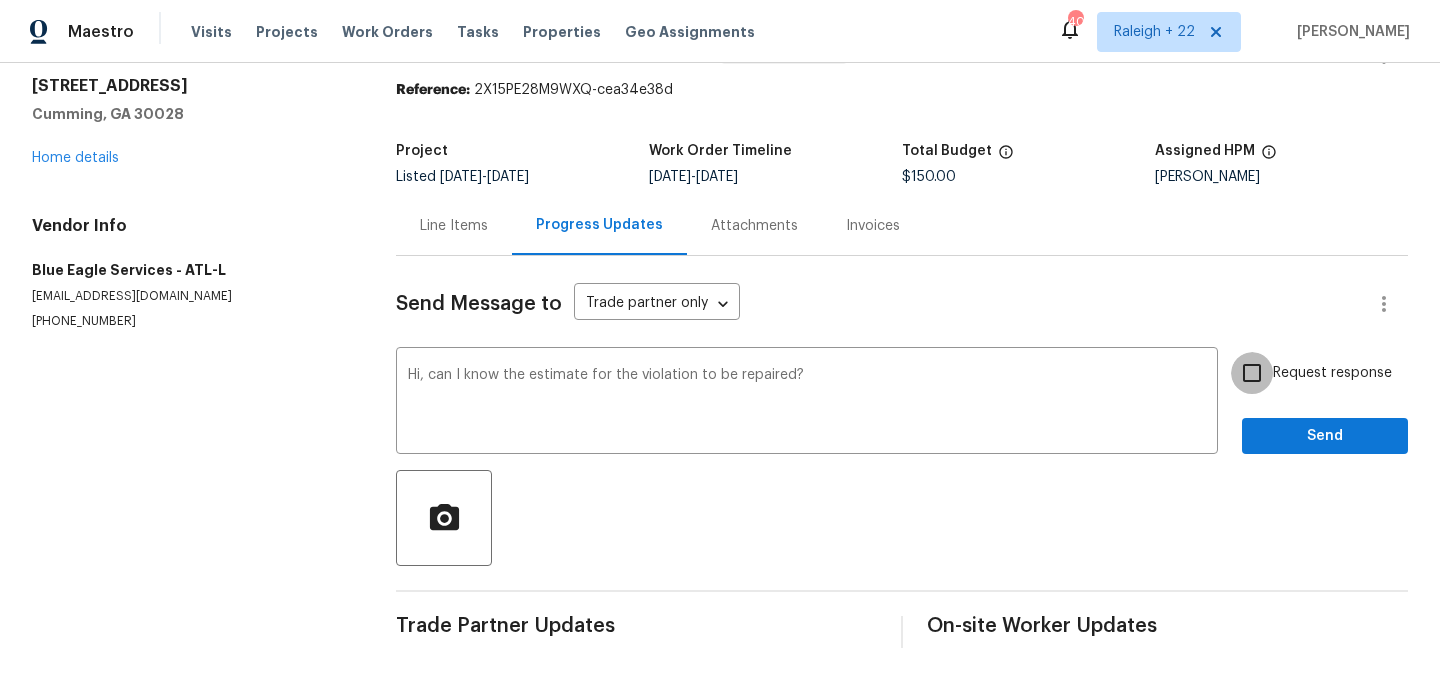 click on "Request response" at bounding box center [1252, 373] 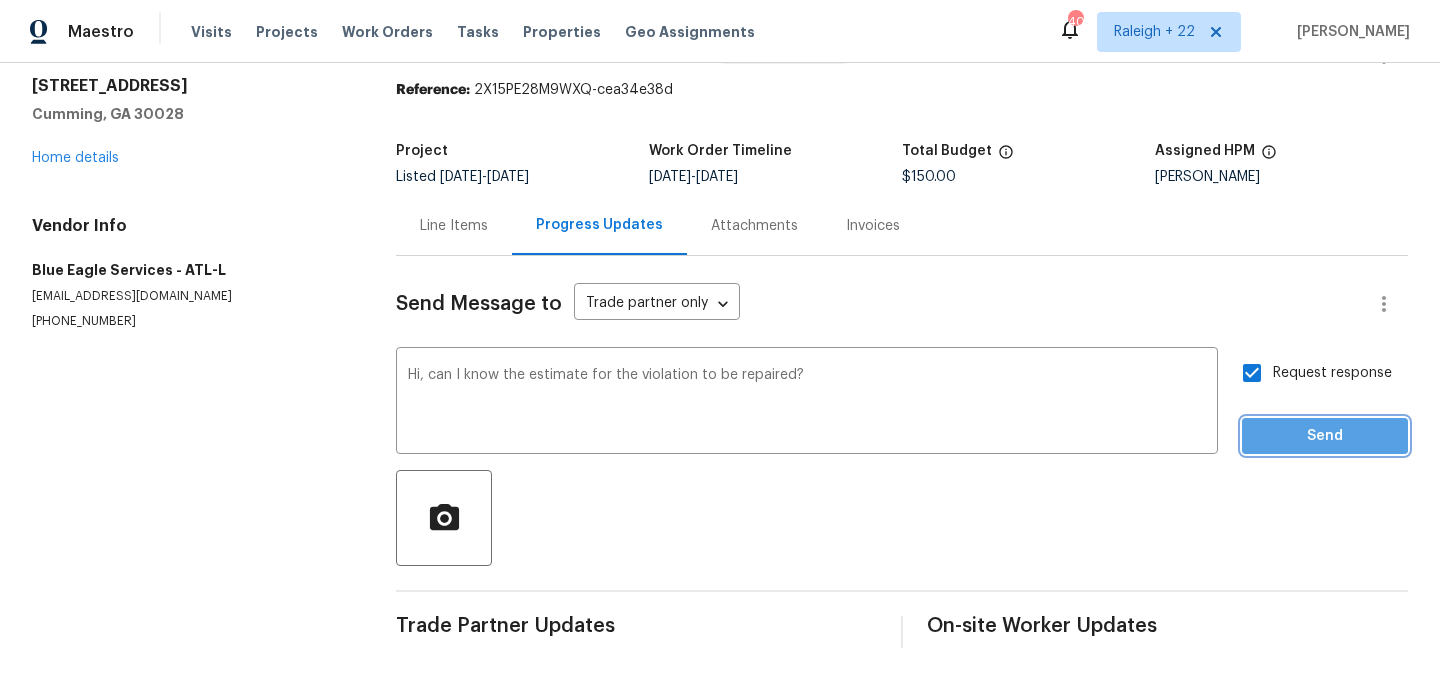 click on "Send" at bounding box center (1325, 436) 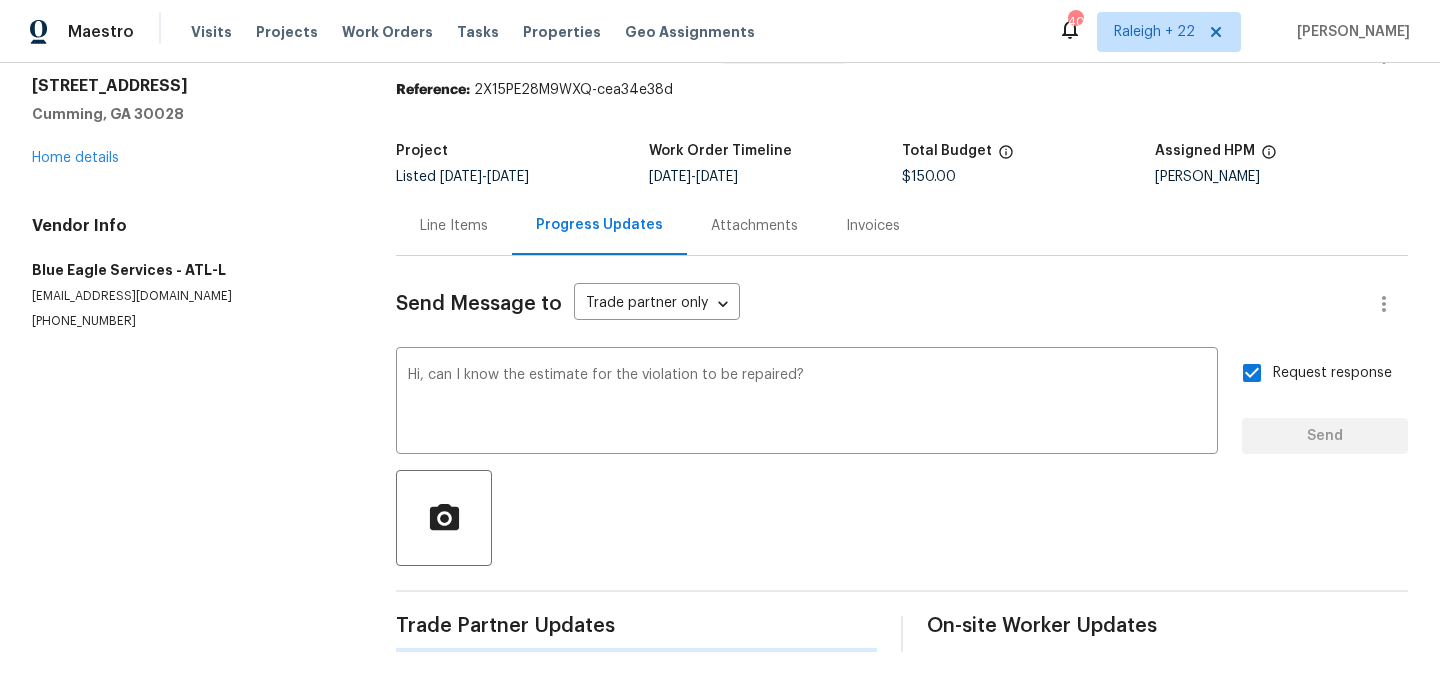 type 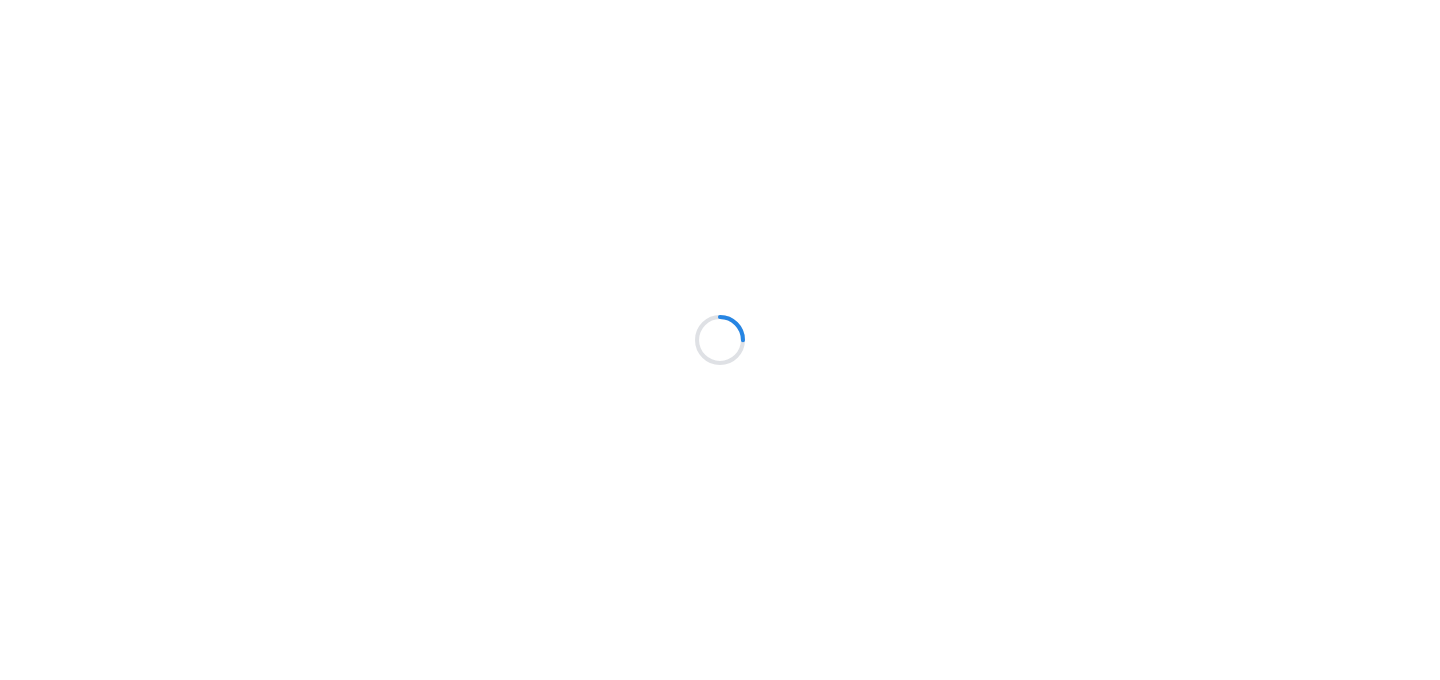 scroll, scrollTop: 0, scrollLeft: 0, axis: both 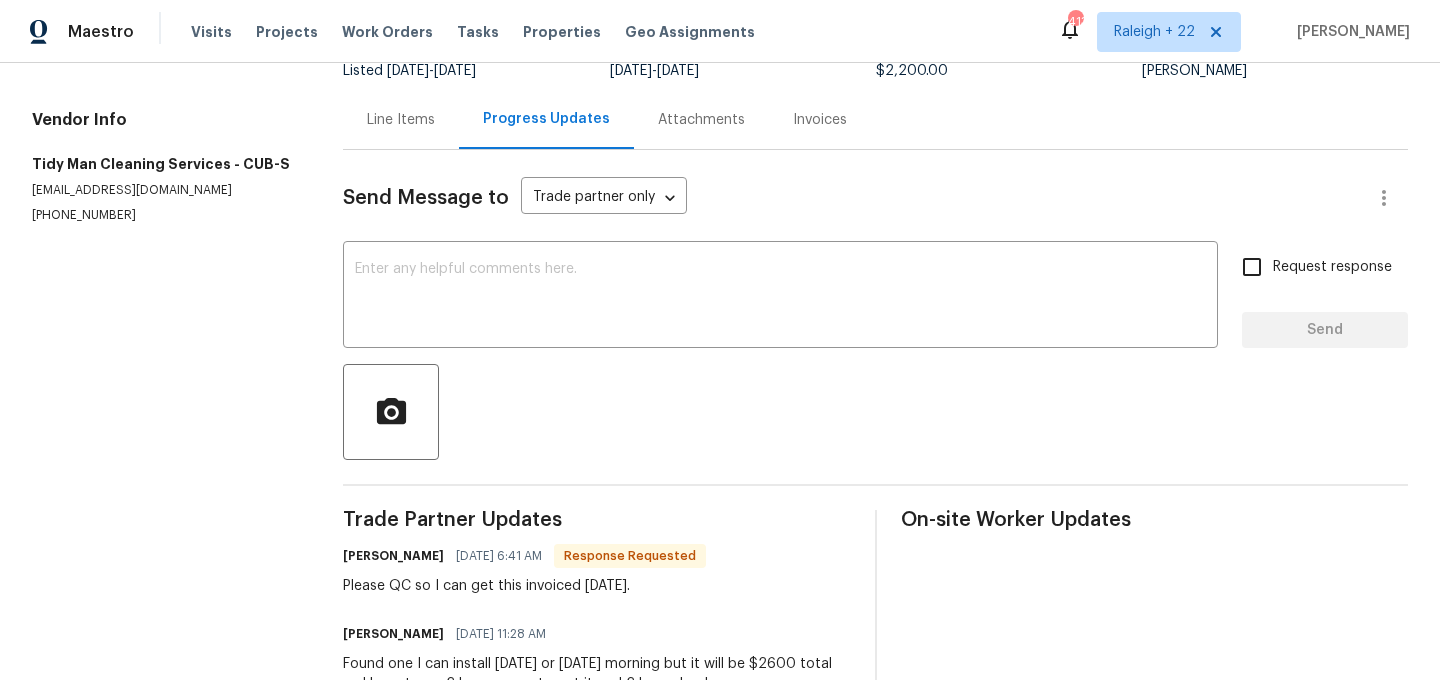 click on "Line Items" at bounding box center [401, 119] 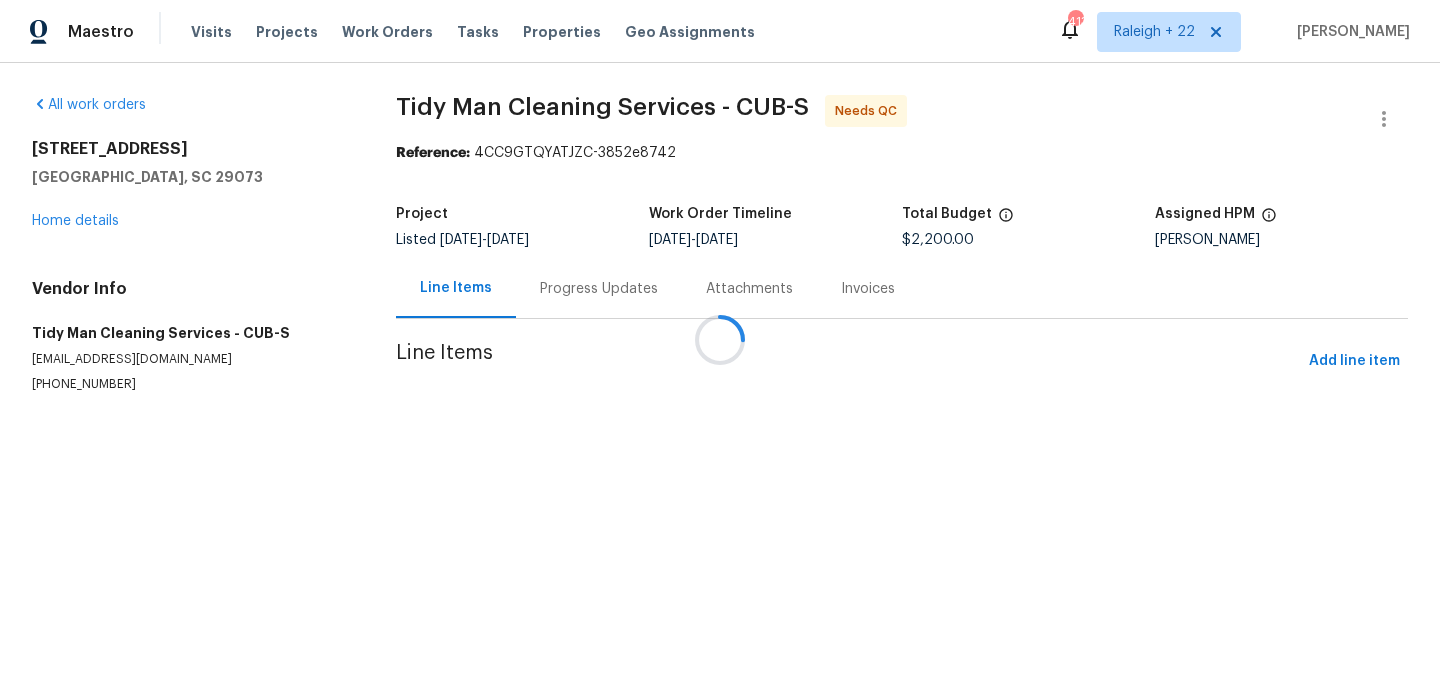 scroll, scrollTop: 0, scrollLeft: 0, axis: both 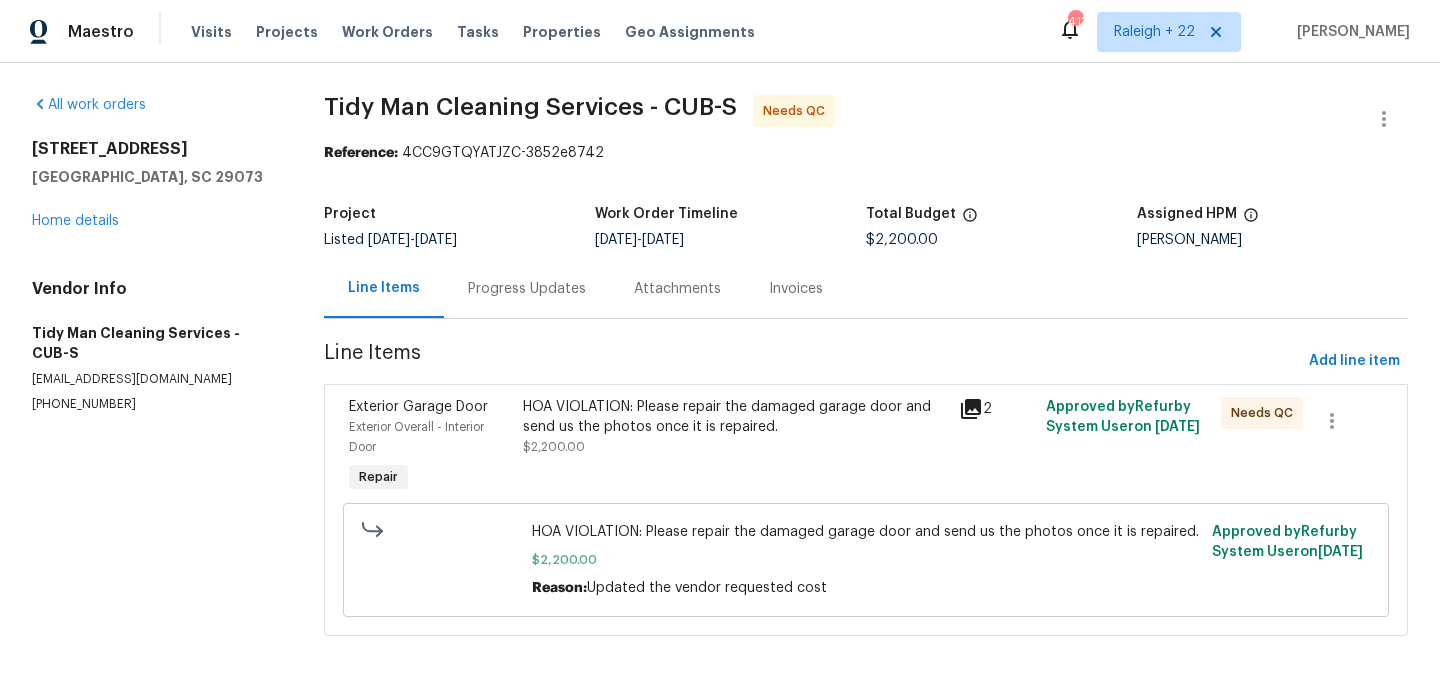 click on "HOA VIOLATION: Please repair the damaged garage door and send us the photos once it is repaired. $2,200.00" at bounding box center [735, 447] 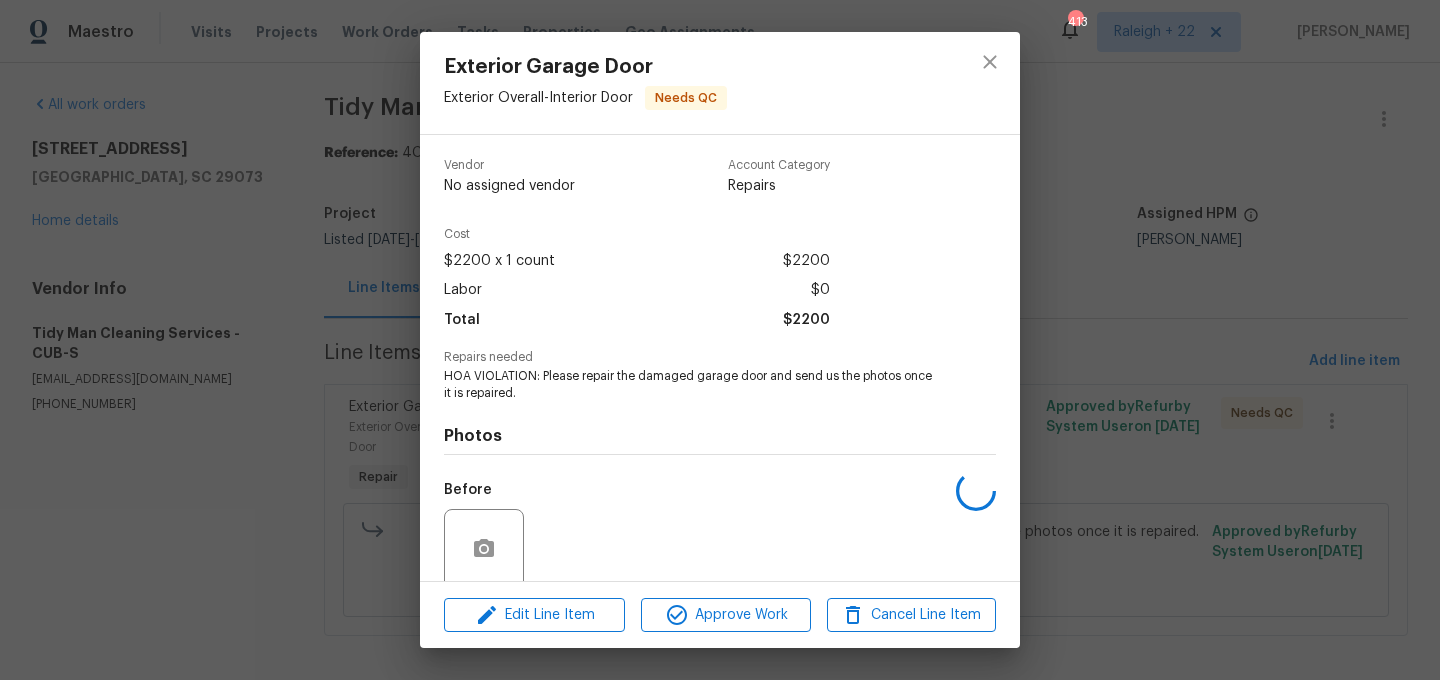 scroll, scrollTop: 157, scrollLeft: 0, axis: vertical 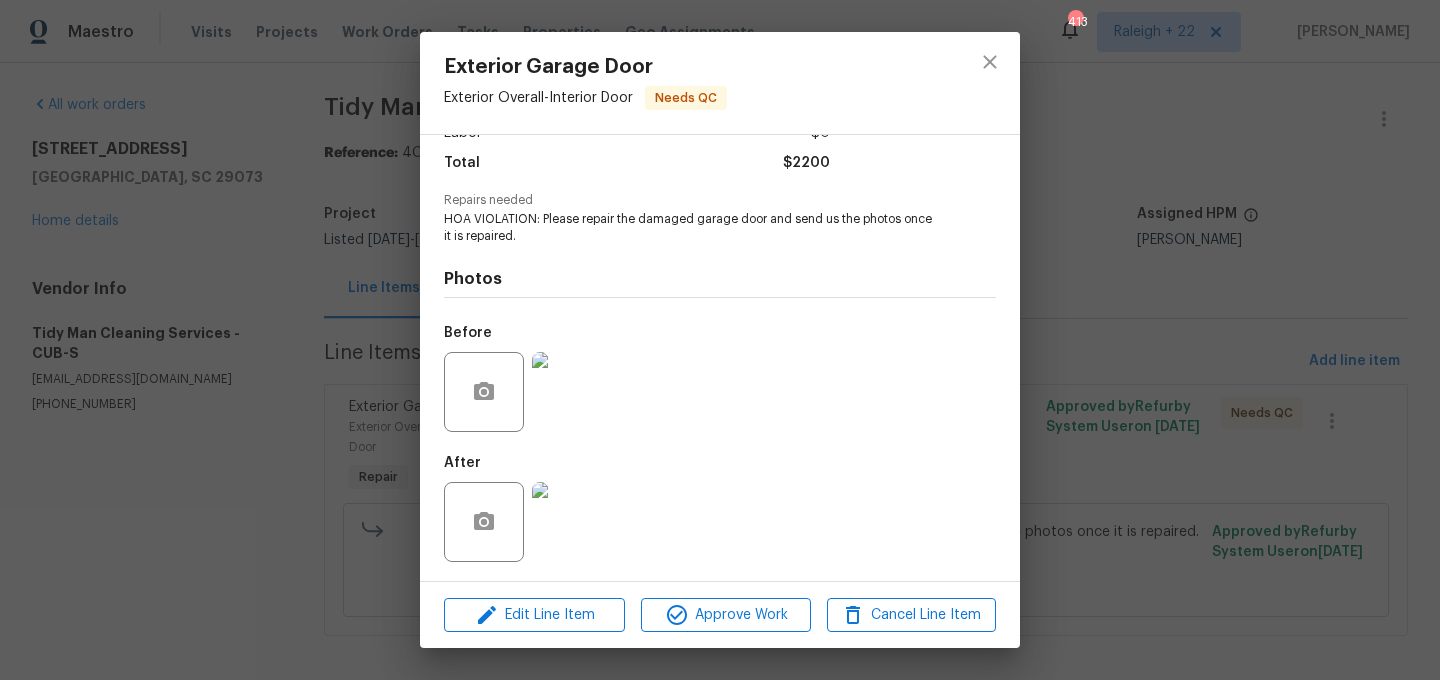 click at bounding box center (572, 522) 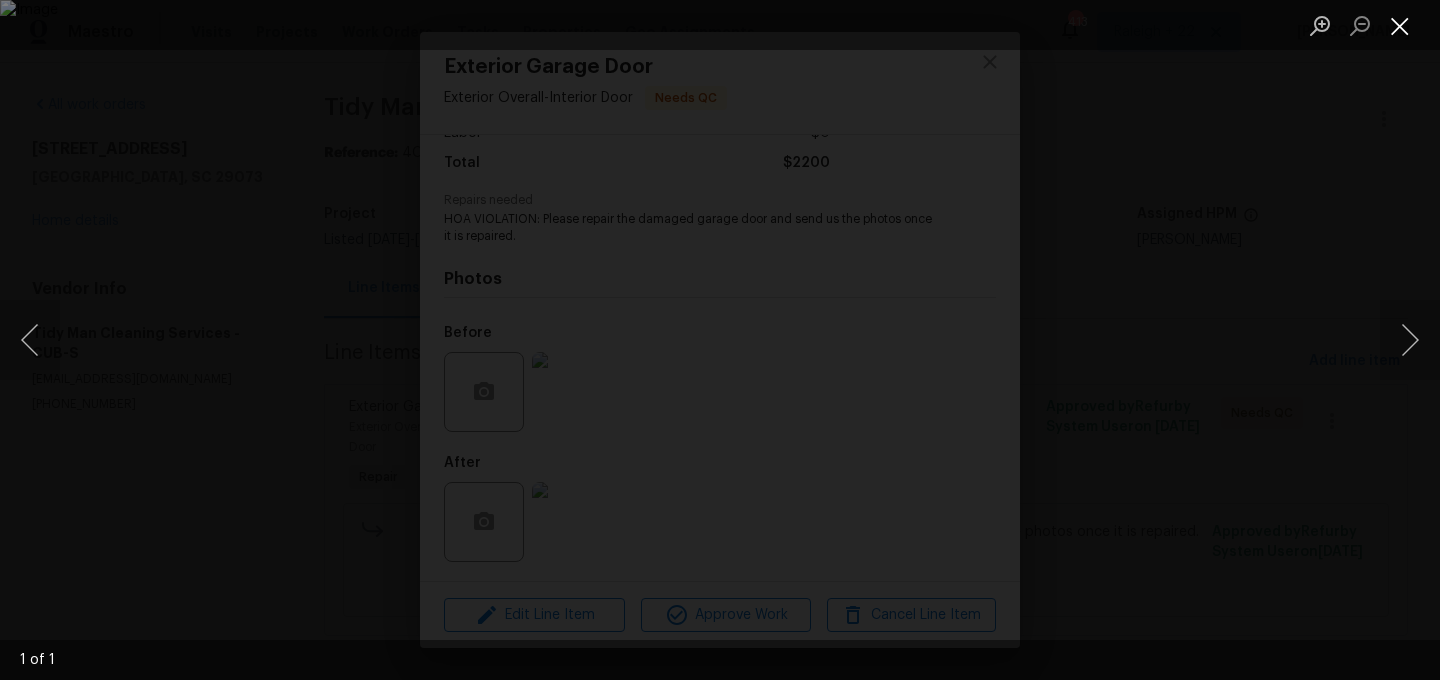 click at bounding box center [1400, 25] 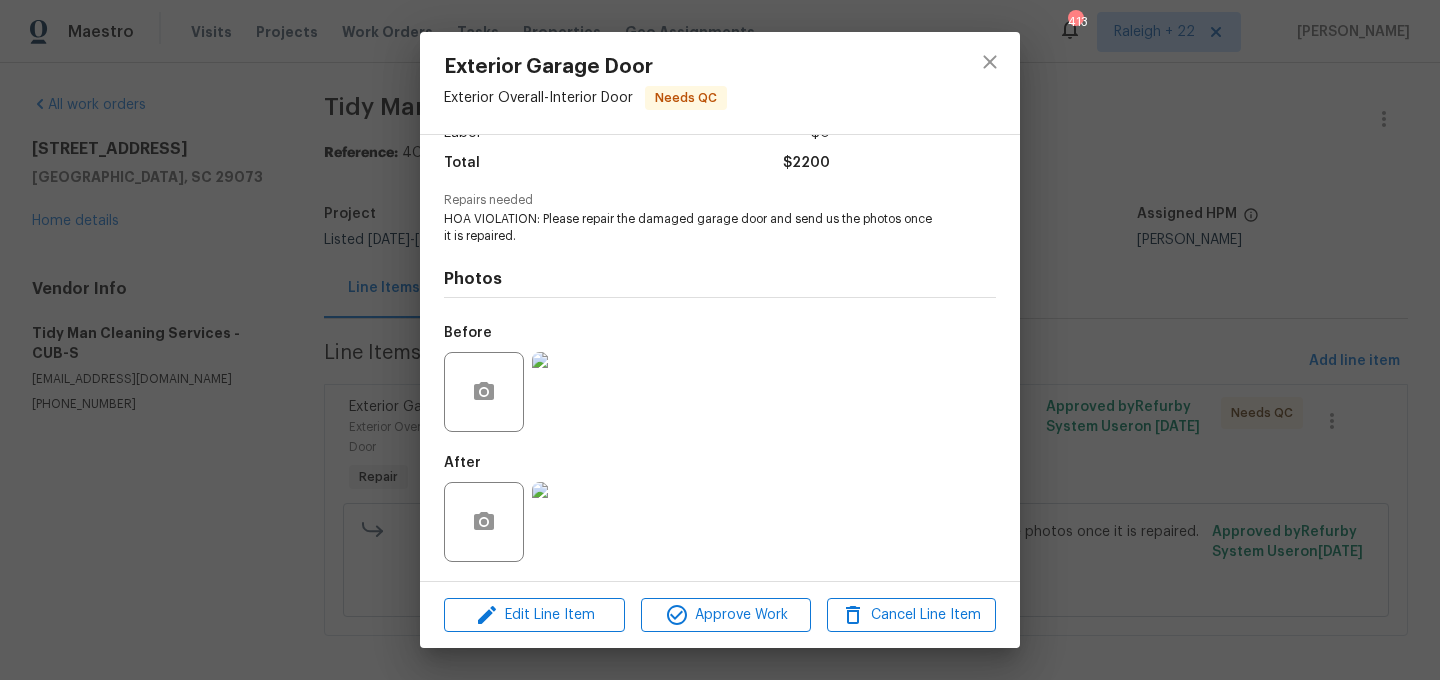 click at bounding box center (572, 392) 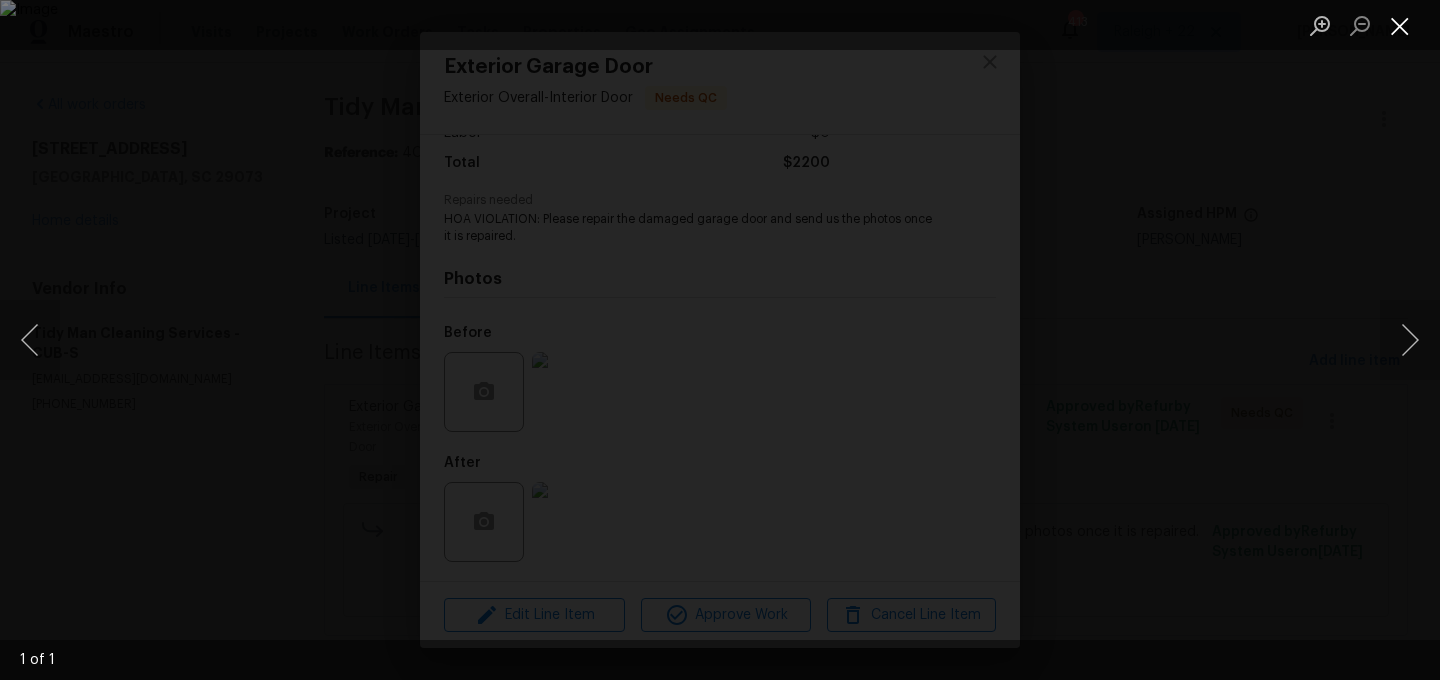 click at bounding box center (1400, 25) 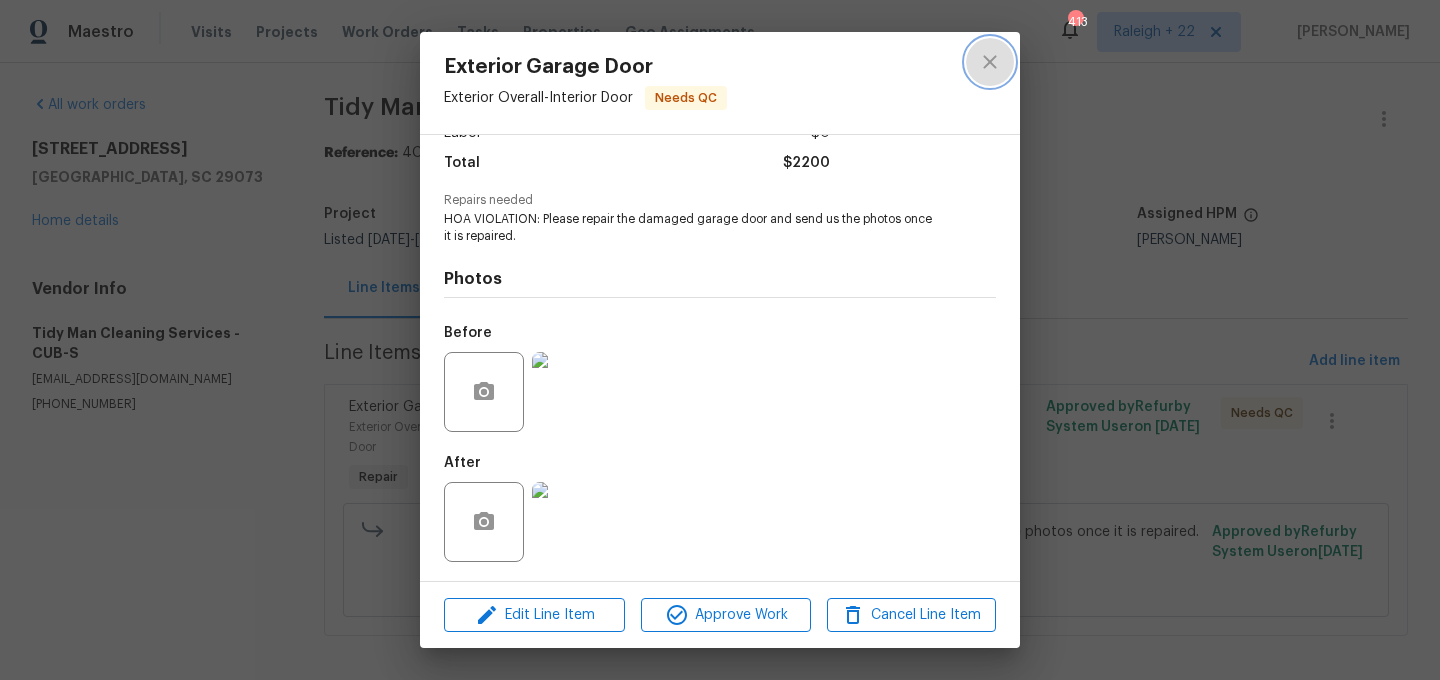 click at bounding box center [990, 62] 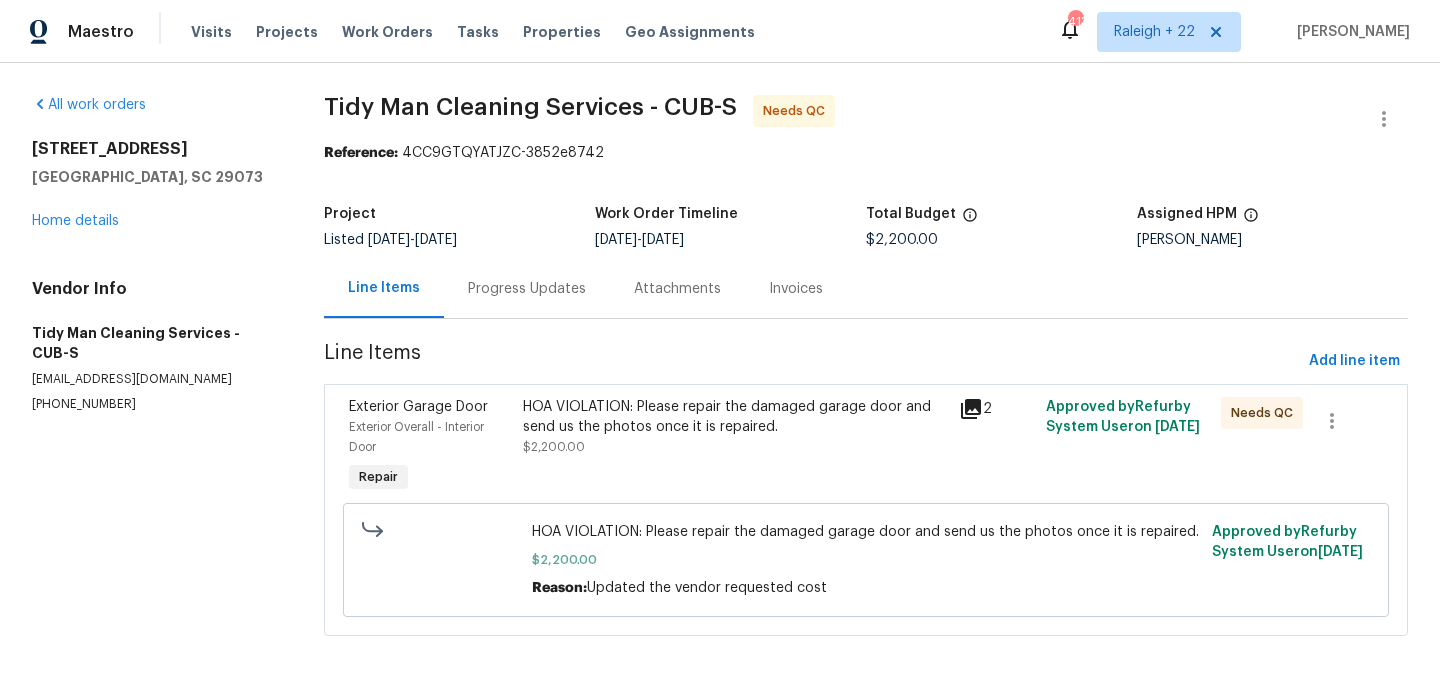click on "Progress Updates" at bounding box center [527, 288] 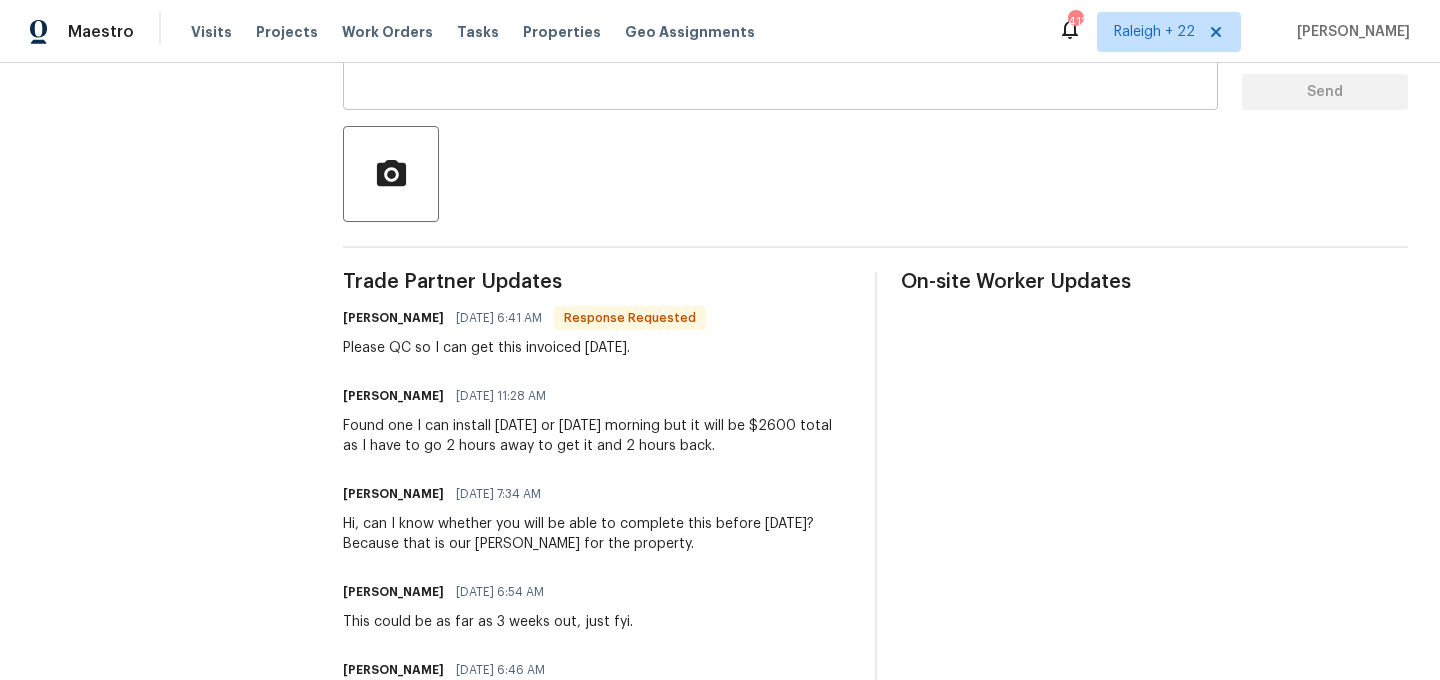 scroll, scrollTop: 513, scrollLeft: 0, axis: vertical 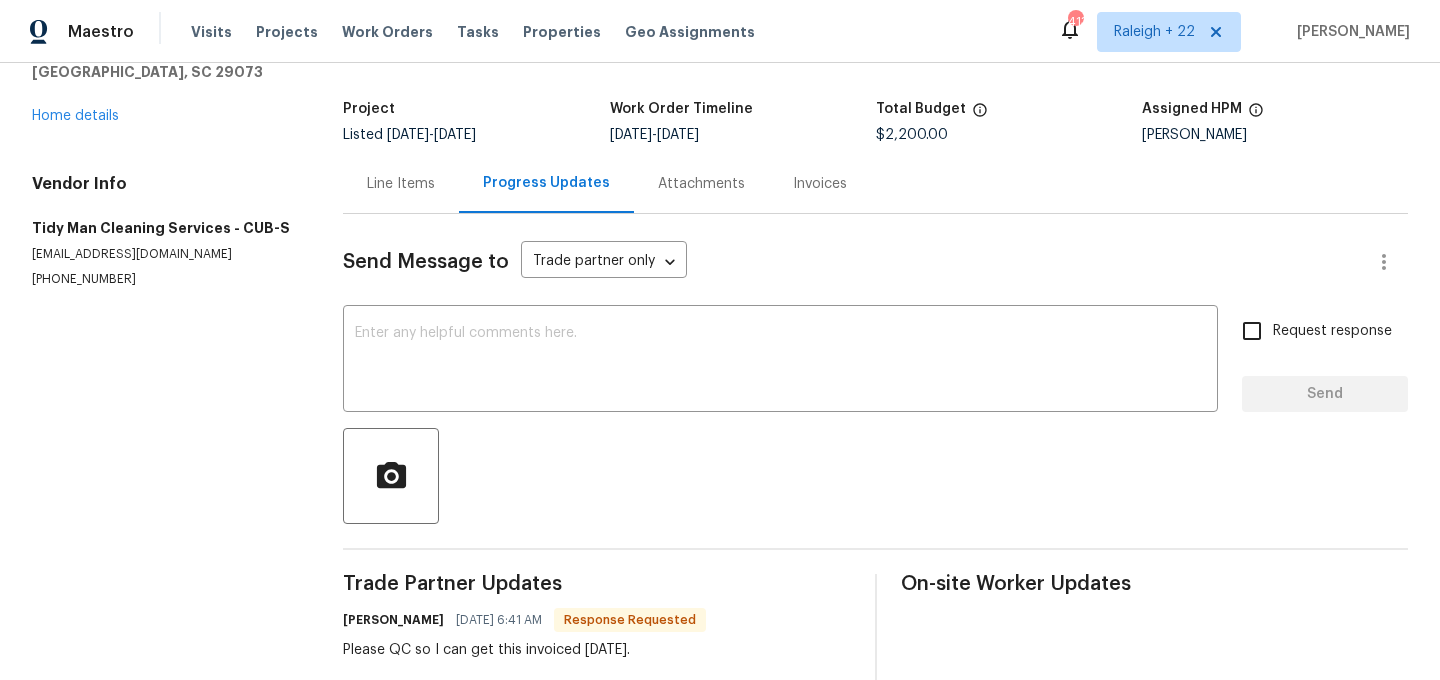 click on "Line Items" at bounding box center (401, 184) 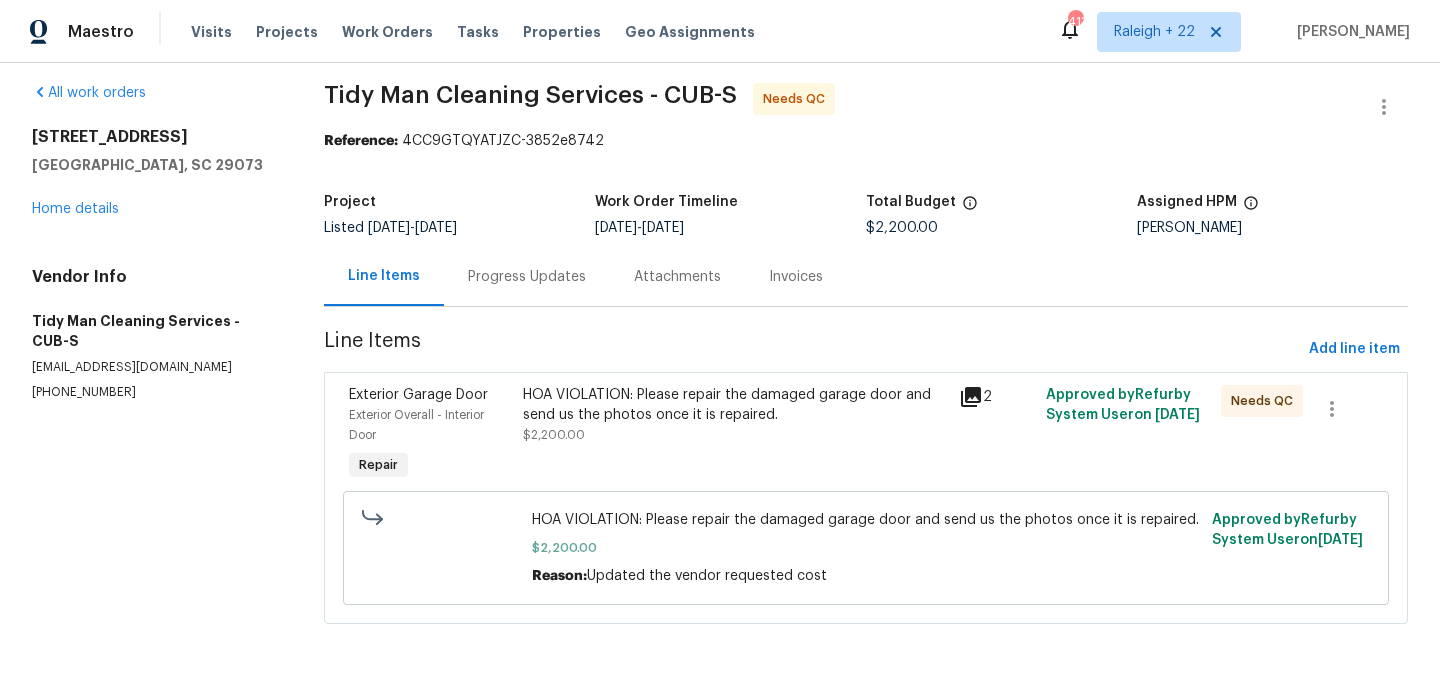click on "HOA VIOLATION: Please repair the damaged garage door and send us the photos once it is repaired. $2,200.00" at bounding box center (735, 435) 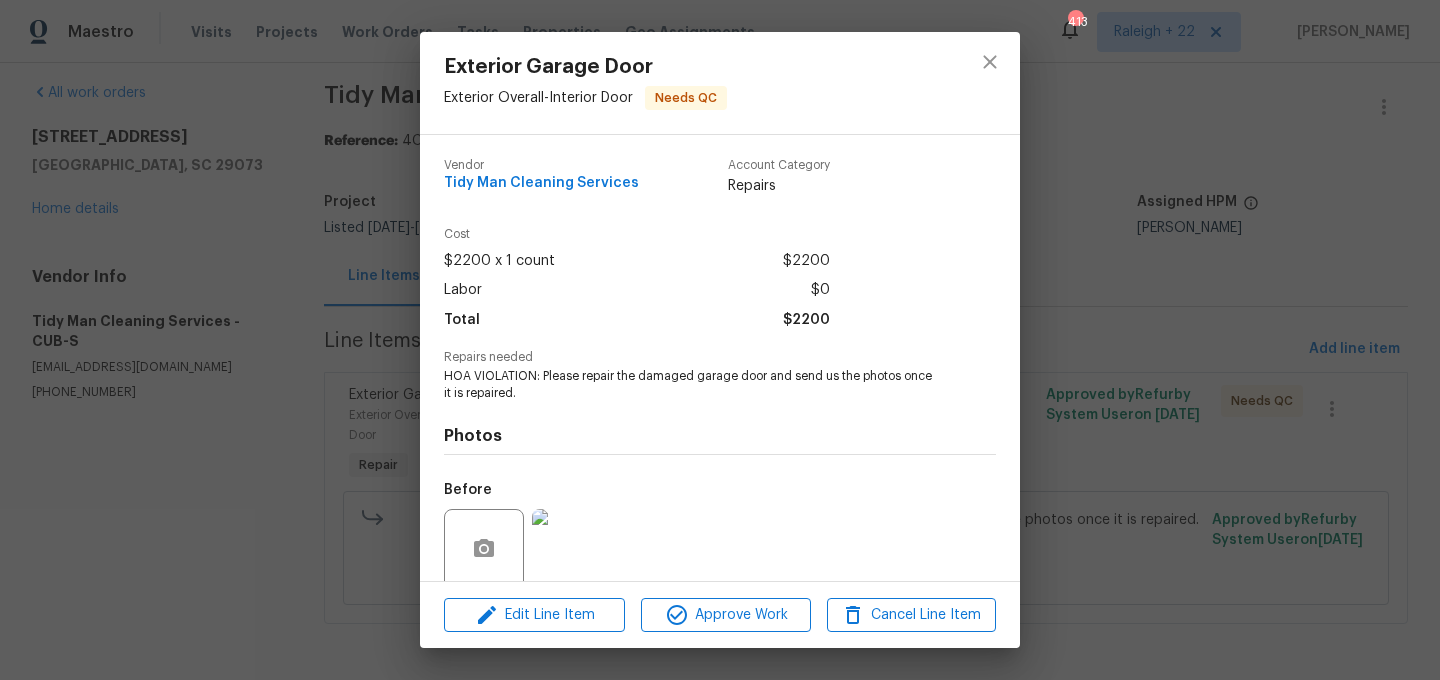 scroll, scrollTop: 157, scrollLeft: 0, axis: vertical 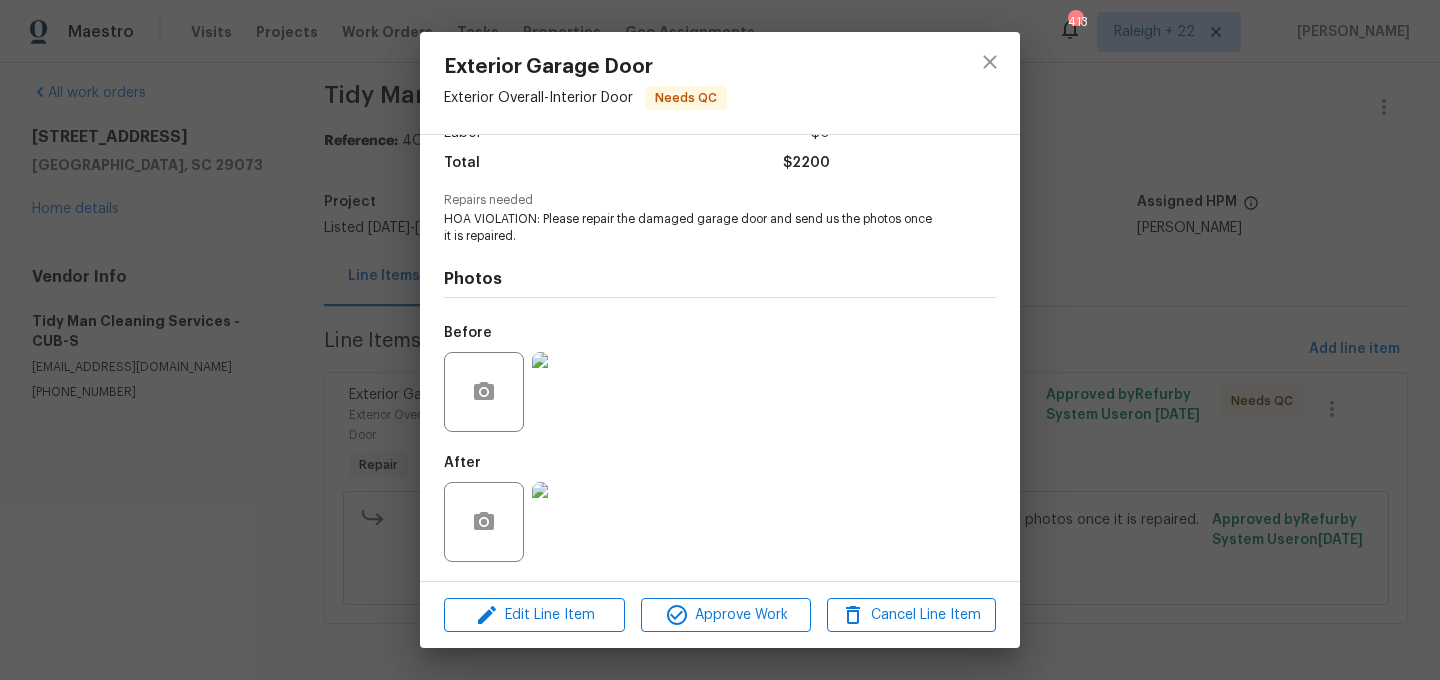 click at bounding box center [572, 522] 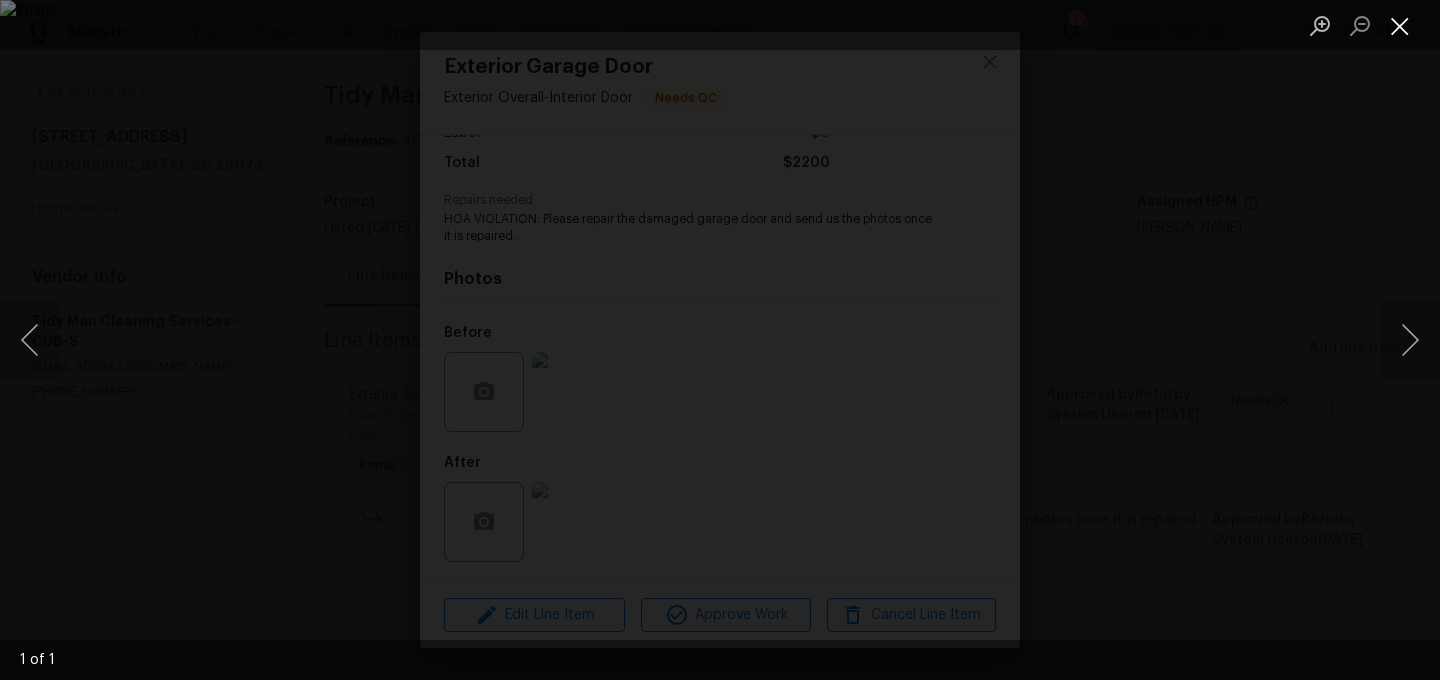 click at bounding box center (1400, 25) 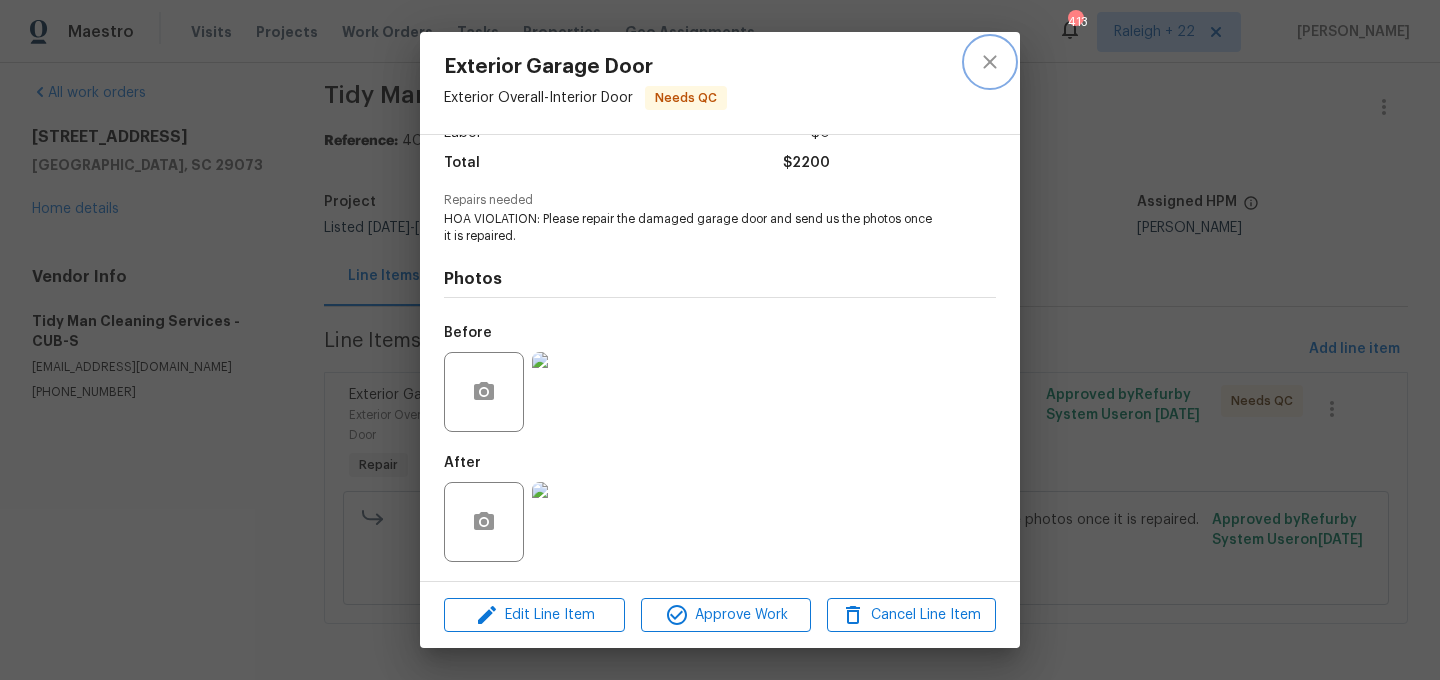 click at bounding box center [990, 62] 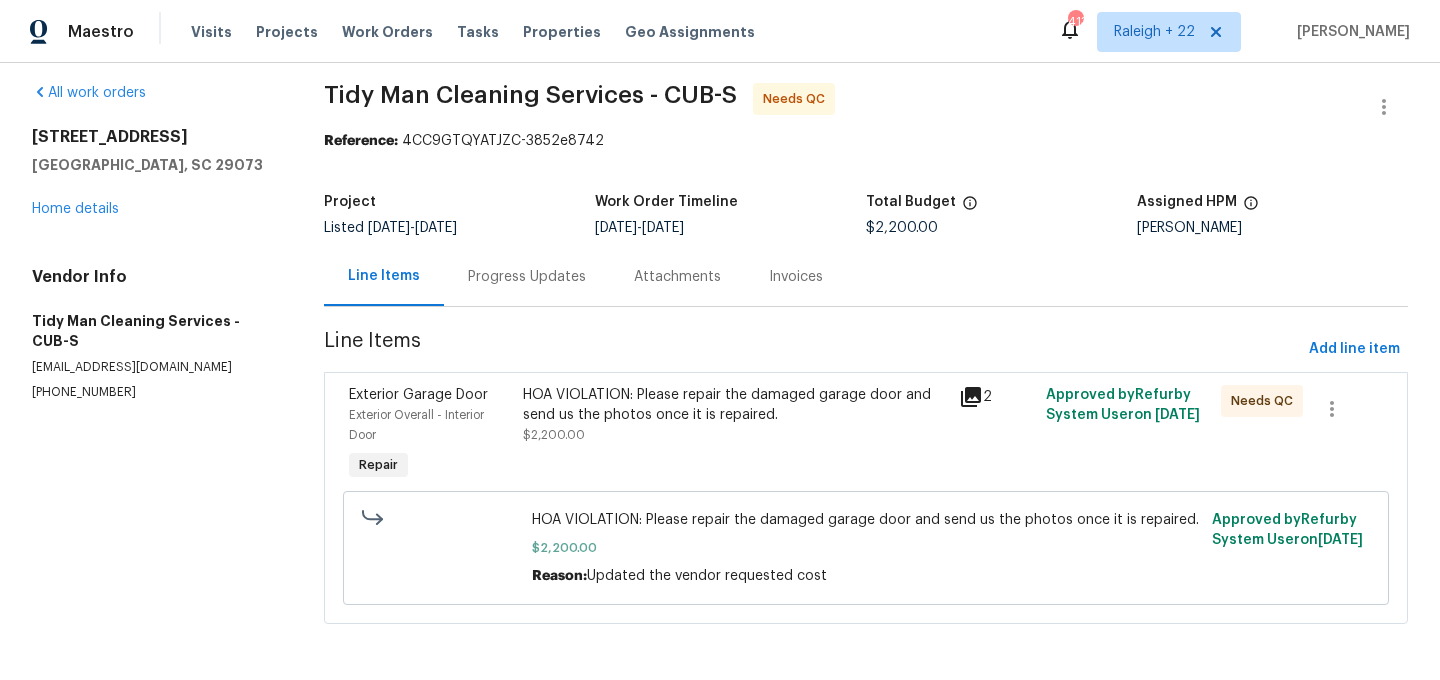 click on "HOA VIOLATION: Please repair the damaged garage door and send us the photos once it is repaired. $2,200.00" at bounding box center (735, 415) 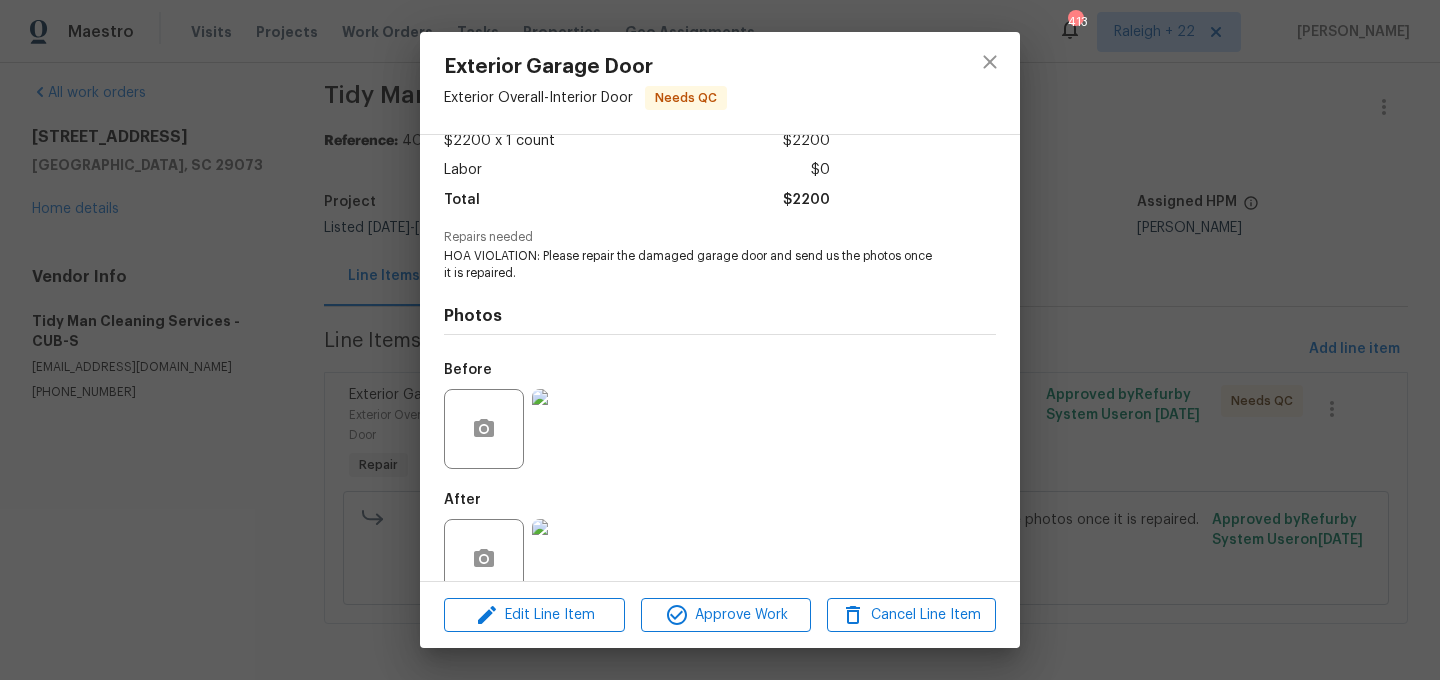 scroll, scrollTop: 157, scrollLeft: 0, axis: vertical 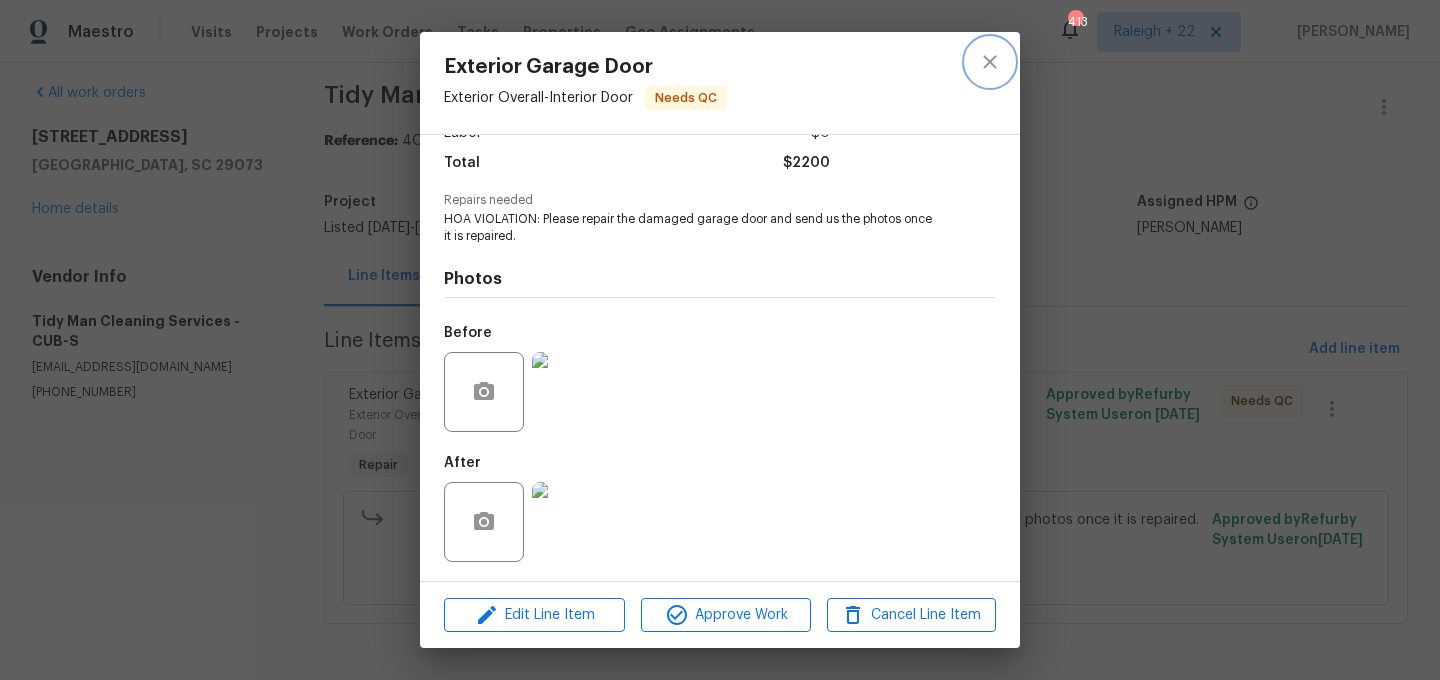 click 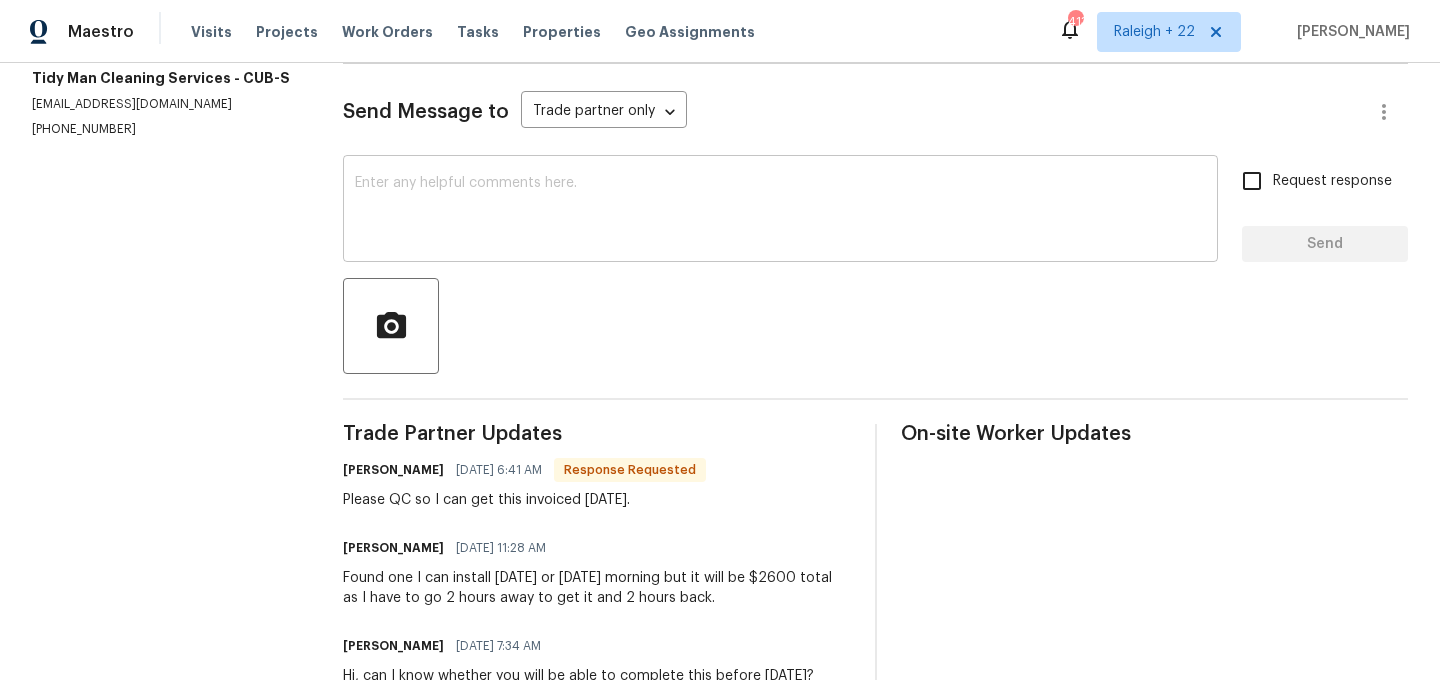 scroll, scrollTop: 5, scrollLeft: 0, axis: vertical 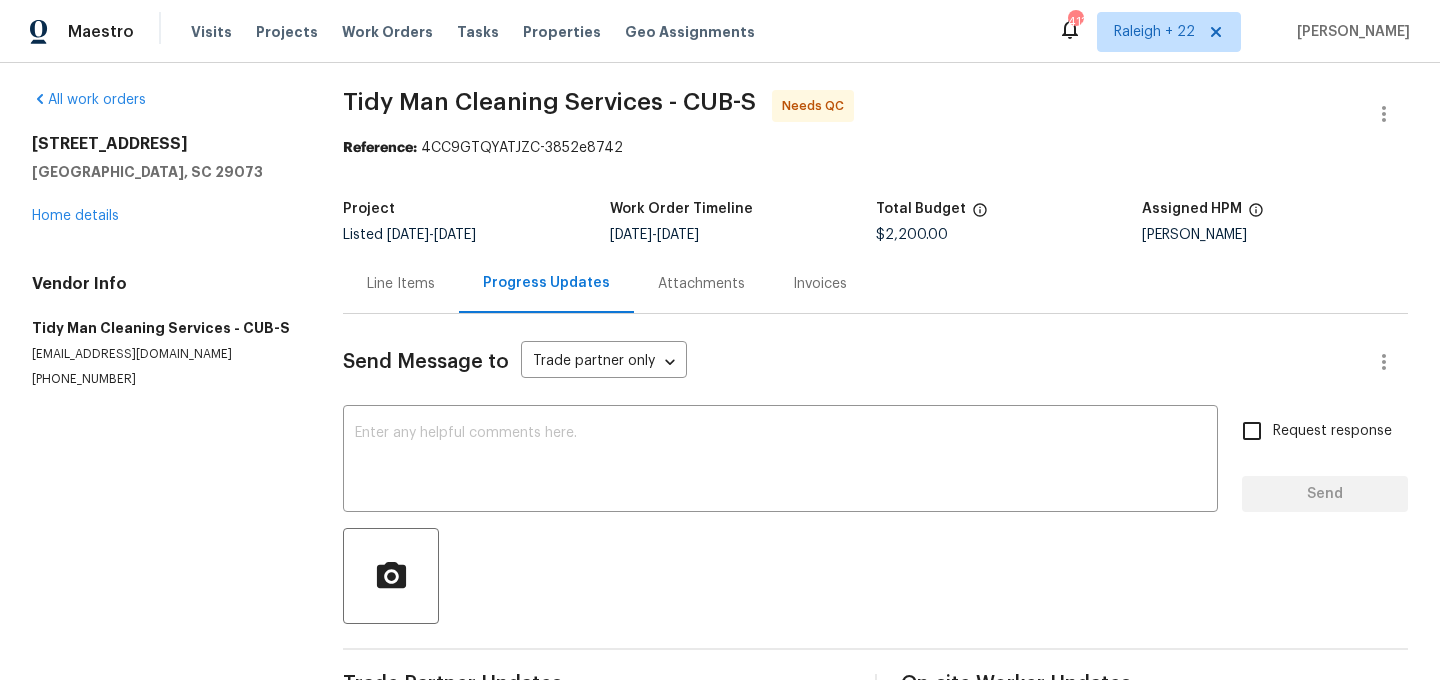 click on "Line Items" at bounding box center (401, 284) 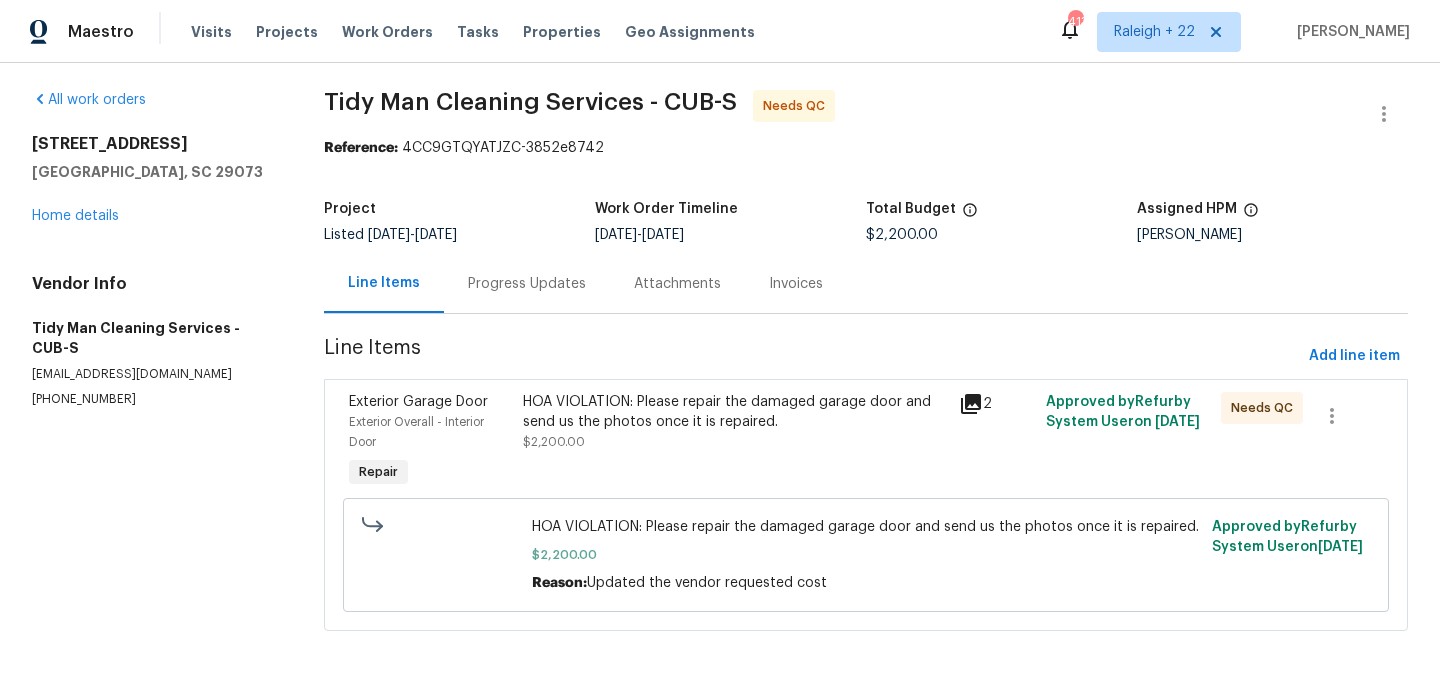scroll, scrollTop: 13, scrollLeft: 0, axis: vertical 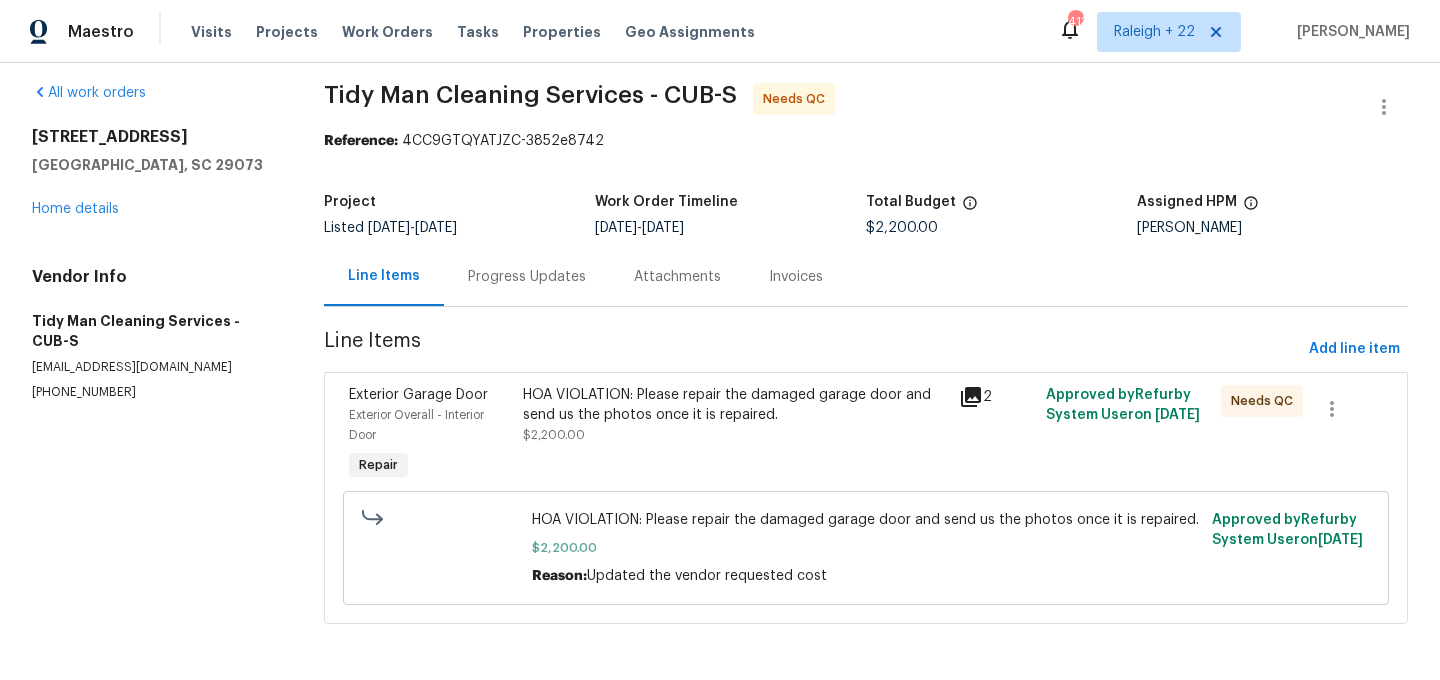 click on "HOA VIOLATION: Please repair the damaged garage door and send us the photos once it is repaired. $2,200.00" at bounding box center [735, 435] 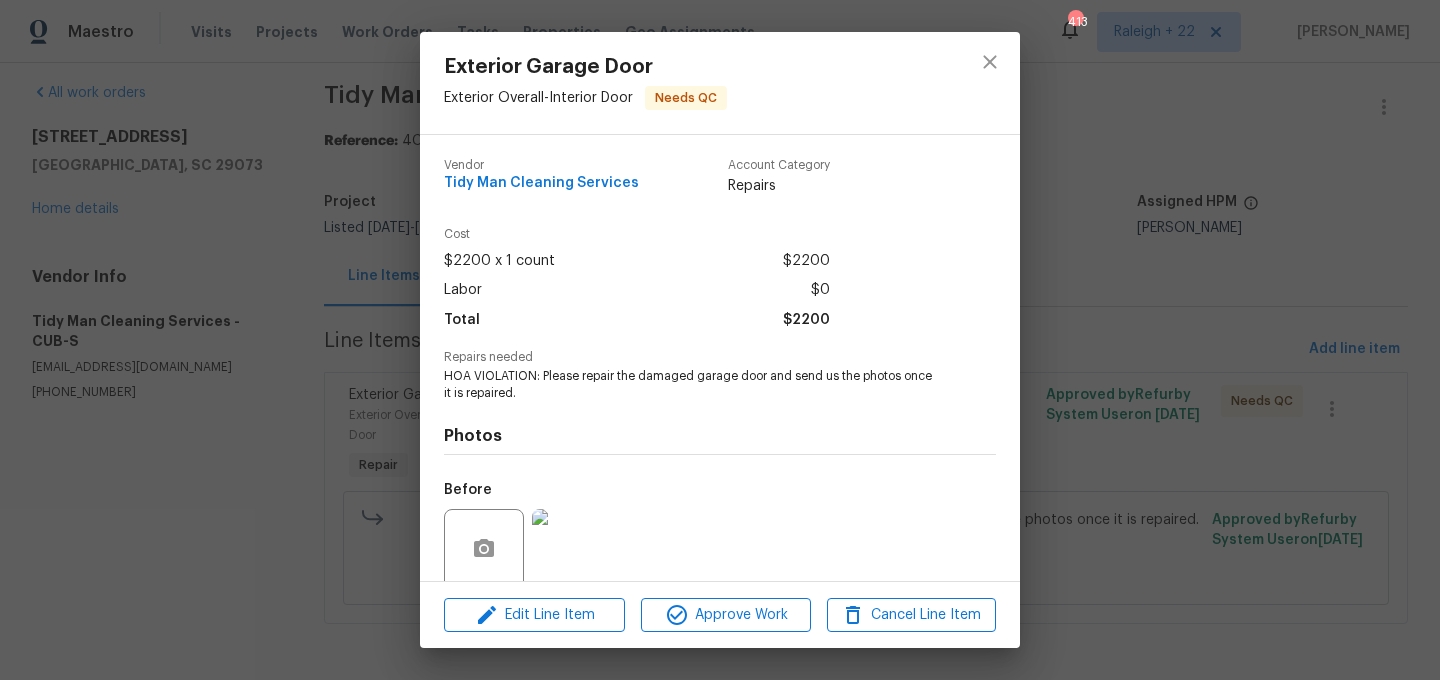 scroll, scrollTop: 157, scrollLeft: 0, axis: vertical 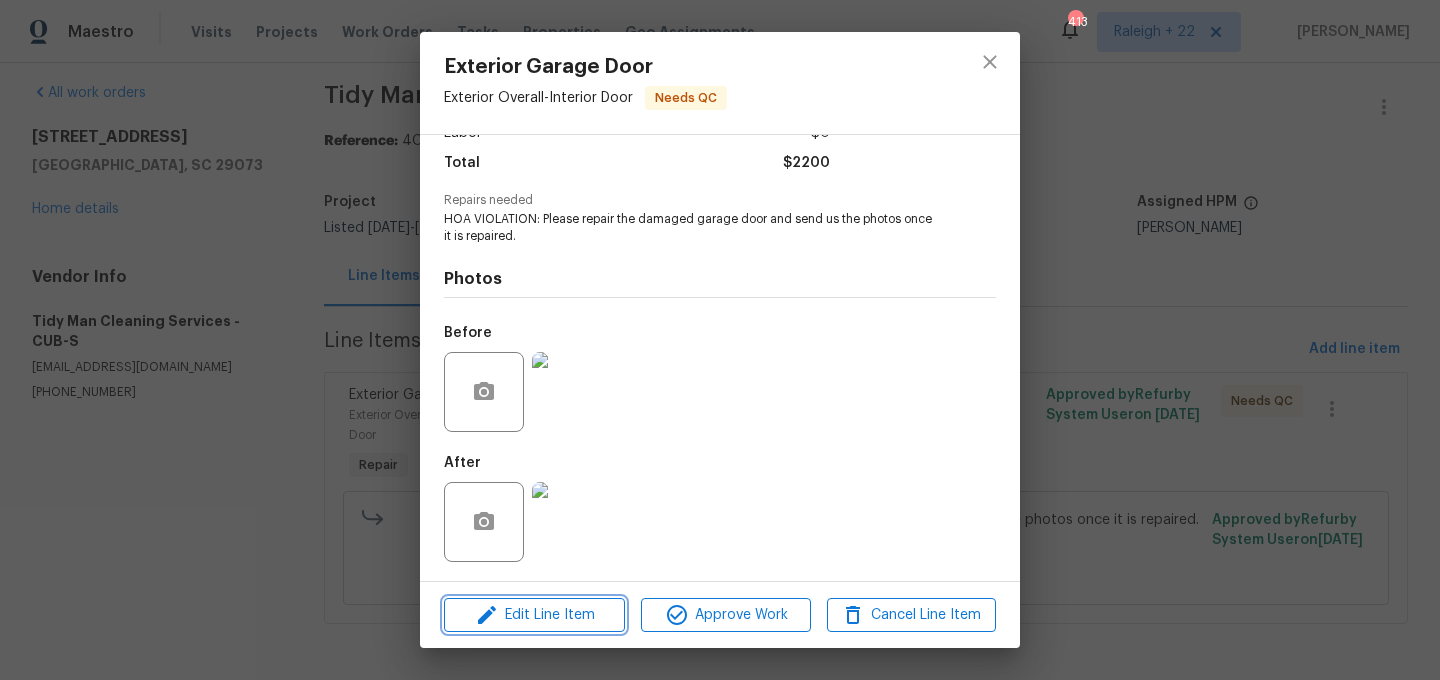 click on "Edit Line Item" at bounding box center (534, 615) 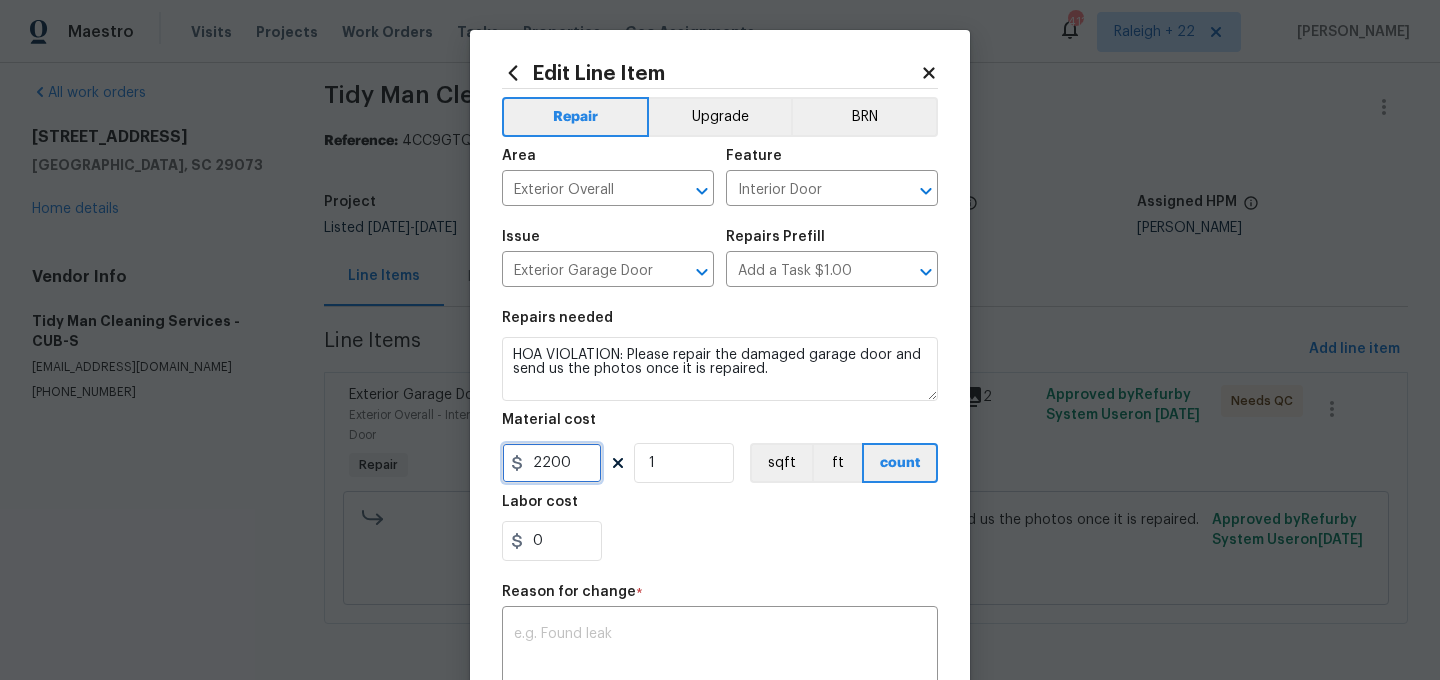 drag, startPoint x: 570, startPoint y: 460, endPoint x: 540, endPoint y: 461, distance: 30.016663 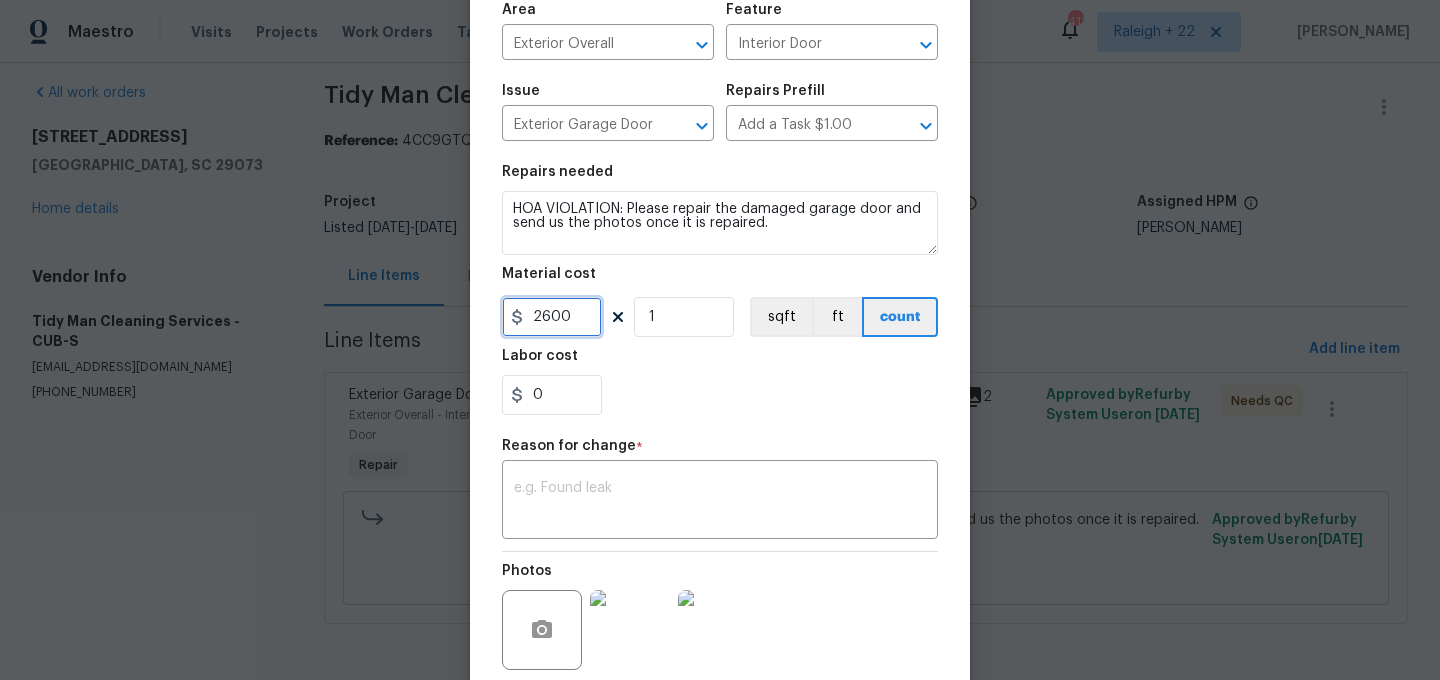 scroll, scrollTop: 306, scrollLeft: 0, axis: vertical 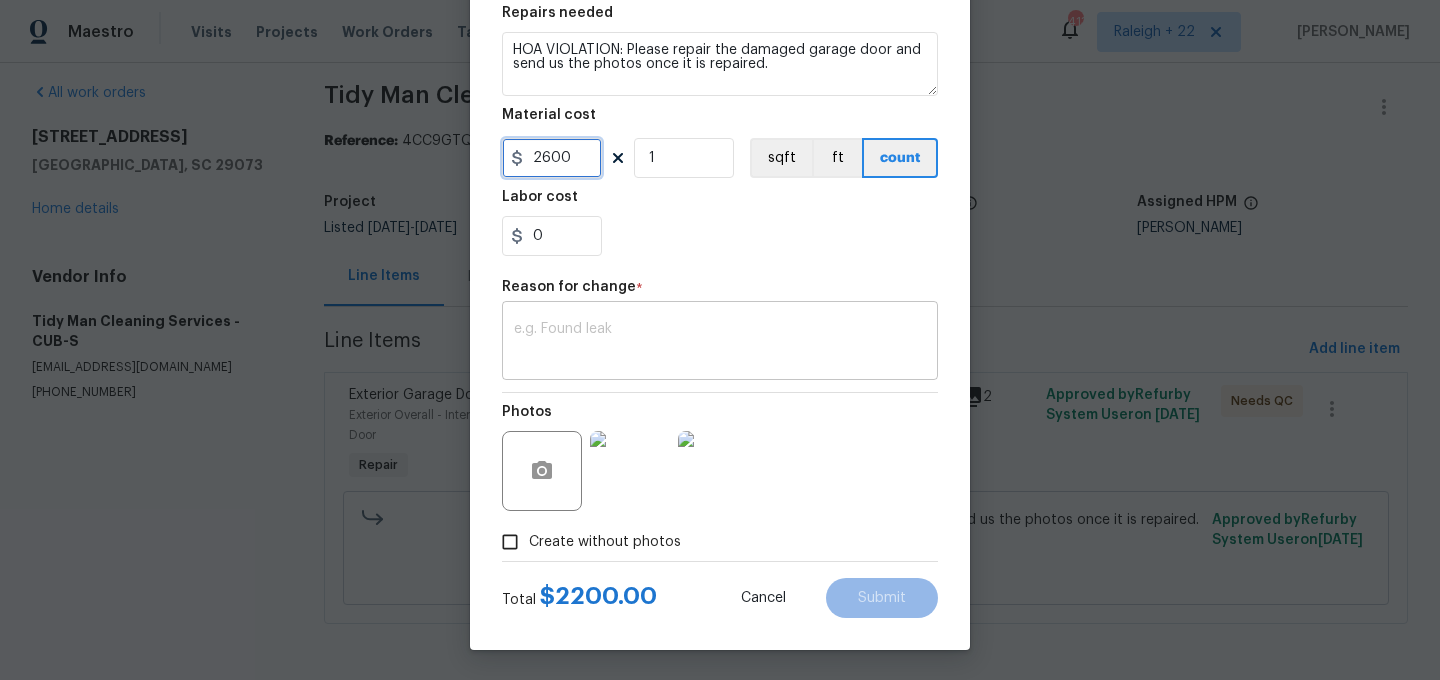 type on "2600" 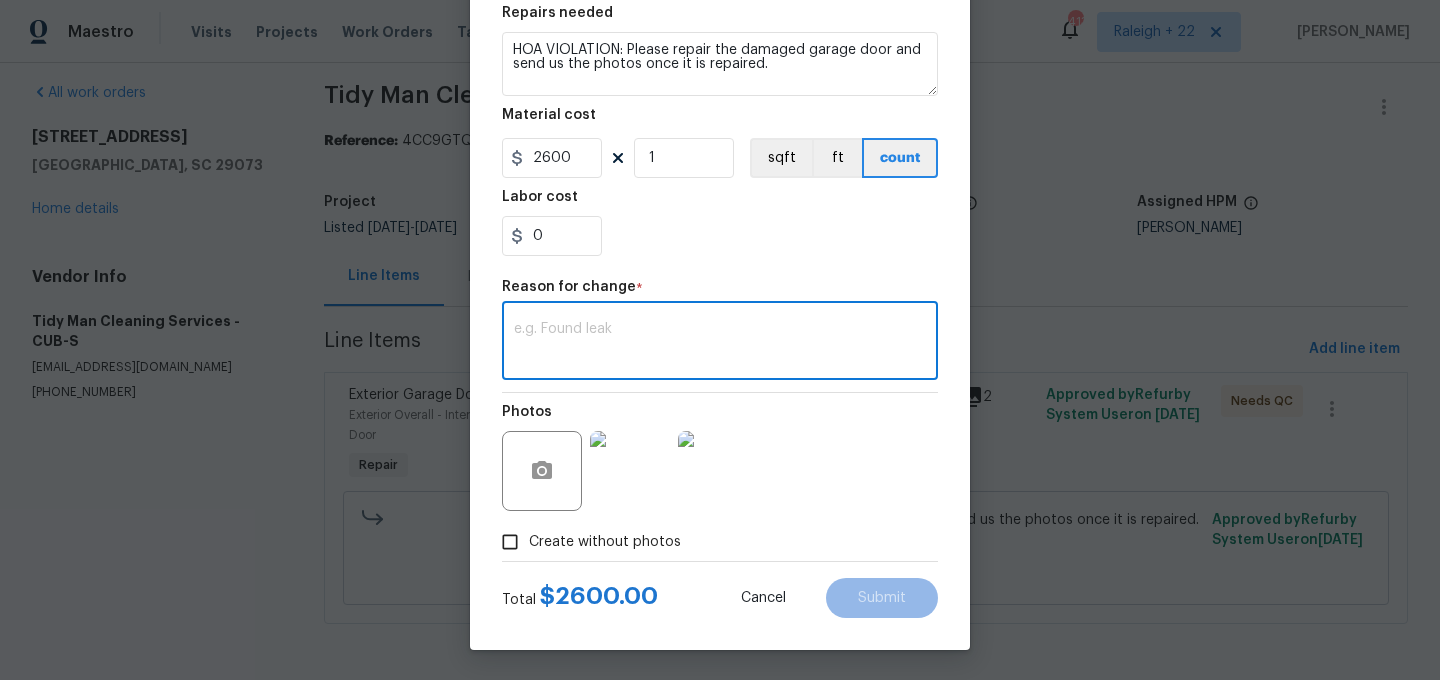 click at bounding box center [720, 343] 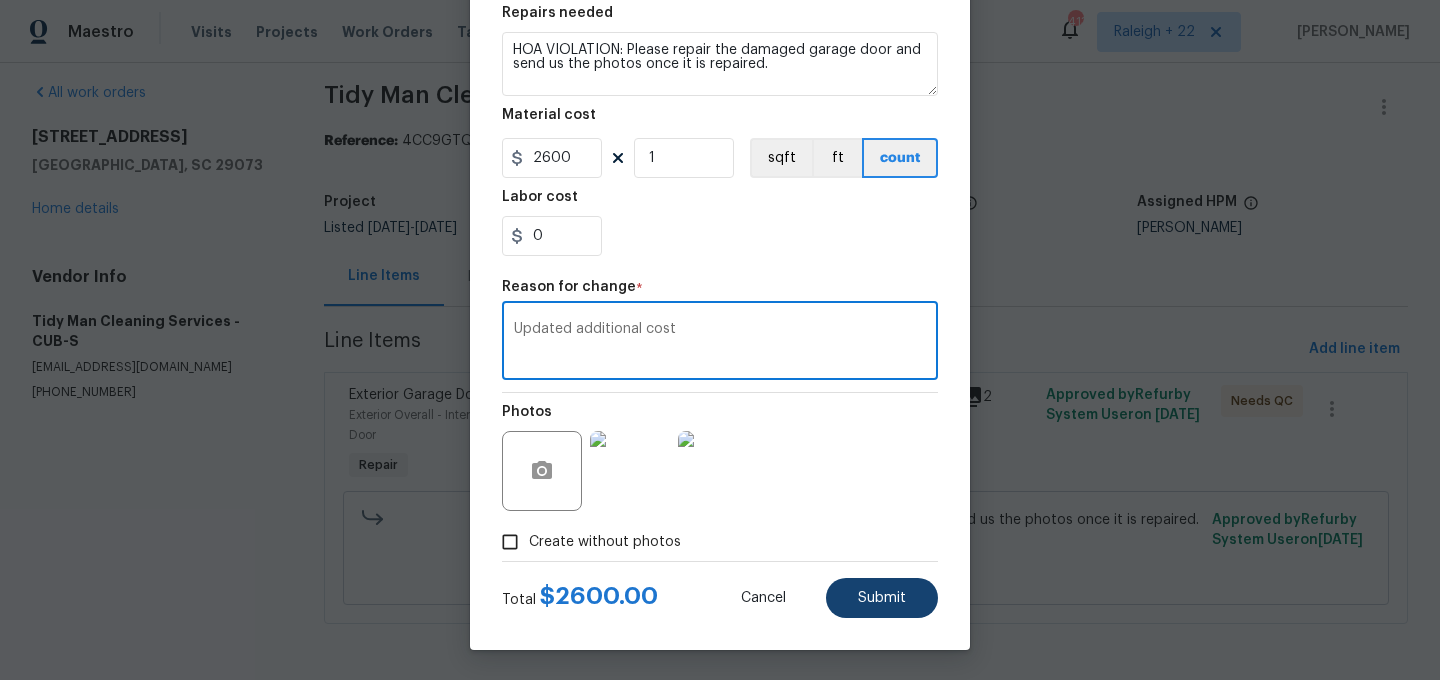 type on "Updated additional cost" 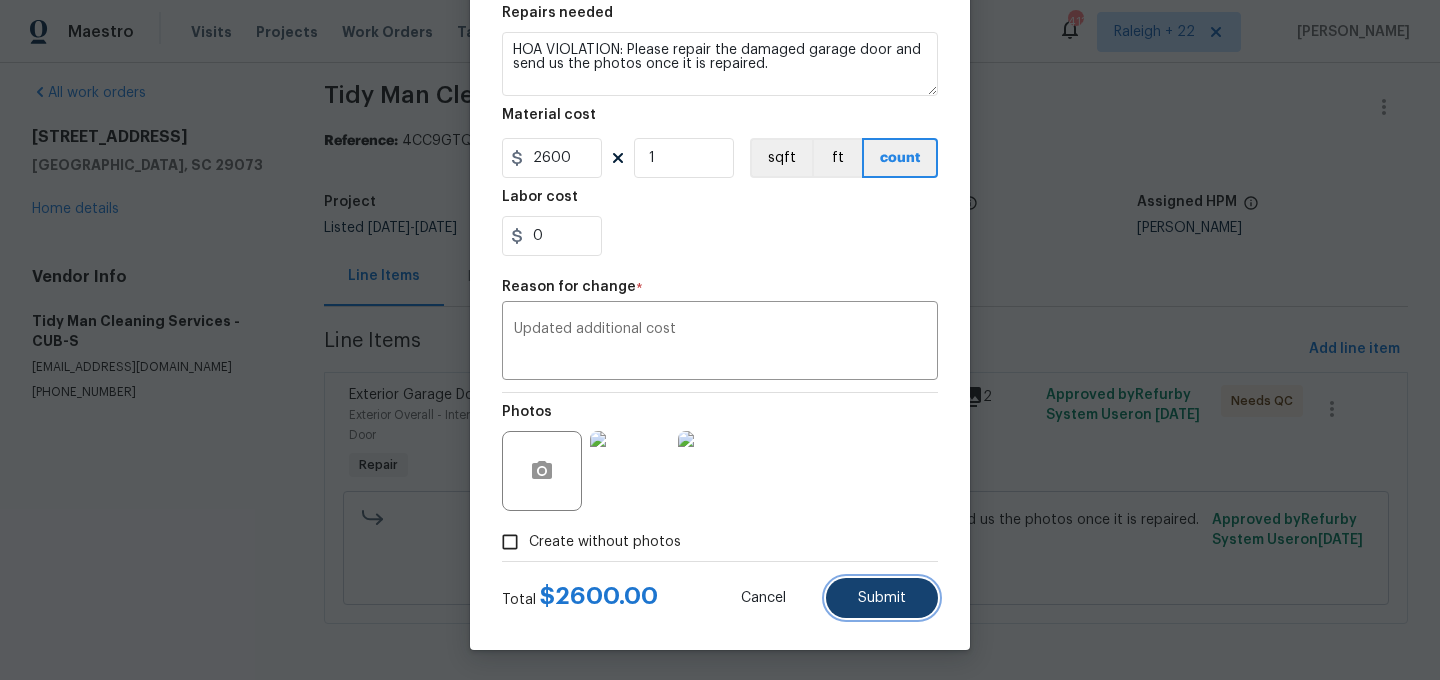click on "Submit" at bounding box center (882, 598) 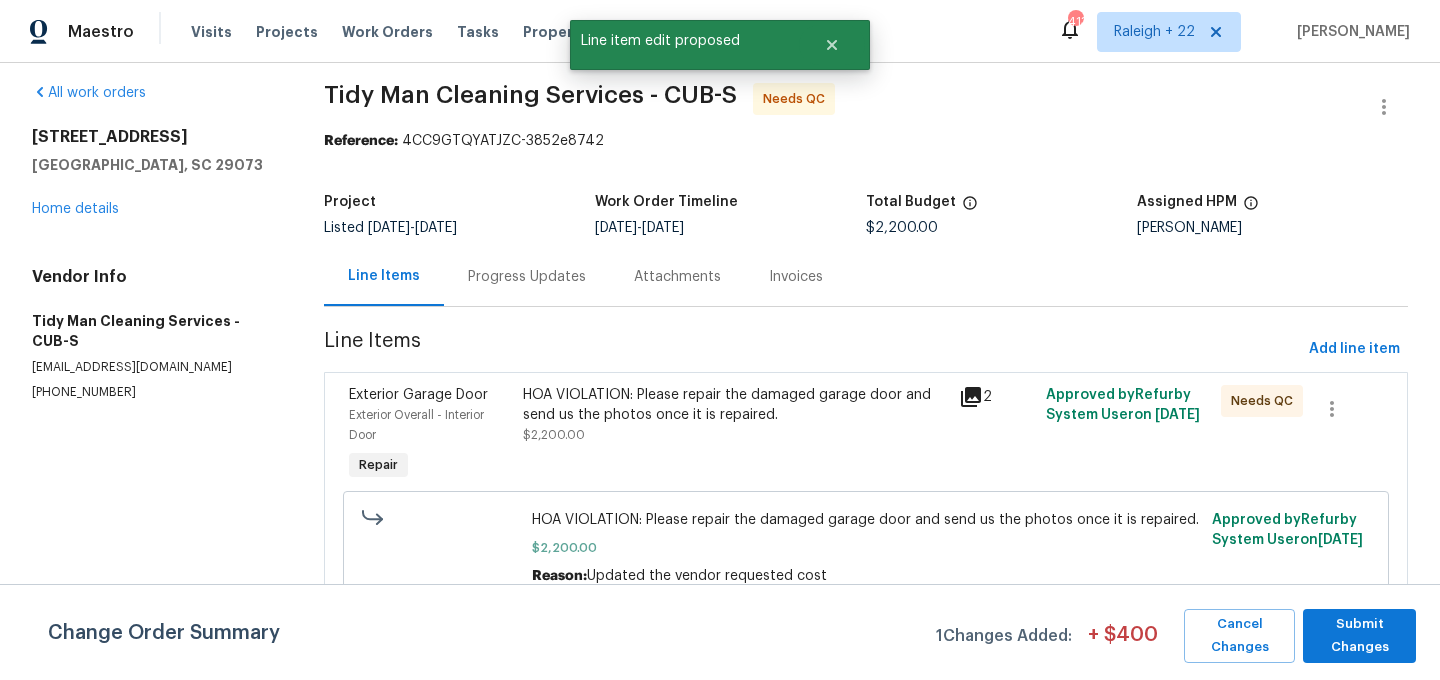 scroll, scrollTop: 0, scrollLeft: 0, axis: both 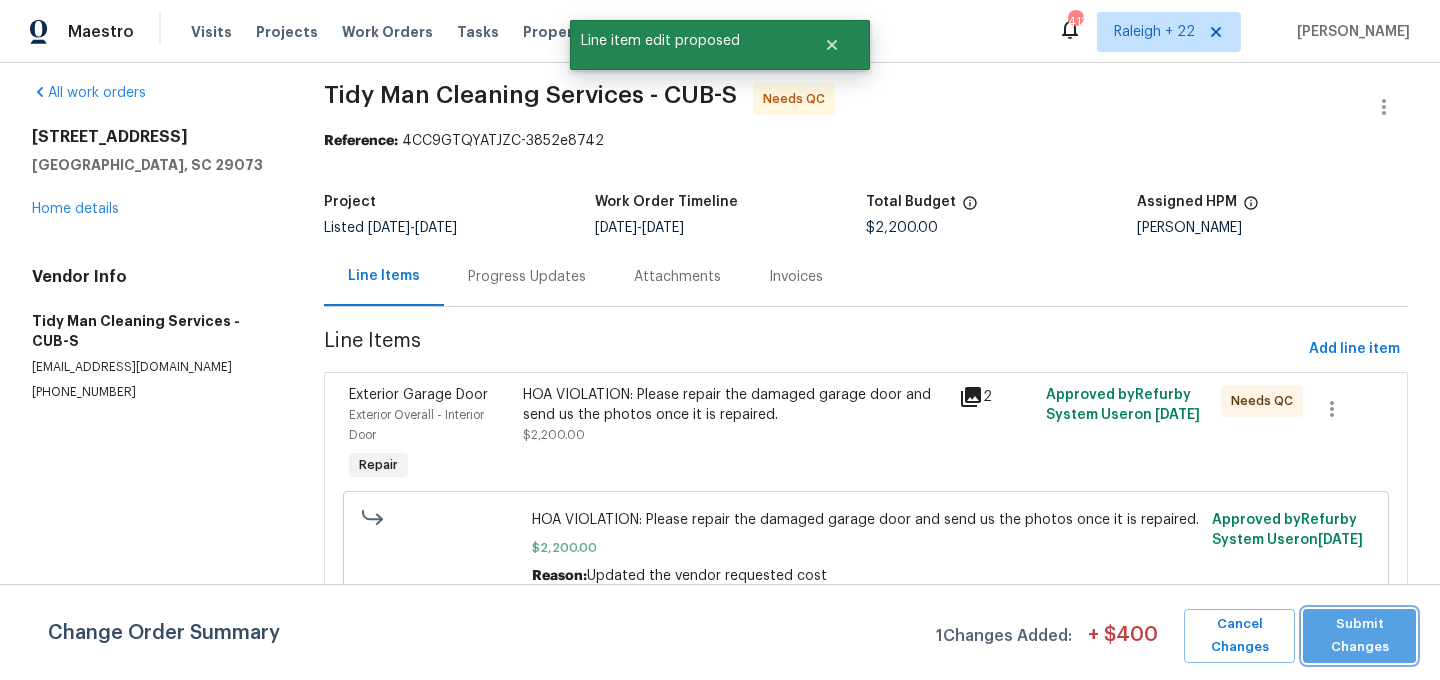 click on "Submit Changes" at bounding box center (1359, 636) 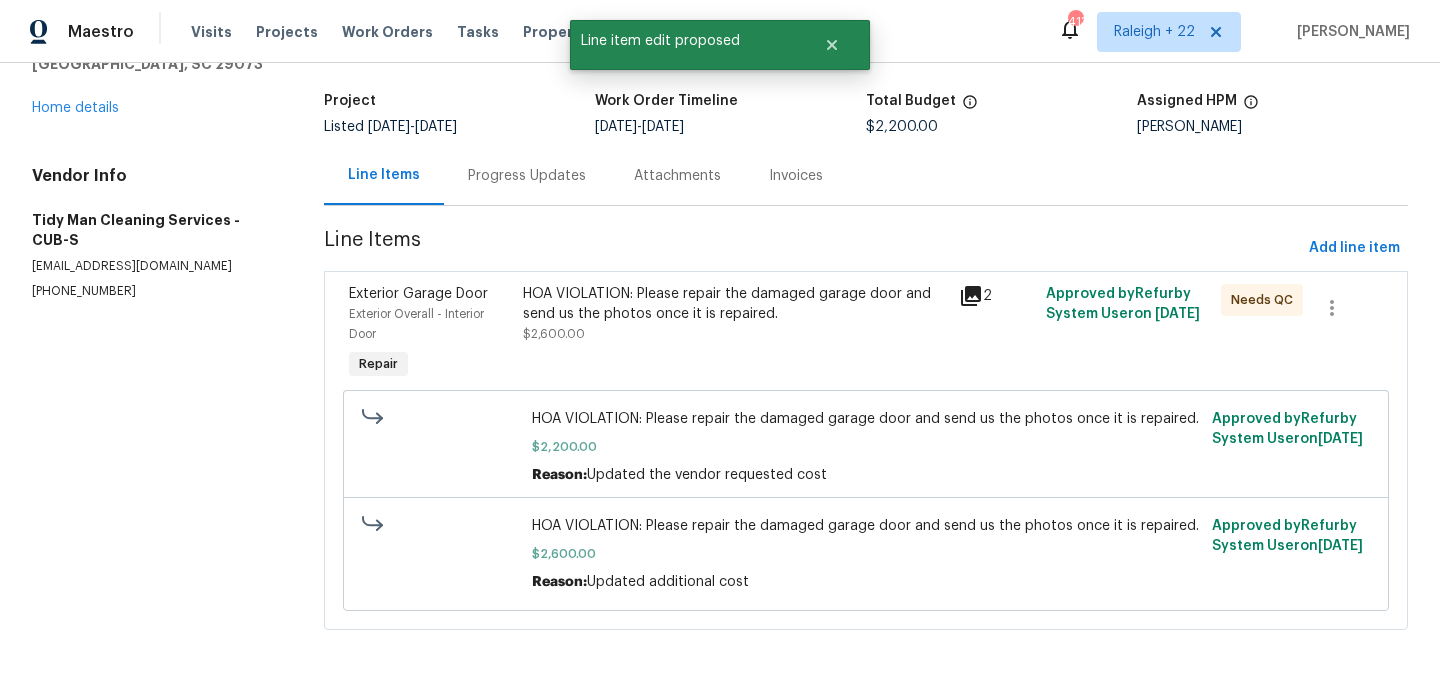 scroll, scrollTop: 121, scrollLeft: 0, axis: vertical 